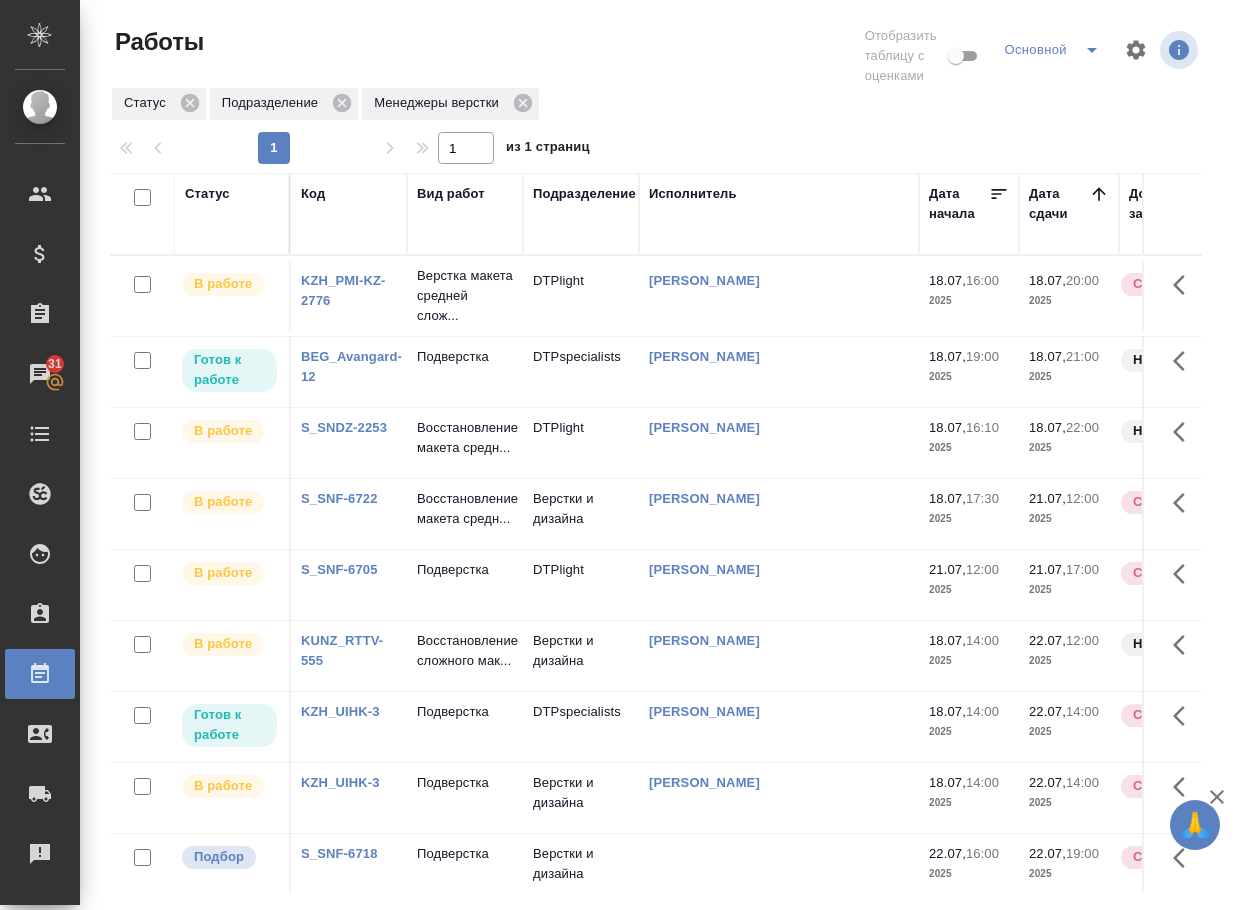 scroll, scrollTop: 0, scrollLeft: 0, axis: both 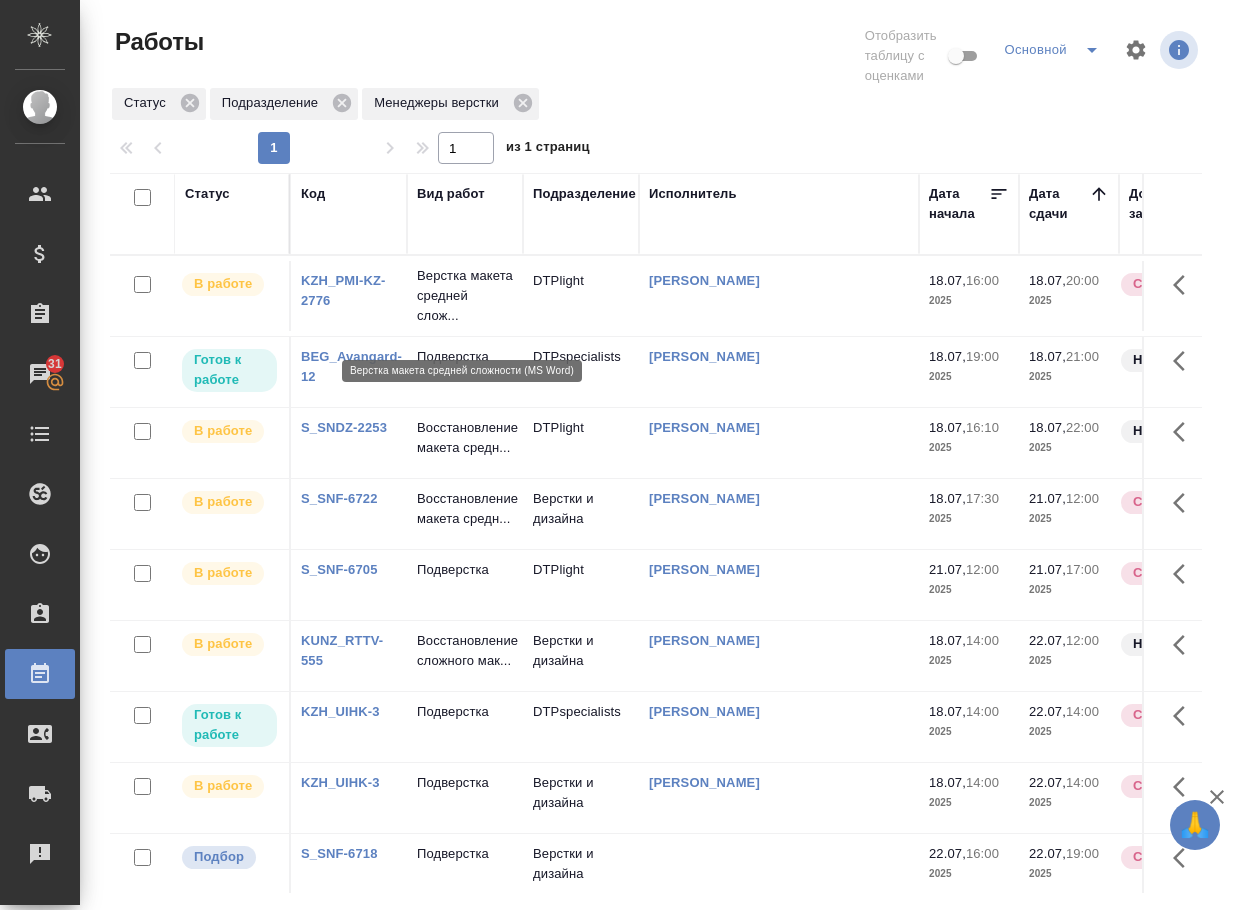 click on "Верстка макета средней слож..." at bounding box center (465, 296) 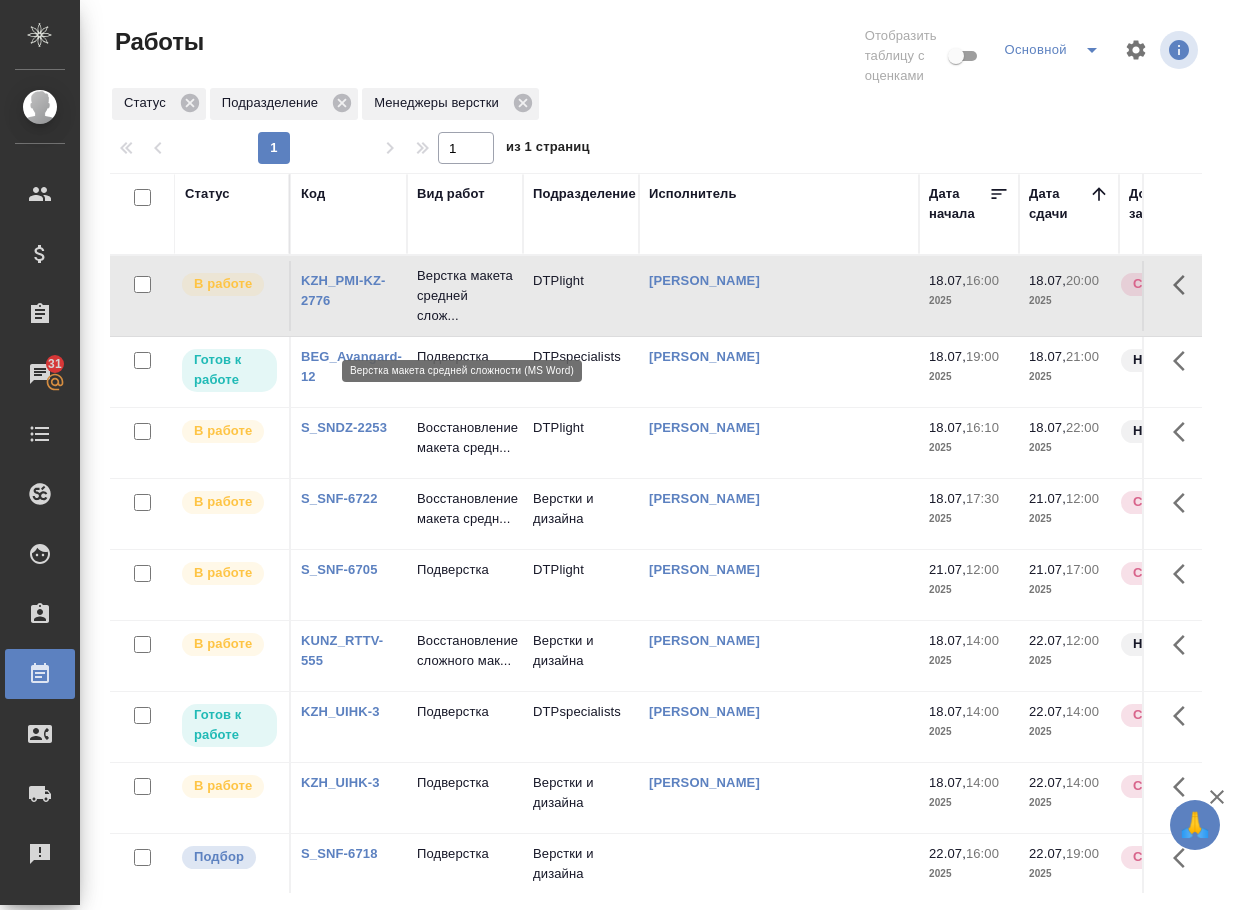 click on "Верстка макета средней слож..." at bounding box center (465, 296) 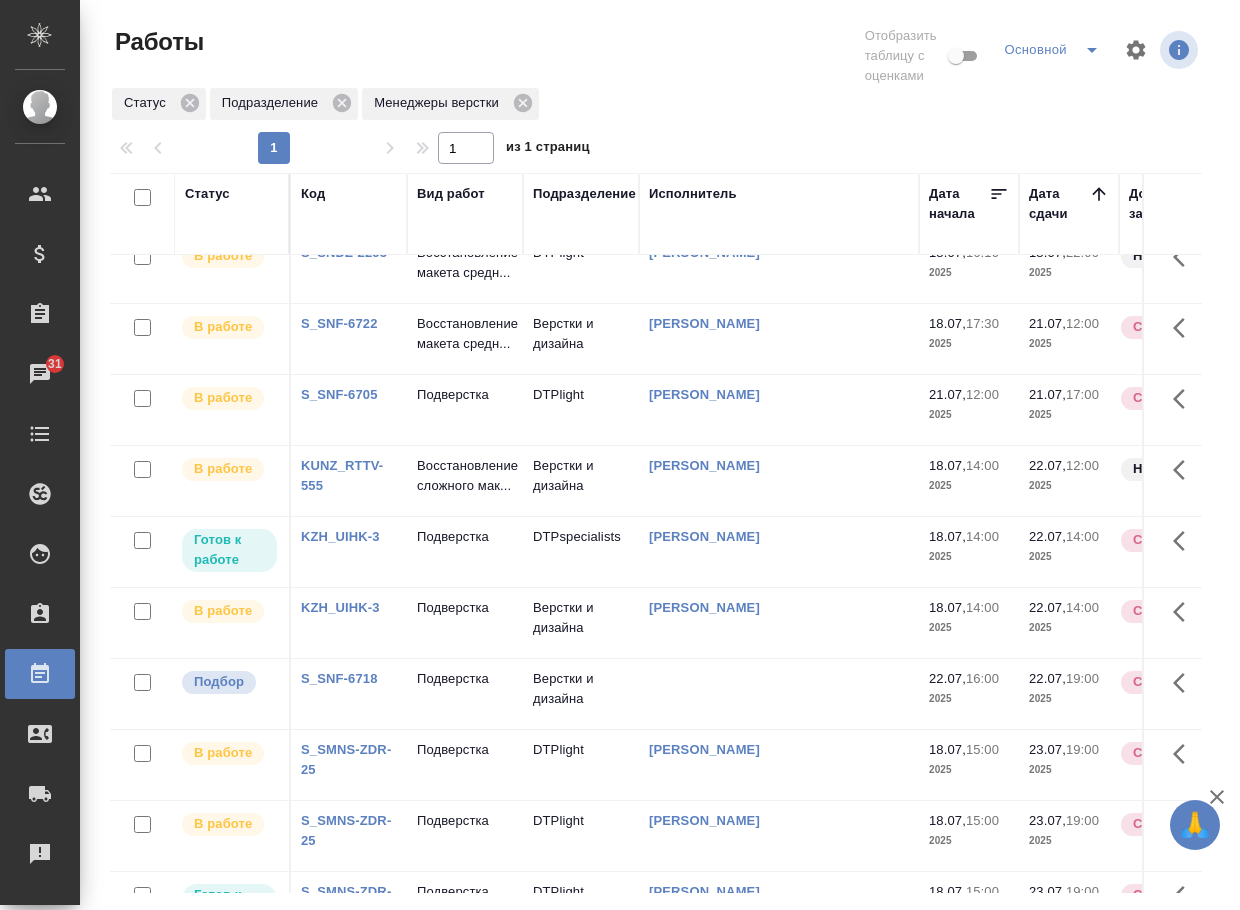 scroll, scrollTop: 391, scrollLeft: 0, axis: vertical 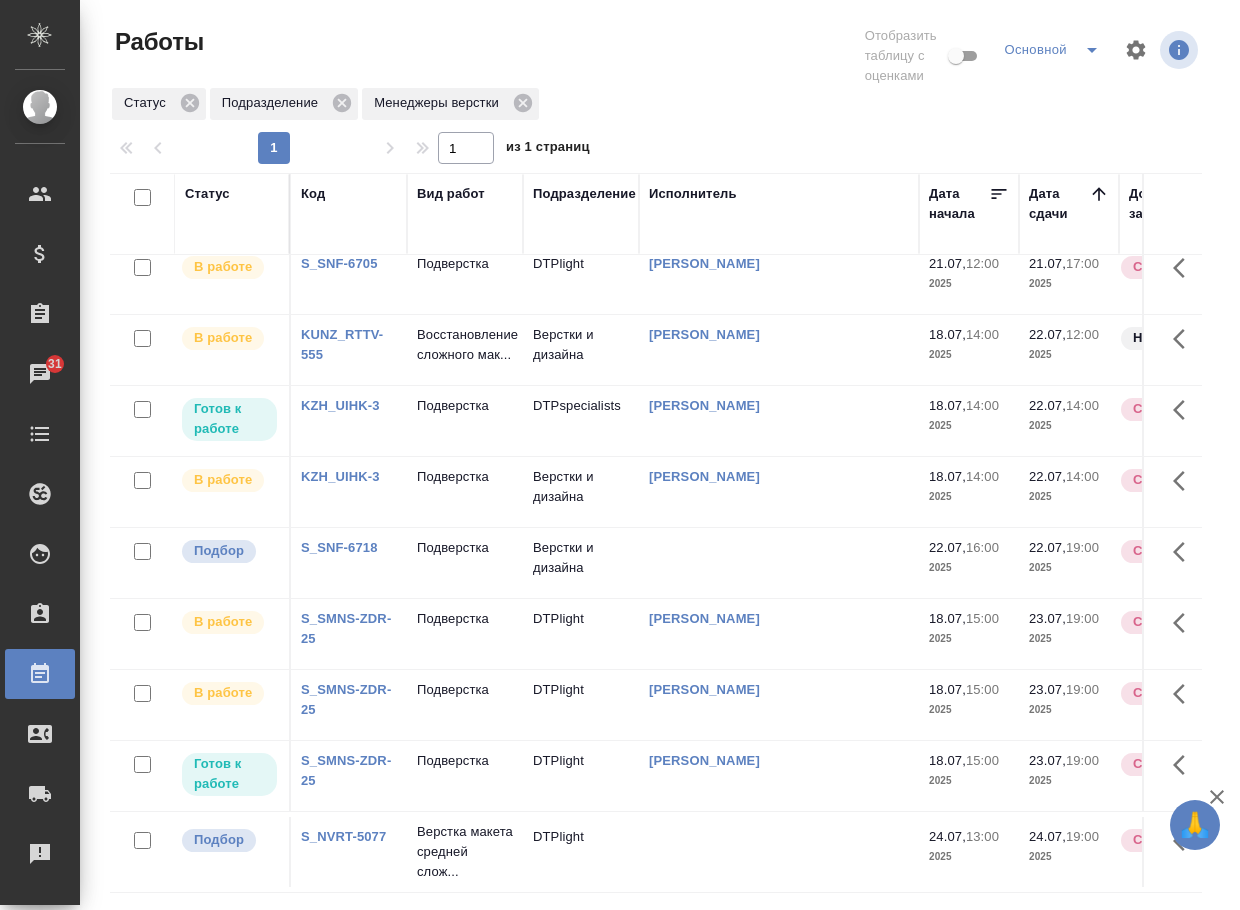 click on "S_SNF-6718" at bounding box center (339, 547) 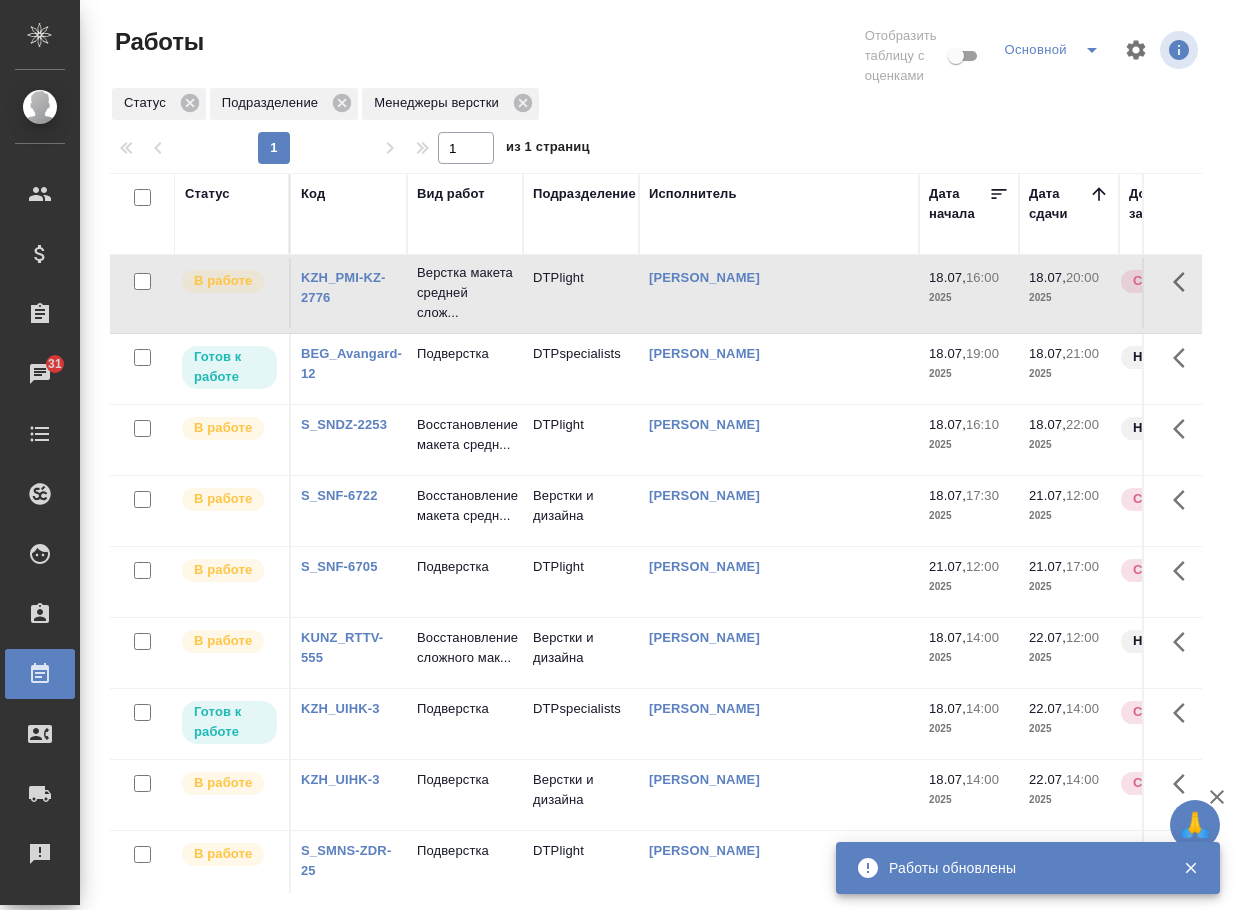 scroll, scrollTop: 0, scrollLeft: 0, axis: both 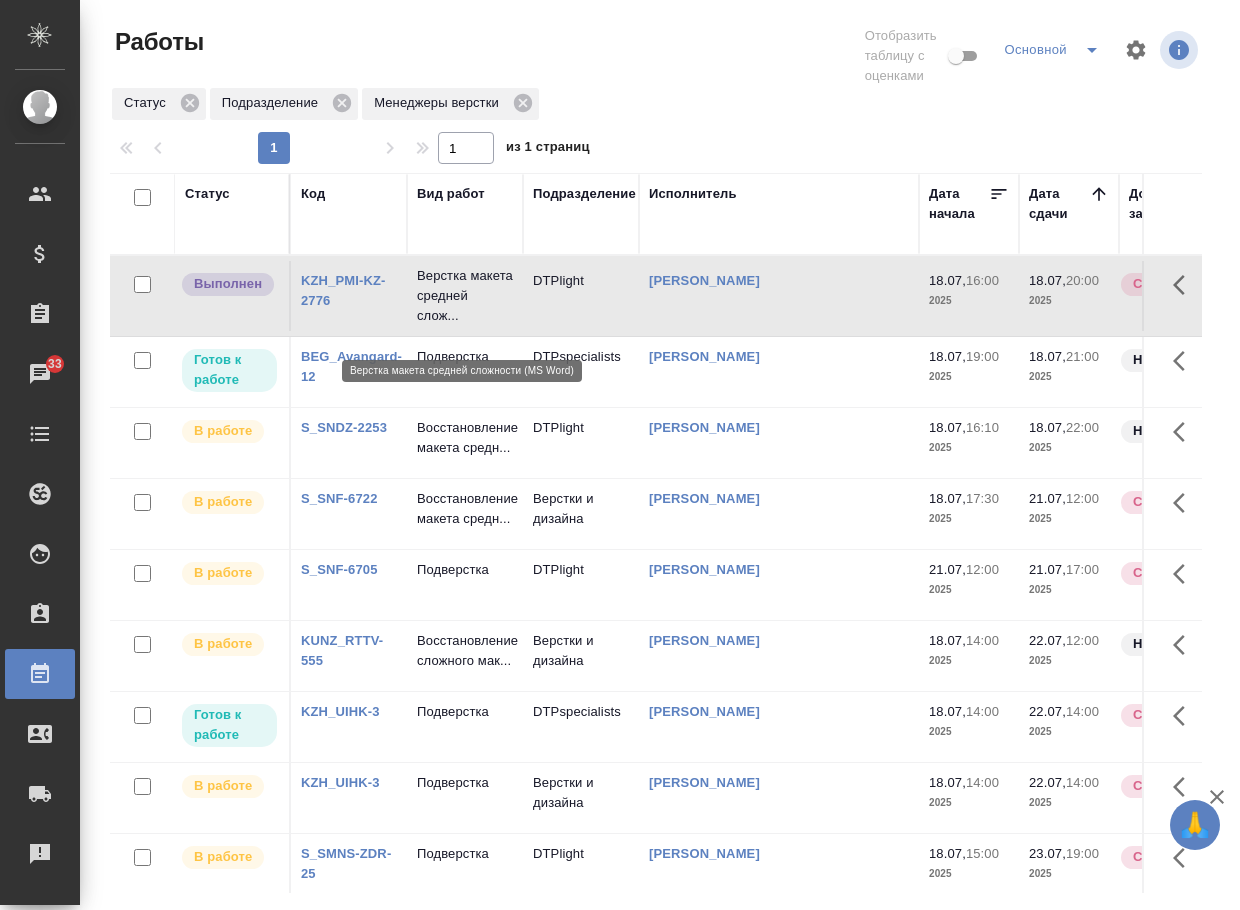 click on "Верстка макета средней слож..." at bounding box center [465, 296] 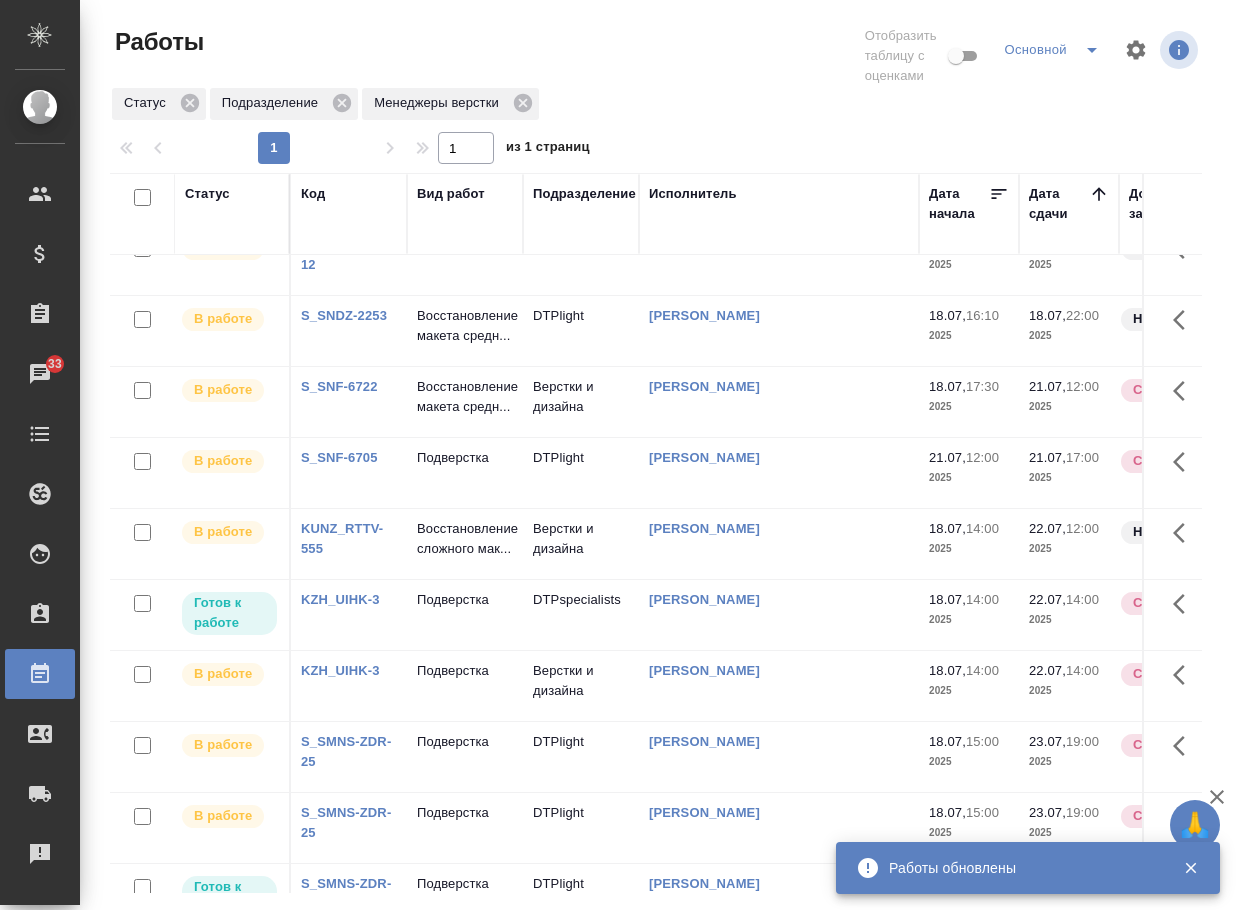 scroll, scrollTop: 0, scrollLeft: 0, axis: both 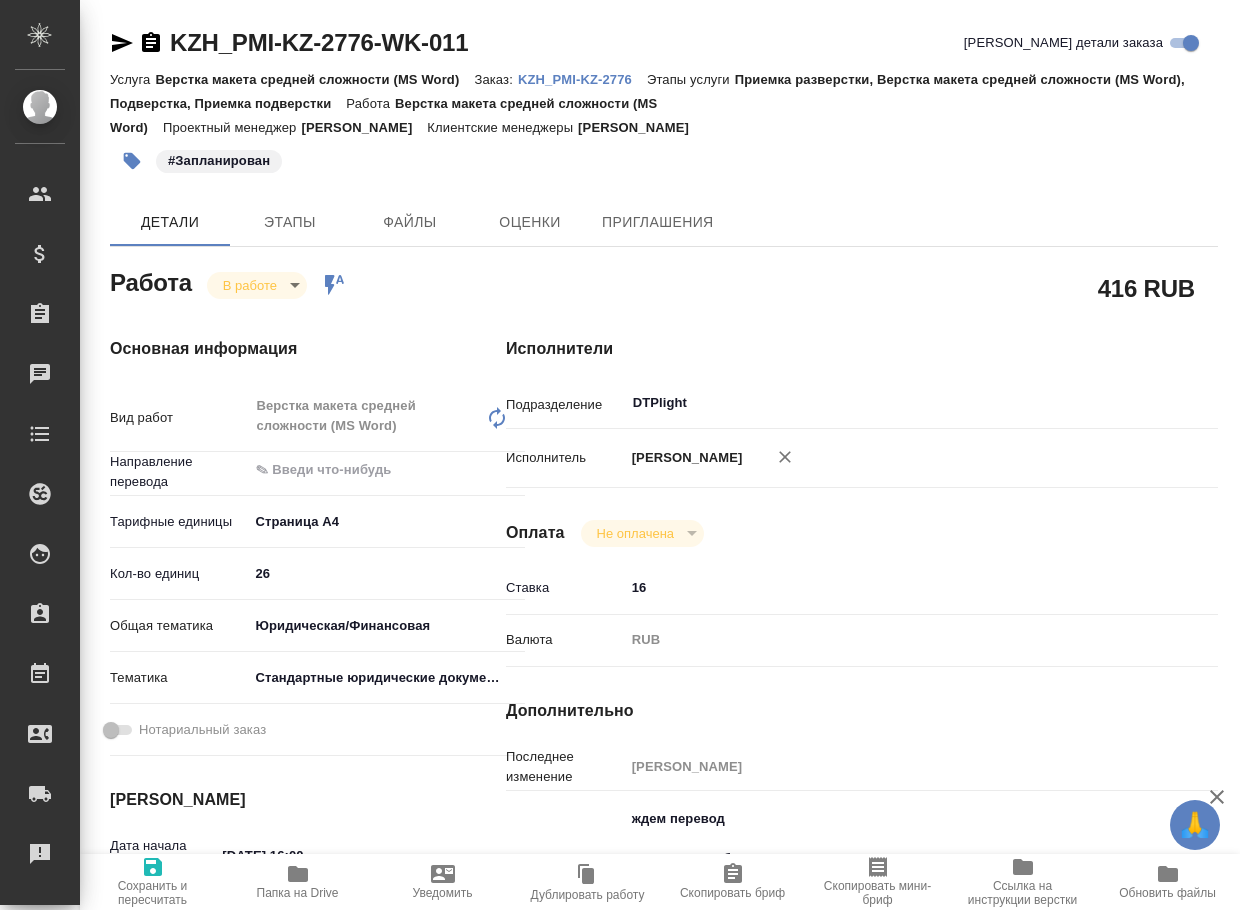 type on "x" 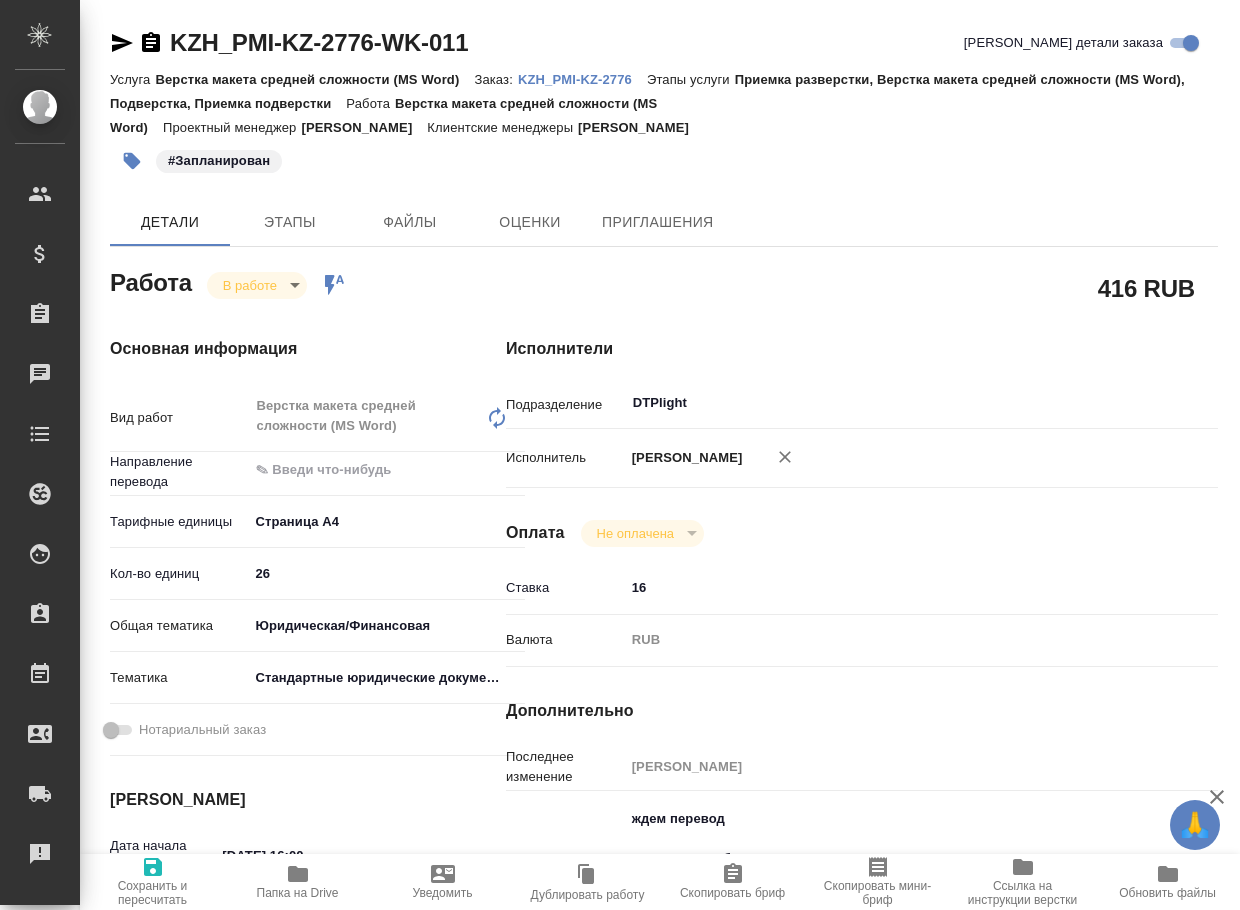 type on "x" 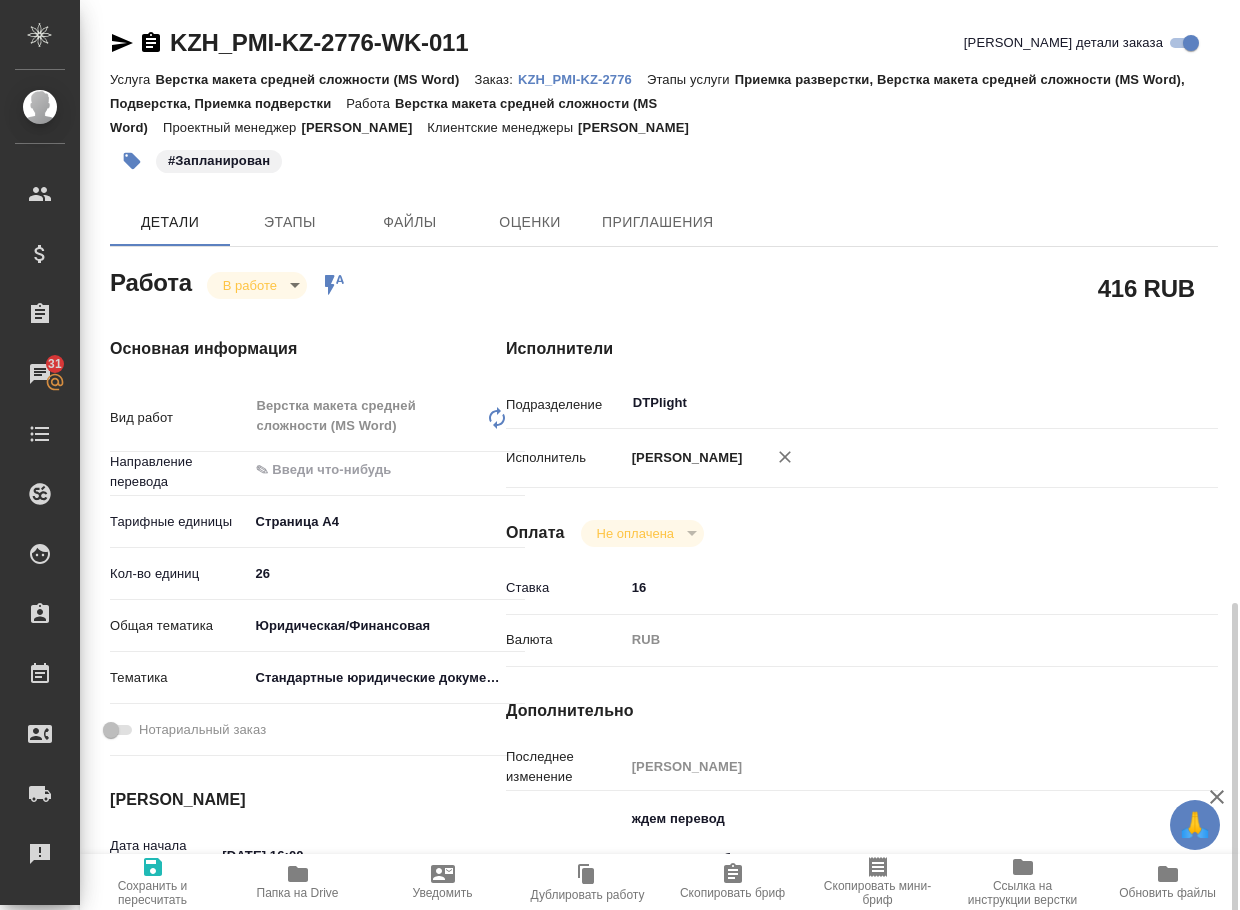 scroll, scrollTop: 400, scrollLeft: 0, axis: vertical 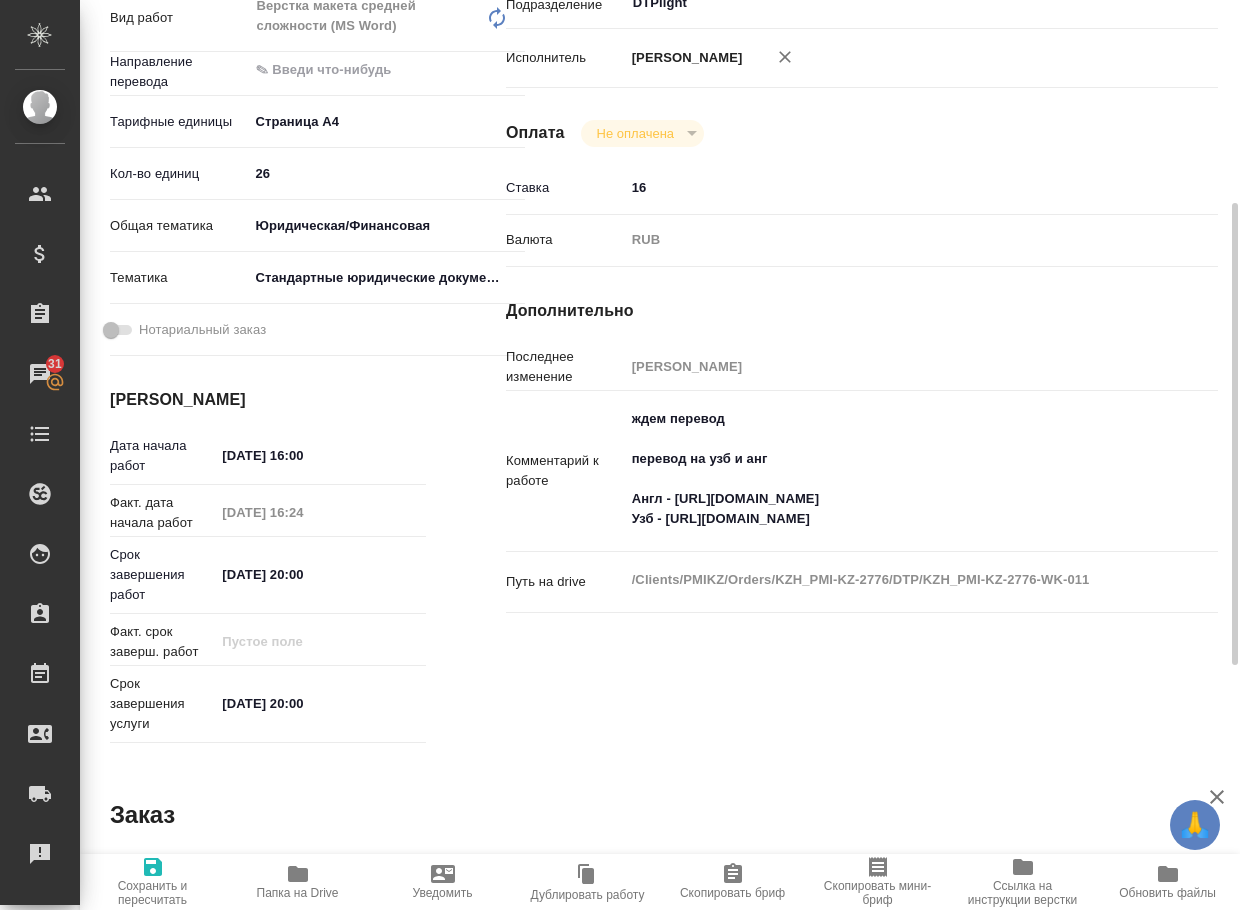 type on "x" 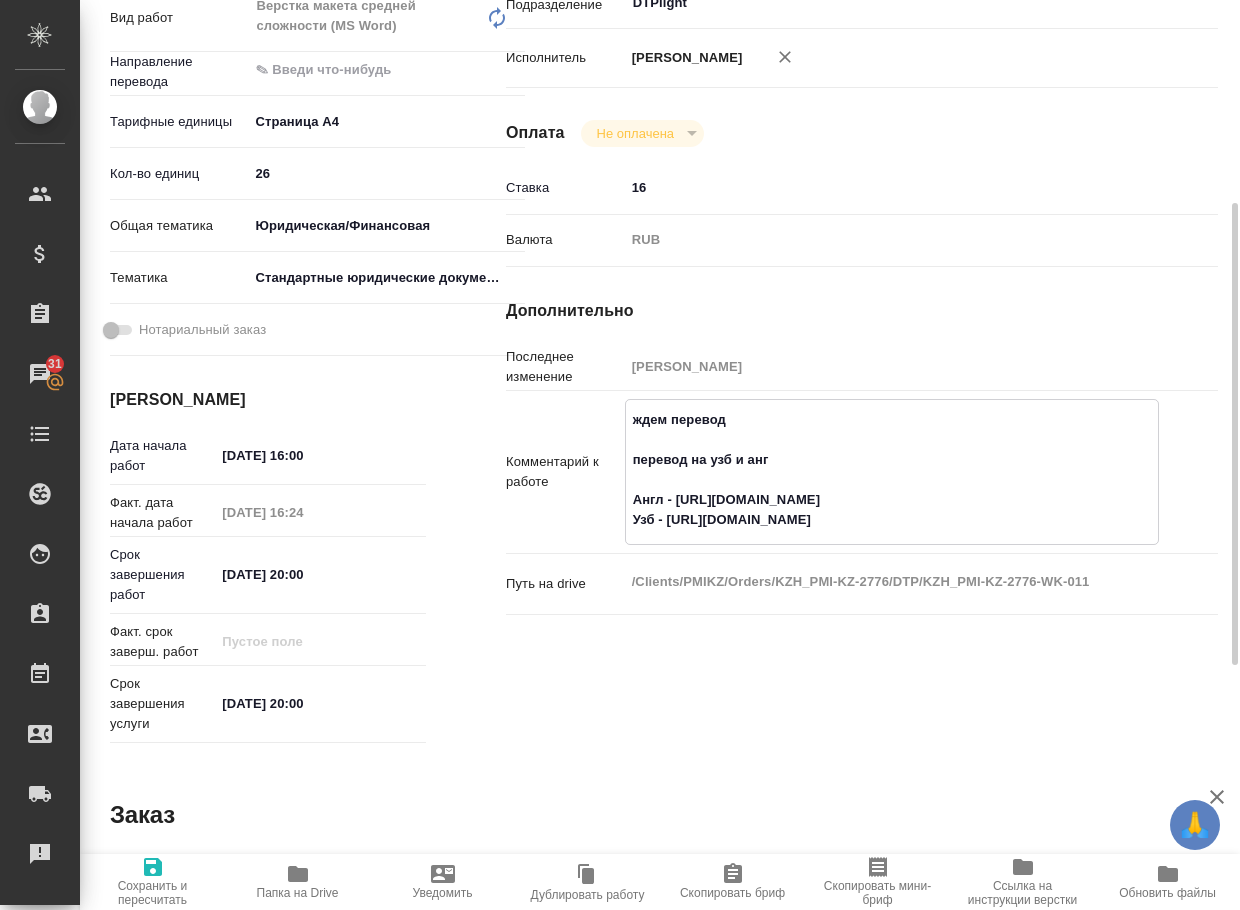 drag, startPoint x: 986, startPoint y: 546, endPoint x: 668, endPoint y: 544, distance: 318.0063 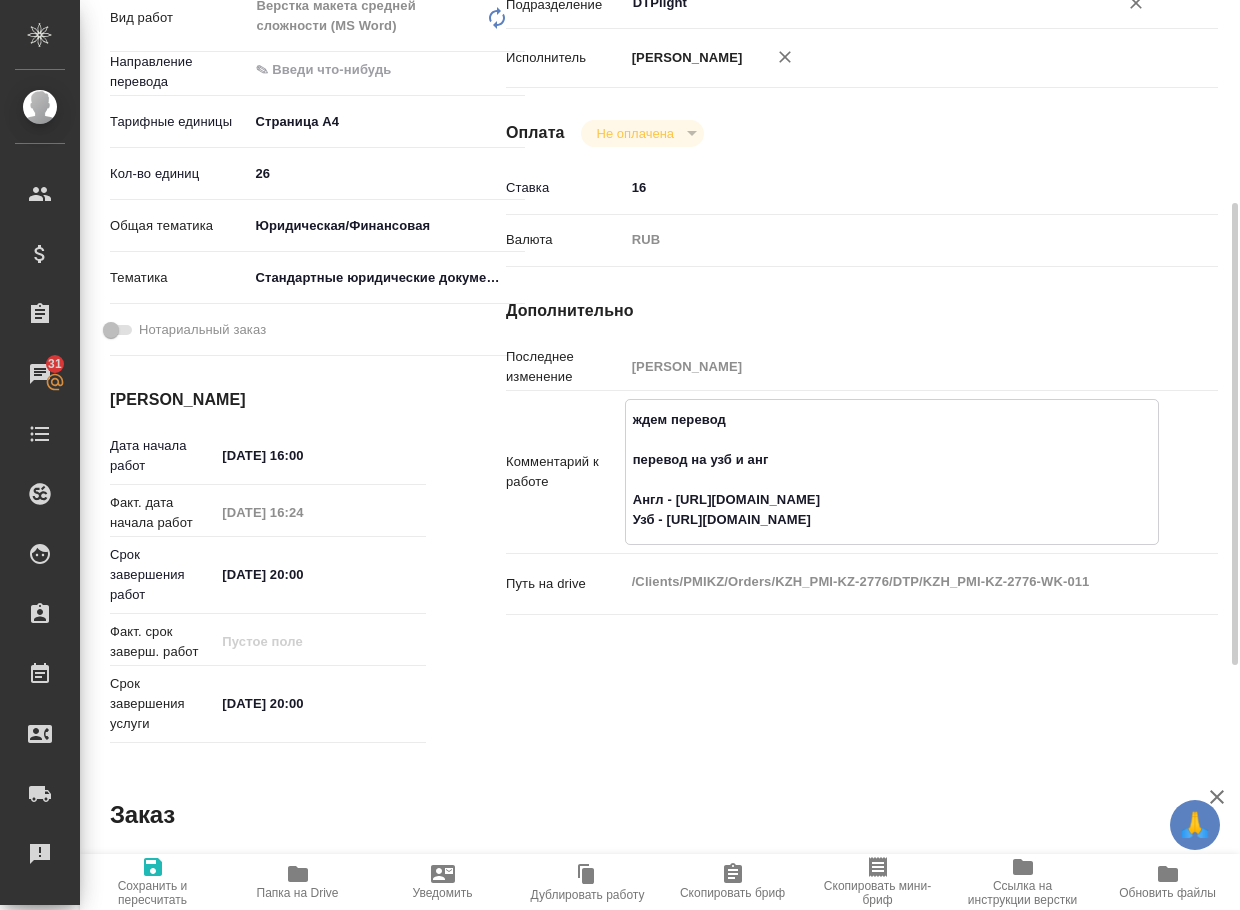 paste on "Положение об оплате сверхурочных работ и работ в выходные и праздничные дни работников ООО Philip Morris Sales and Distribution_after review на узб. ещё не готов для подверстки?" 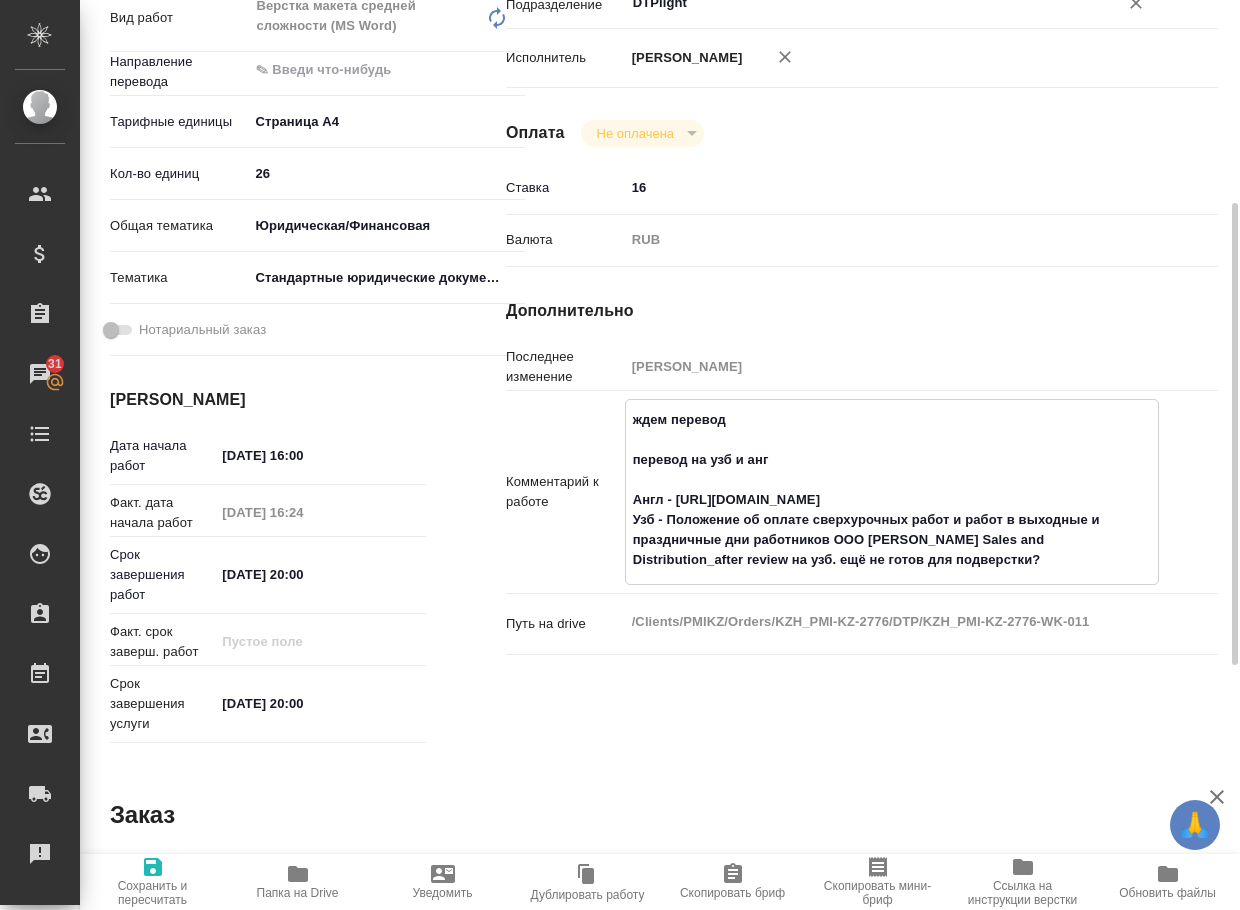 type on "ждем перевод
перевод на узб и анг
Англ - https://drive.awatera.com/s/gYxpPzDxDLmdX9w
Узб - Положение об оплате сверхурочных работ и работ в выходные и праздничные дни работников ООО Philip Morris Sales and Distribution_after review на узб. ещё не готов для подверстки?" 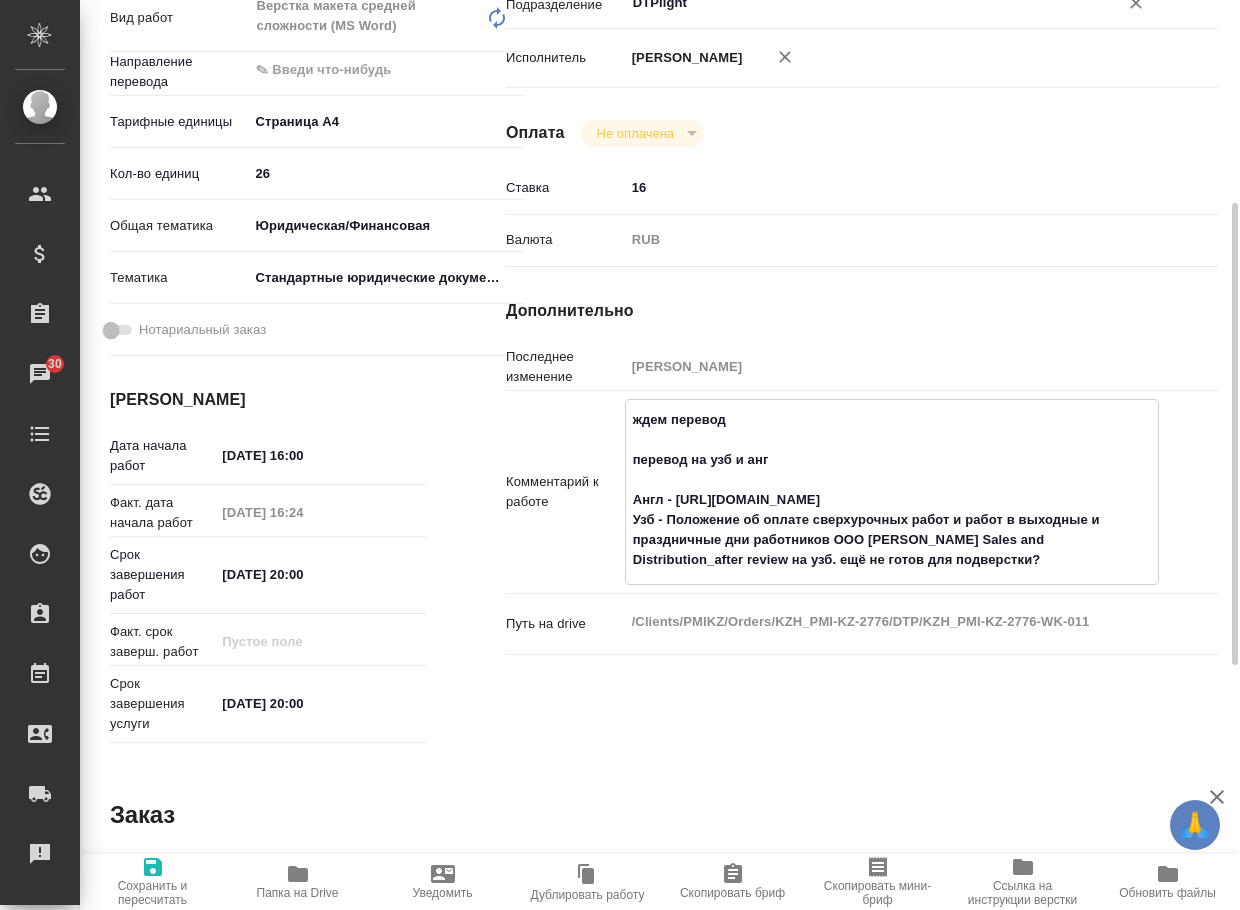type on "x" 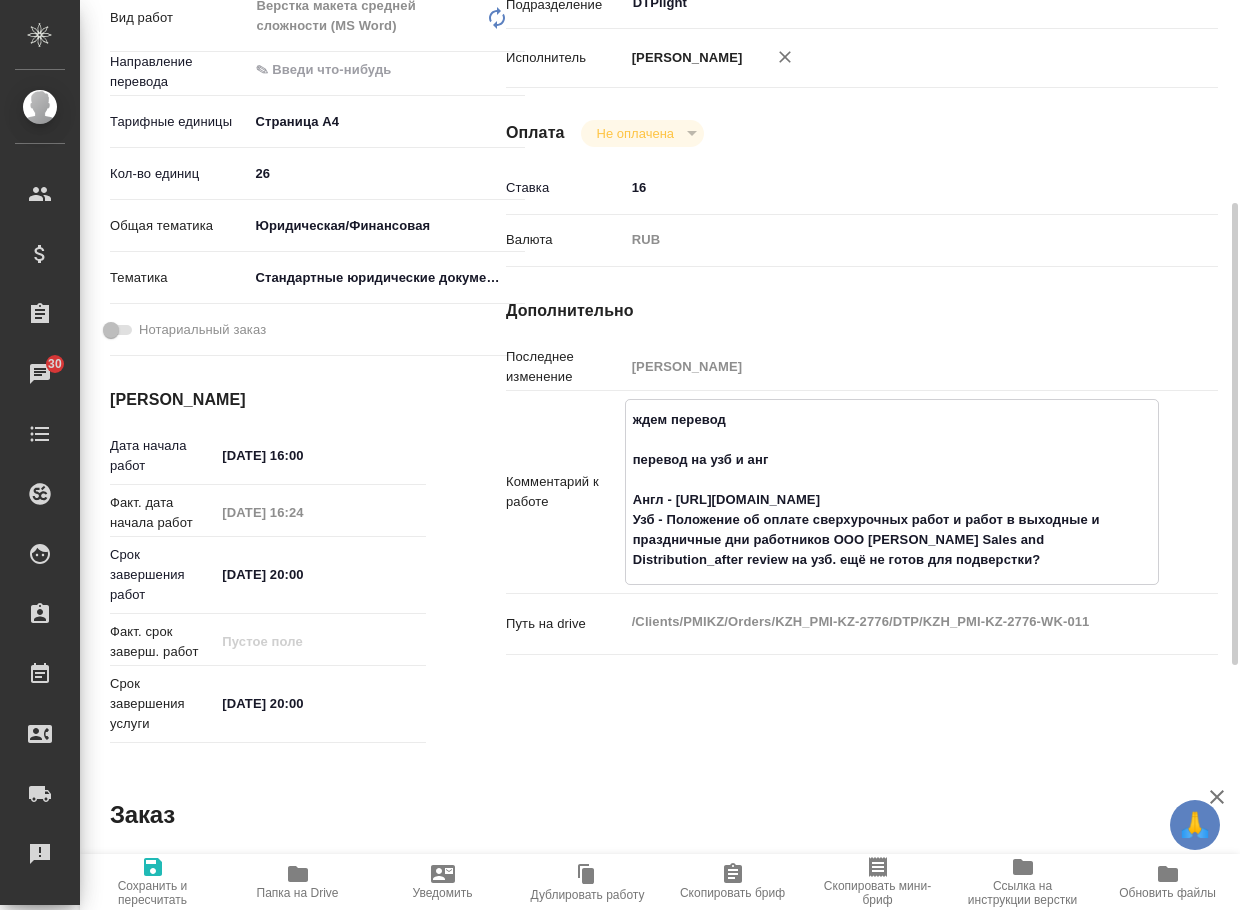 click on "ждем перевод
перевод на узб и анг
Англ - https://drive.awatera.com/s/gYxpPzDxDLmdX9w
Узб - Положение об оплате сверхурочных работ и работ в выходные и праздничные дни работников ООО Philip Morris Sales and Distribution_after review на узб. ещё не готов для подверстки?" at bounding box center [892, 490] 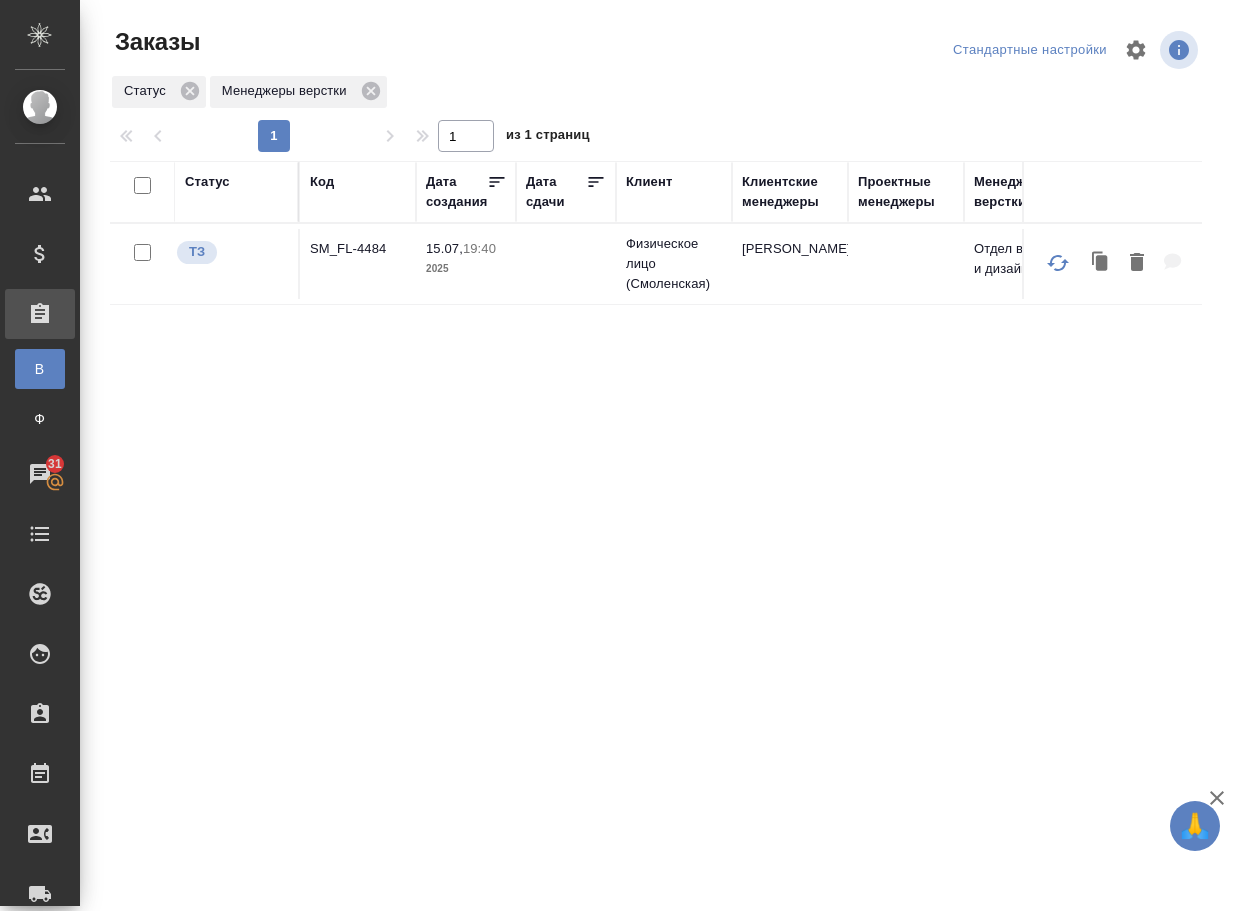 scroll, scrollTop: 0, scrollLeft: 0, axis: both 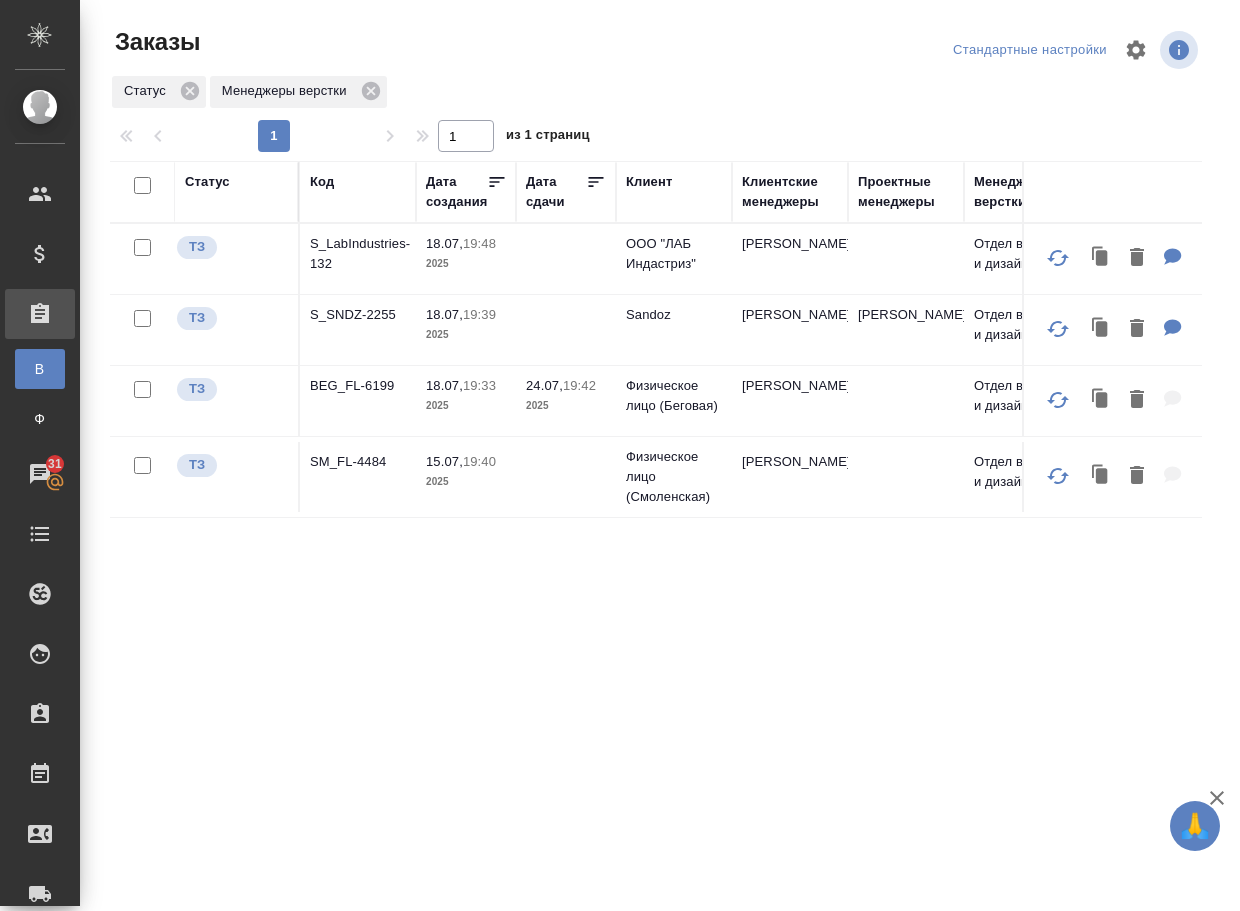 drag, startPoint x: 465, startPoint y: 724, endPoint x: 465, endPoint y: 698, distance: 26 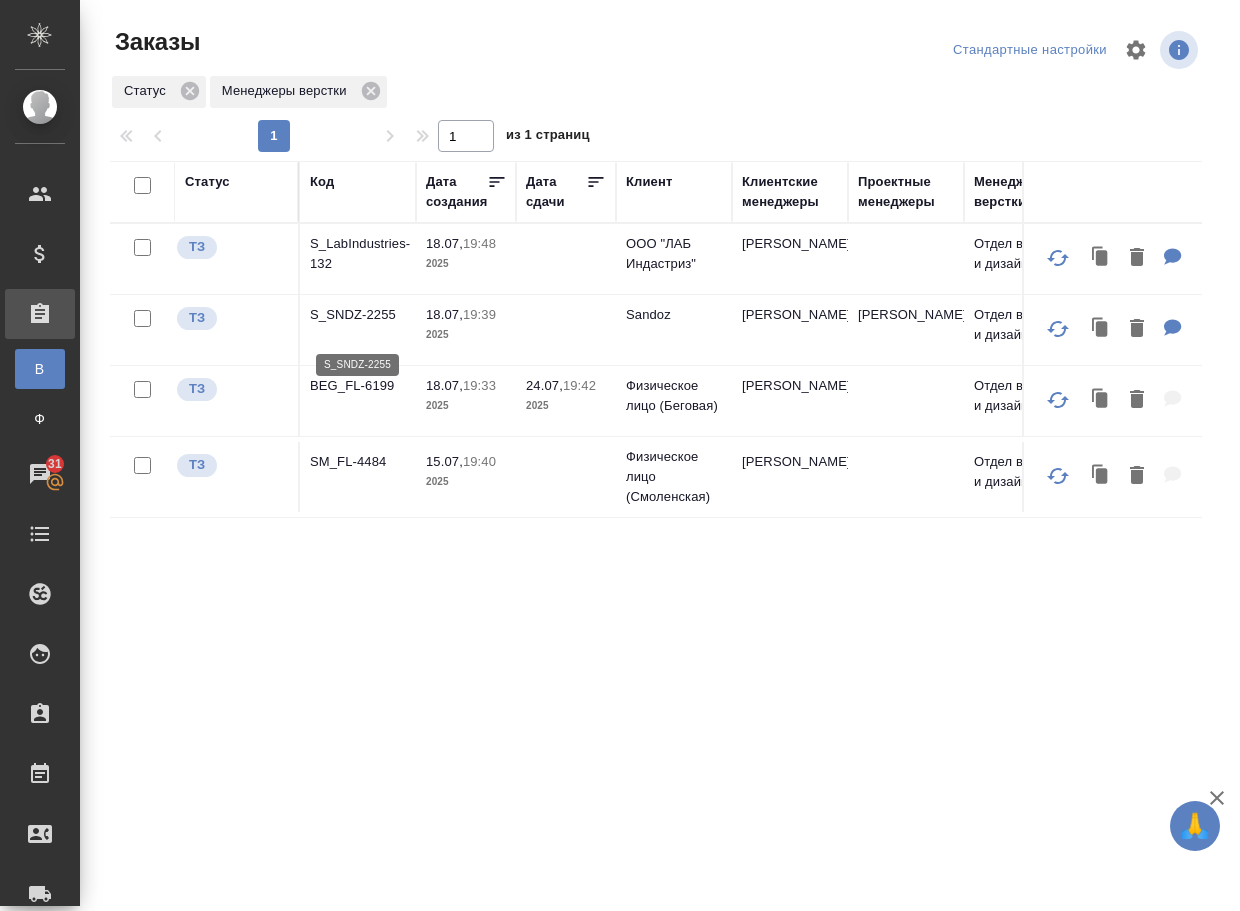 click on "S_SNDZ-2255" at bounding box center [358, 315] 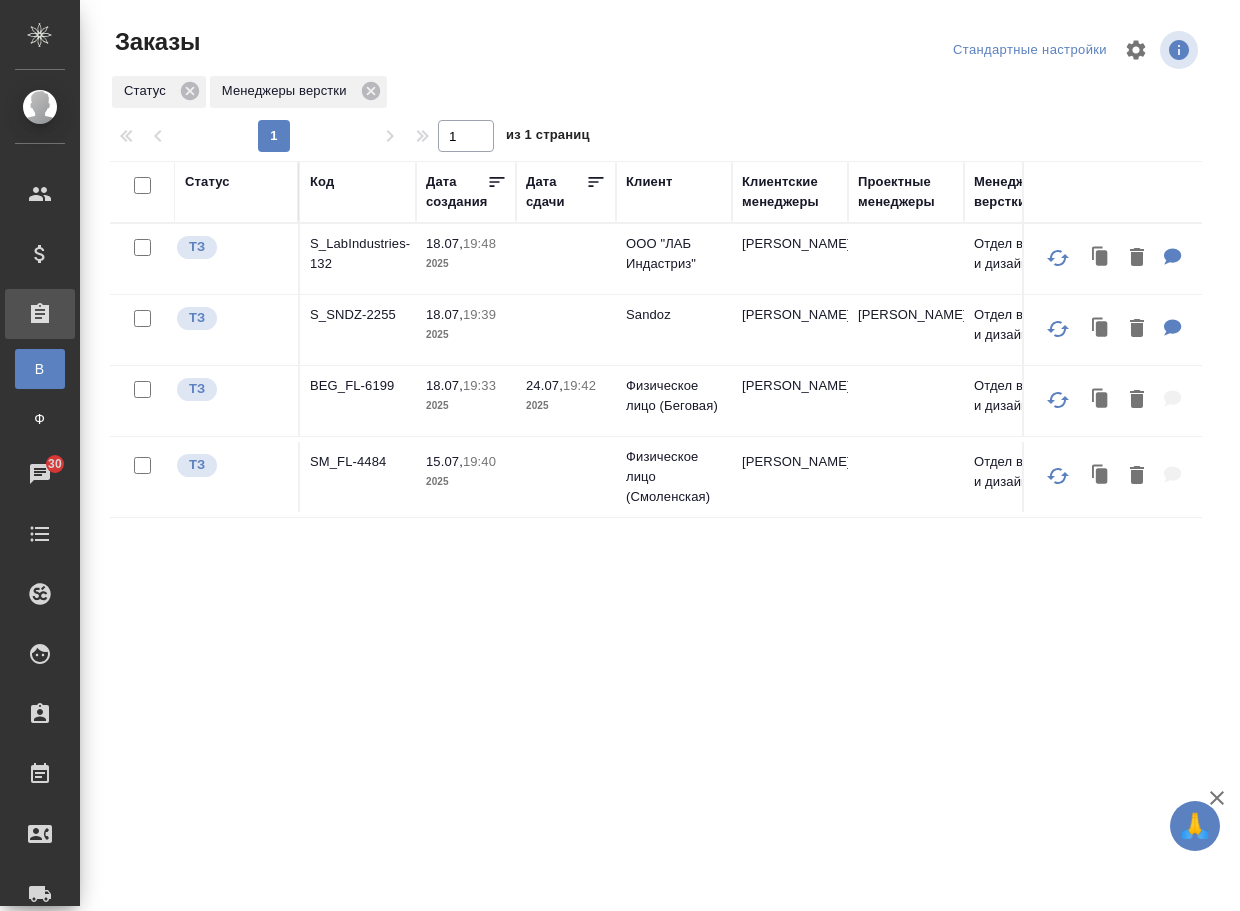 click on "BEG_FL-6199" at bounding box center [358, 386] 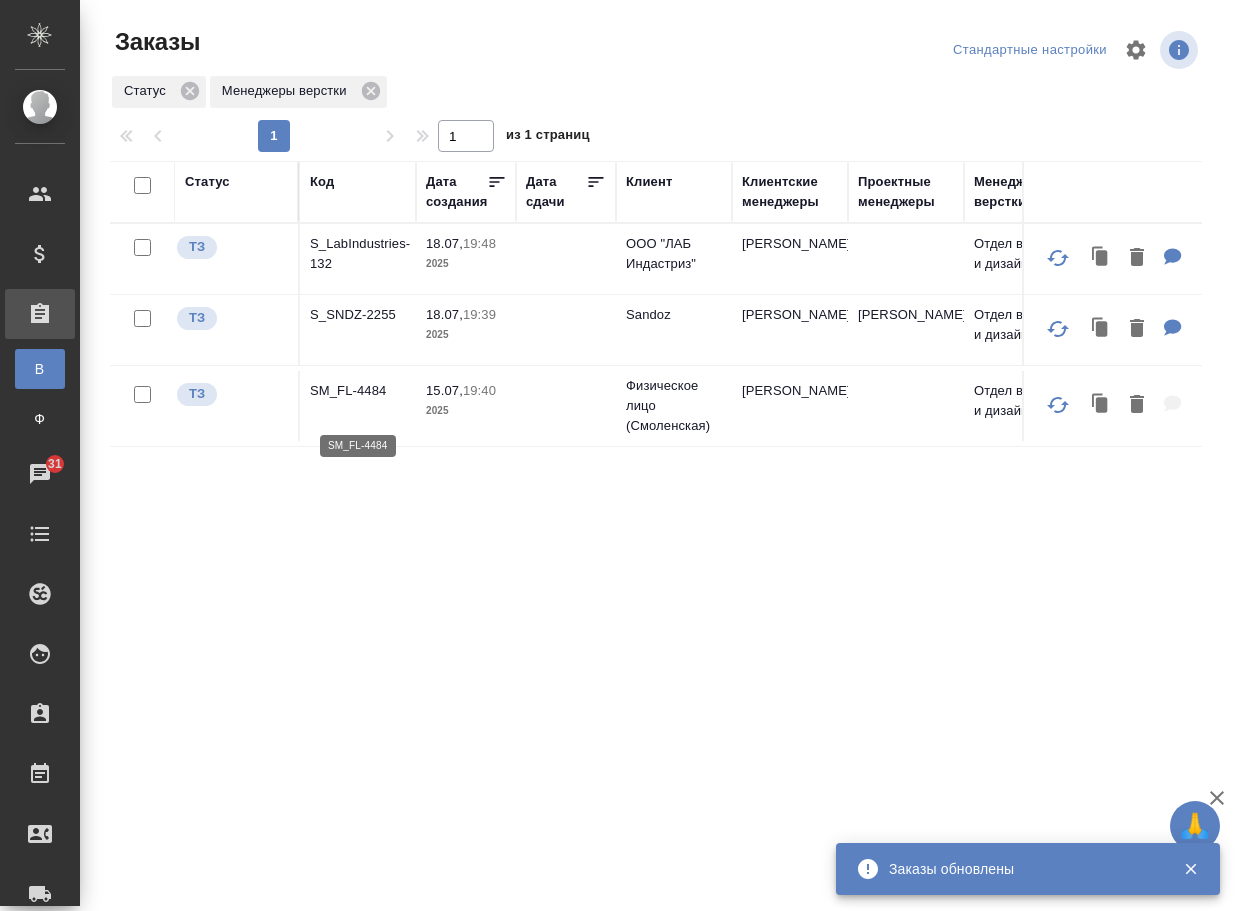 click on "SM_FL-4484" at bounding box center (358, 391) 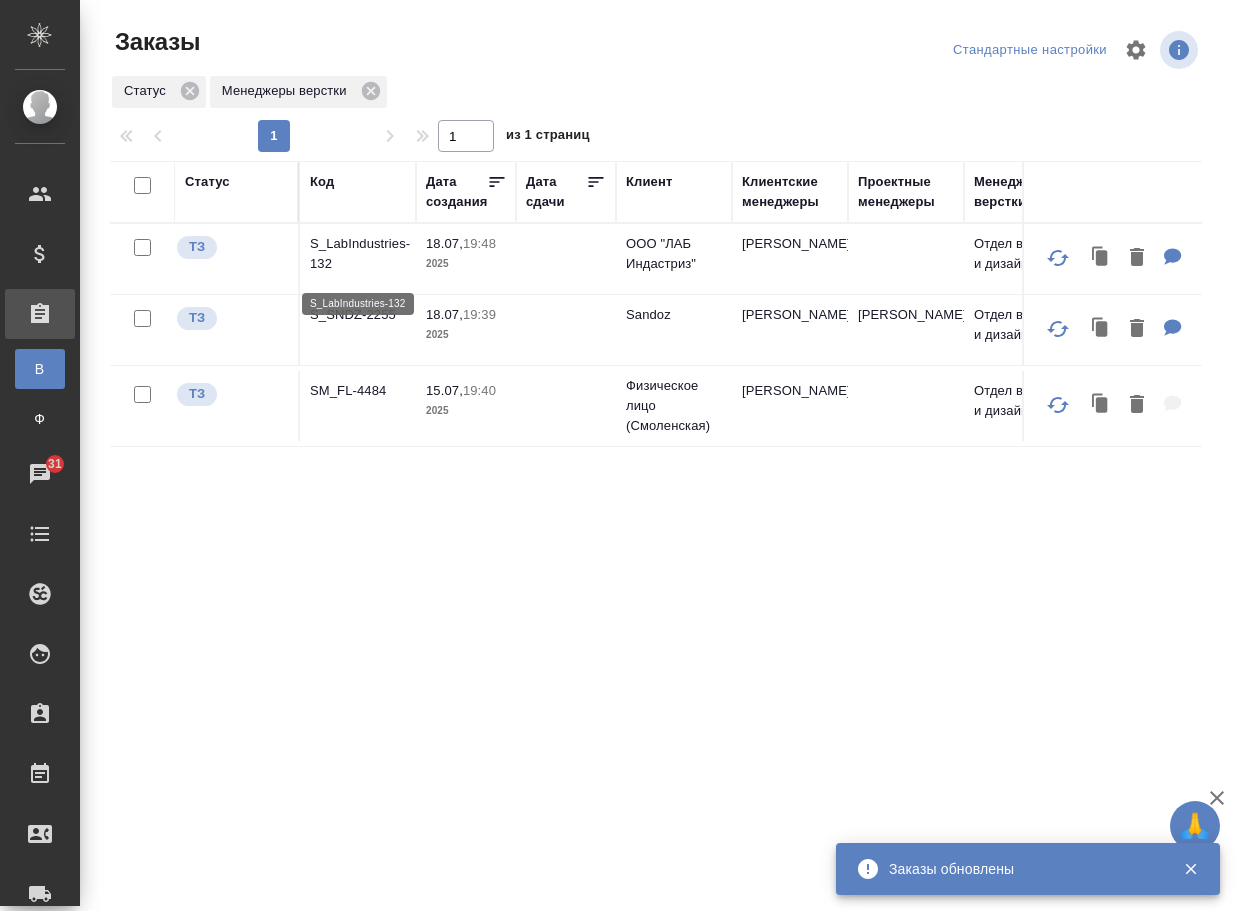 click on "S_LabIndustries-132" at bounding box center (358, 254) 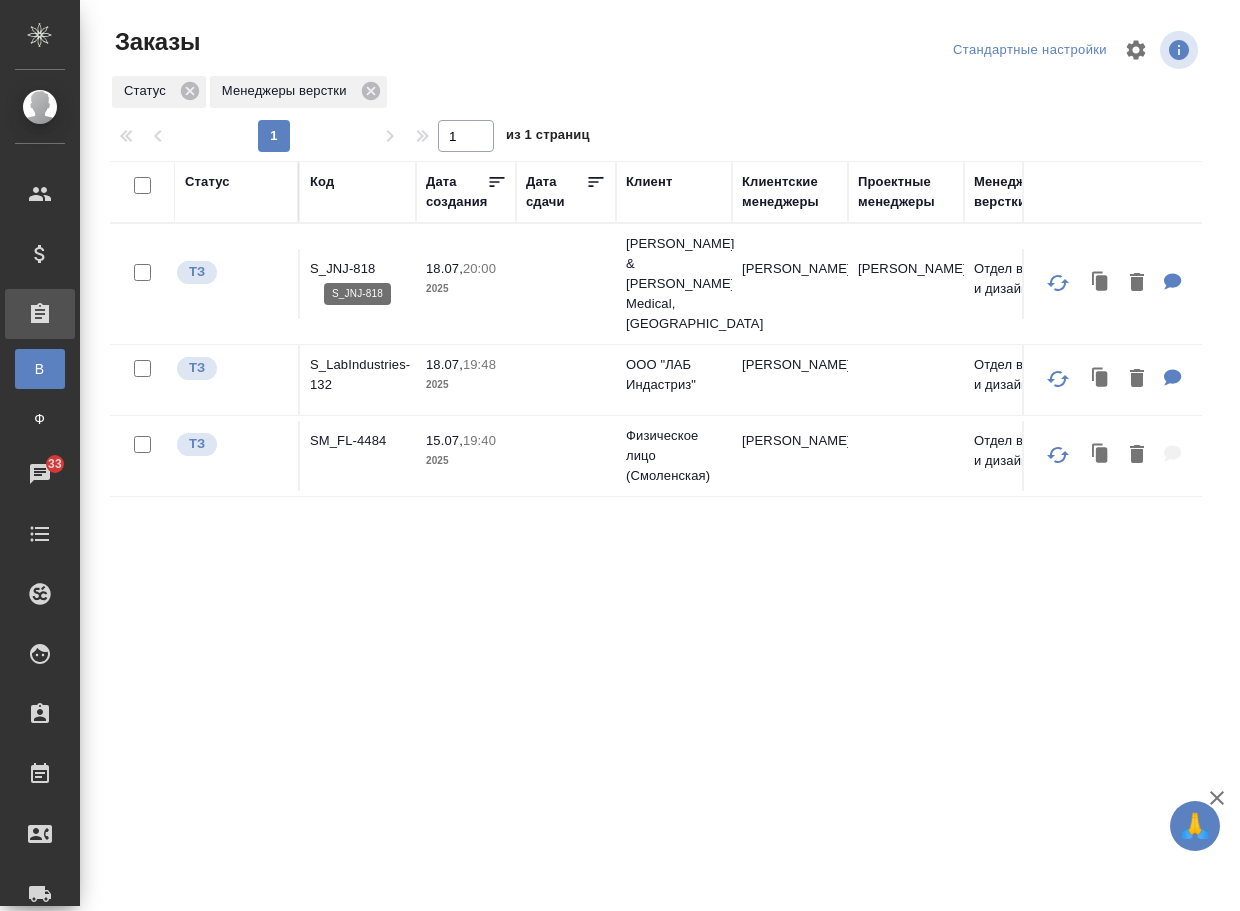 click on "S_JNJ-818" at bounding box center [358, 269] 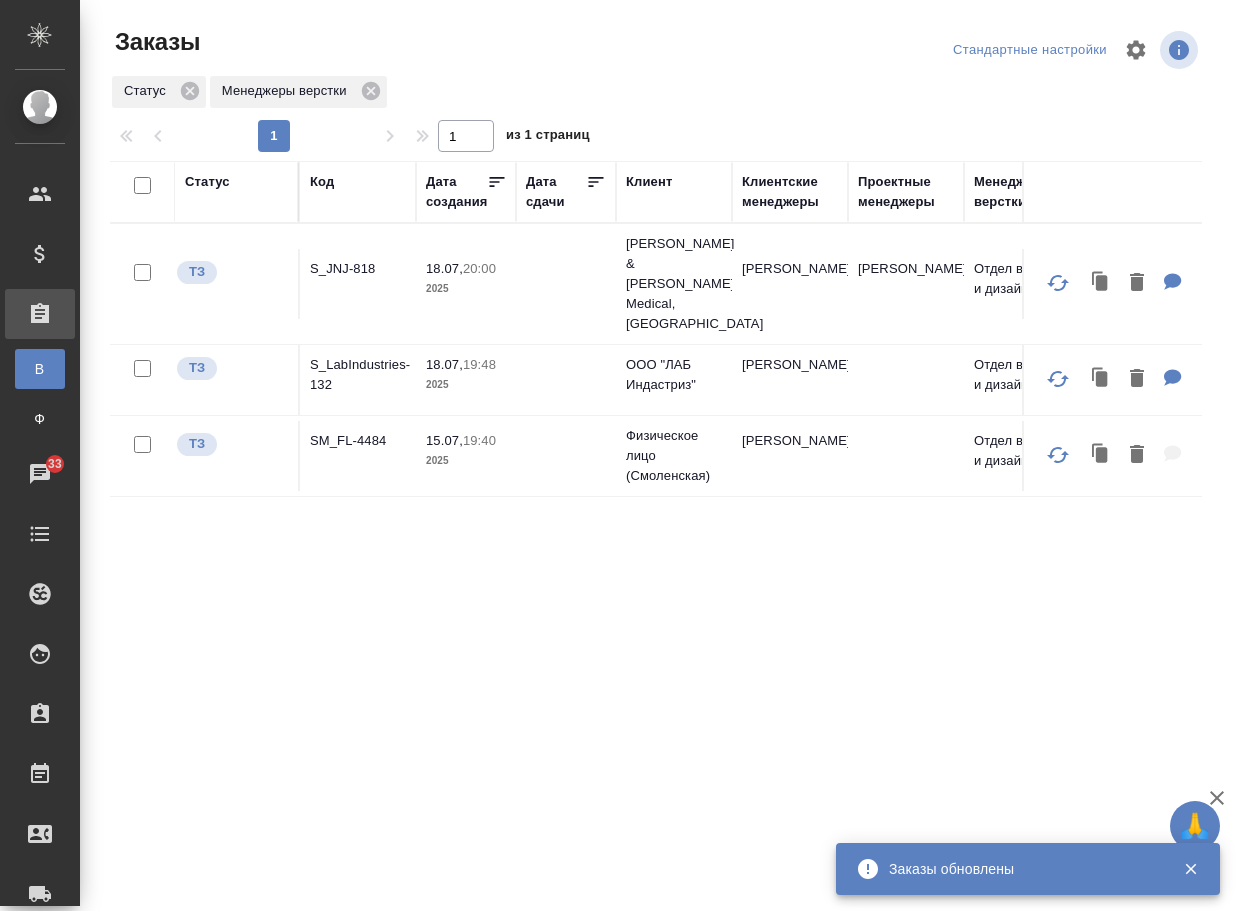 click on "Статус Код Дата создания Дата сдачи Клиент Клиентские менеджеры Проектные менеджеры Менеджеры верстки Внутренний клиент Файлы Комментарии для КМ   ТЗ S_JNJ-818 18.07,  20:00 2025 Johnson & Johnson Medical, Russia Никифорова Валерия Сергеева Анастасия Отдел верстки и дизайна Нет 19 файлов Запрос на перевод документации 11 DEP... ТЗ S_LabIndustries-132 18.07,  19:48 2025 ООО "ЛАБ Индастриз" Никифорова Валерия Отдел верстки и дизайна Нет 2 файла Тосно_ дооборудование реактора 250л_ ... ТЗ SM_FL-4484 15.07,  19:40 2025 Физическое лицо (Смоленская) Козлова Мария Отдел верстки и дизайна Нет 3 файла" at bounding box center (656, 521) 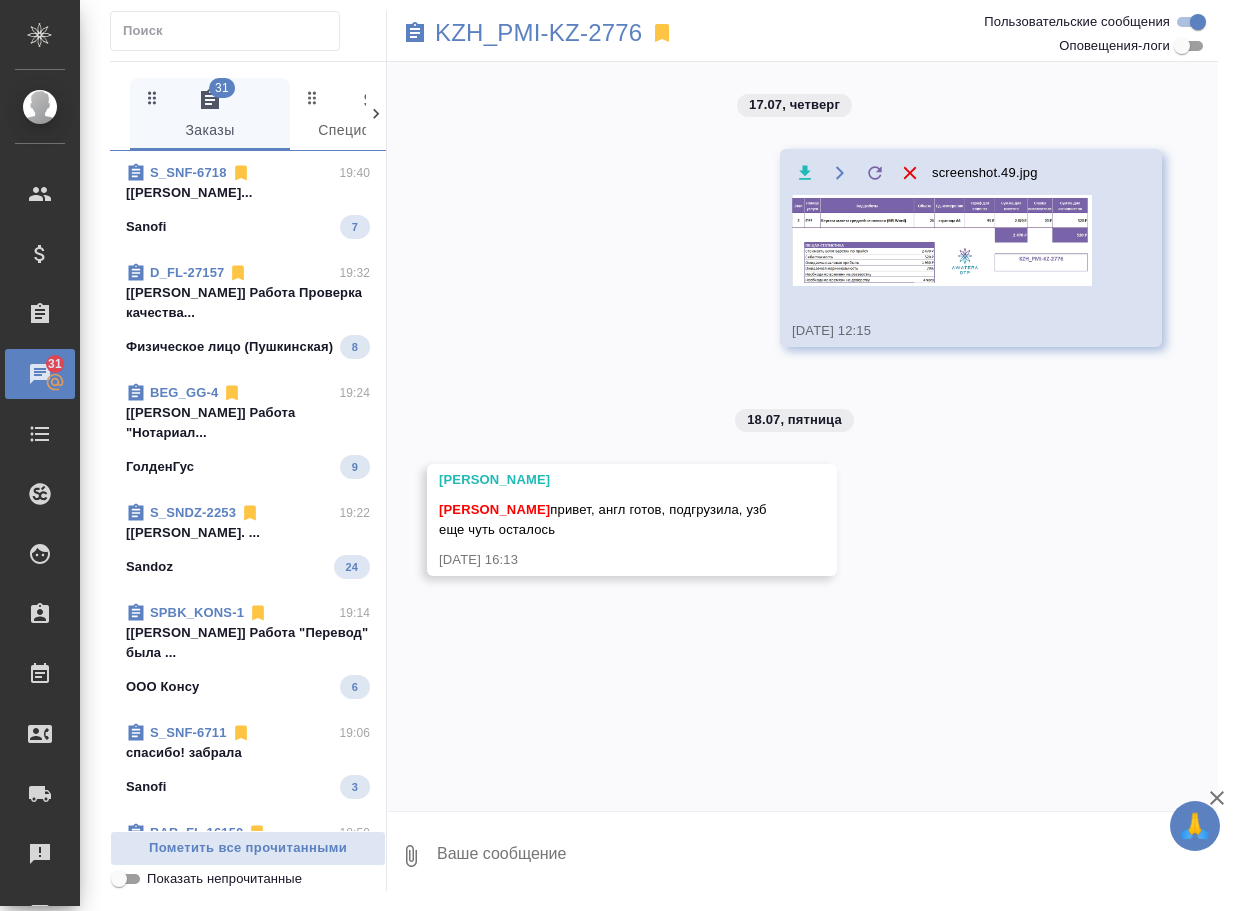 scroll, scrollTop: 0, scrollLeft: 0, axis: both 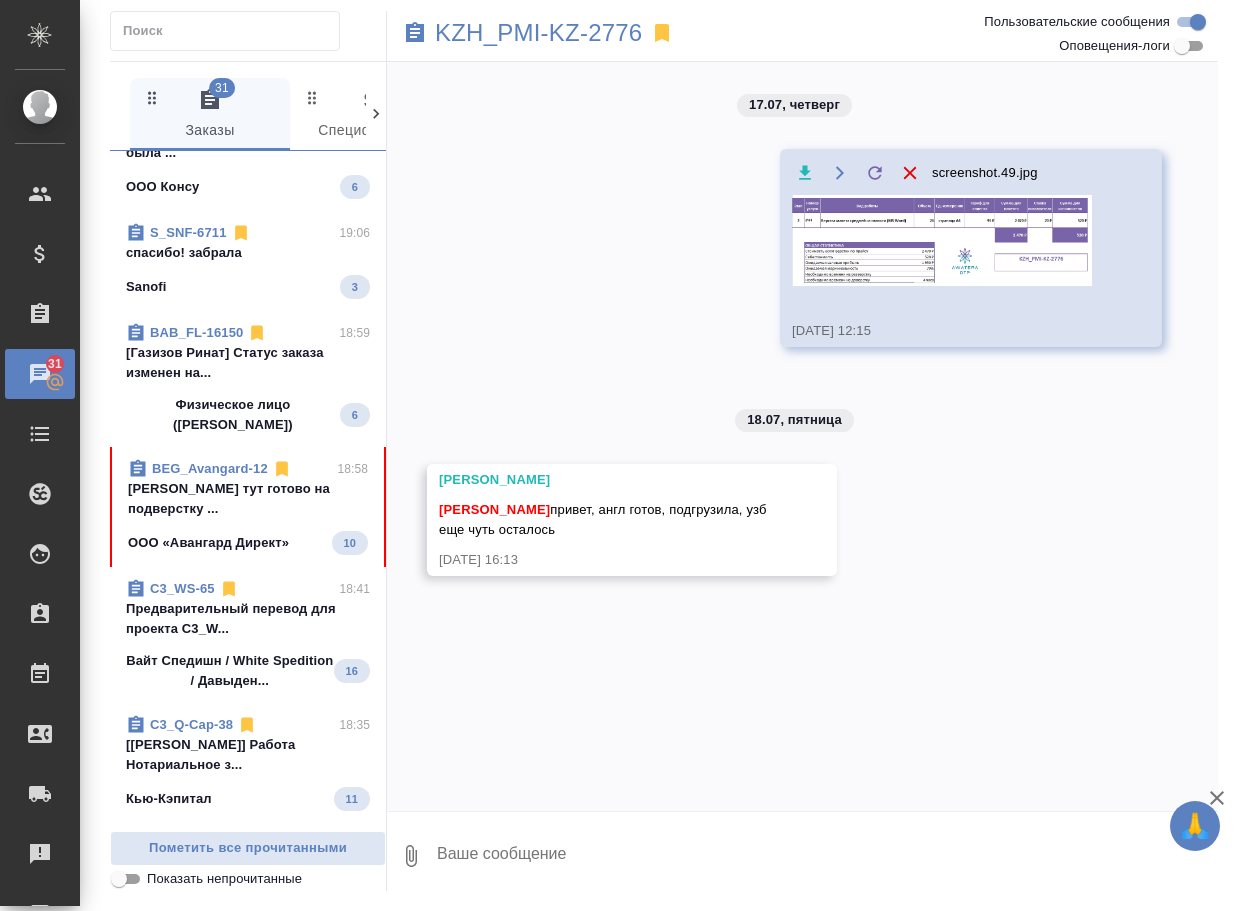 click on "Арсеньева Вера тут готово на подверстку ..." at bounding box center [248, 499] 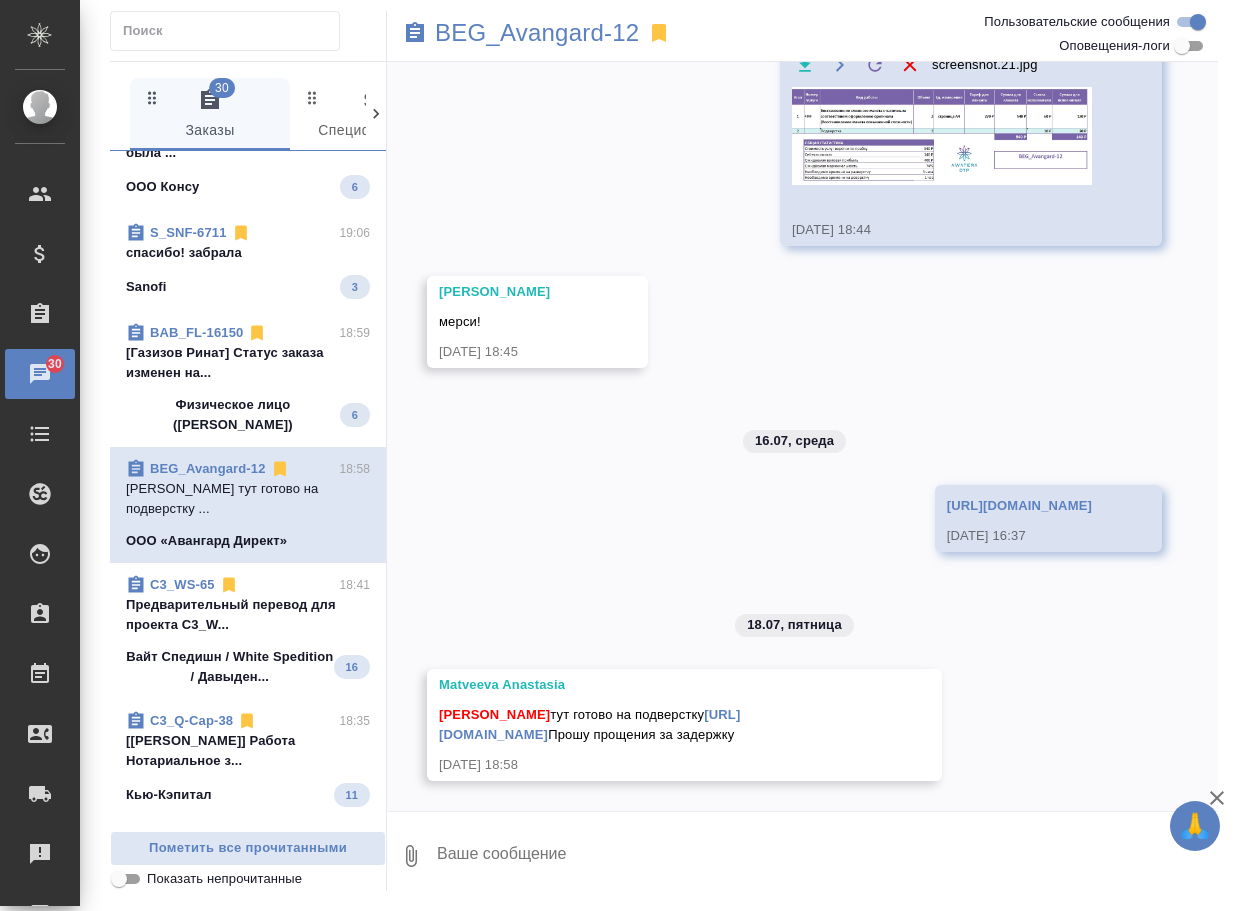 scroll, scrollTop: 208, scrollLeft: 0, axis: vertical 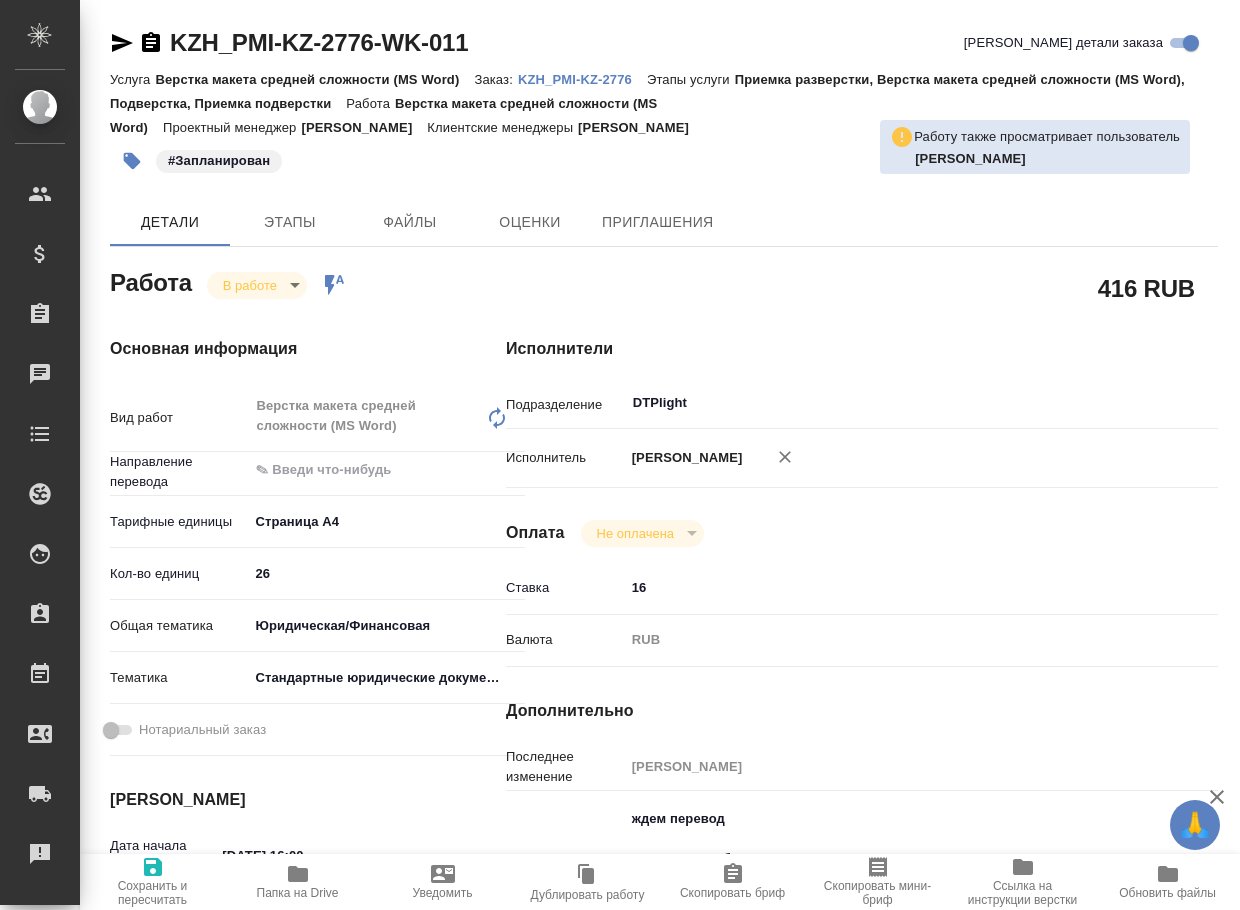 type on "x" 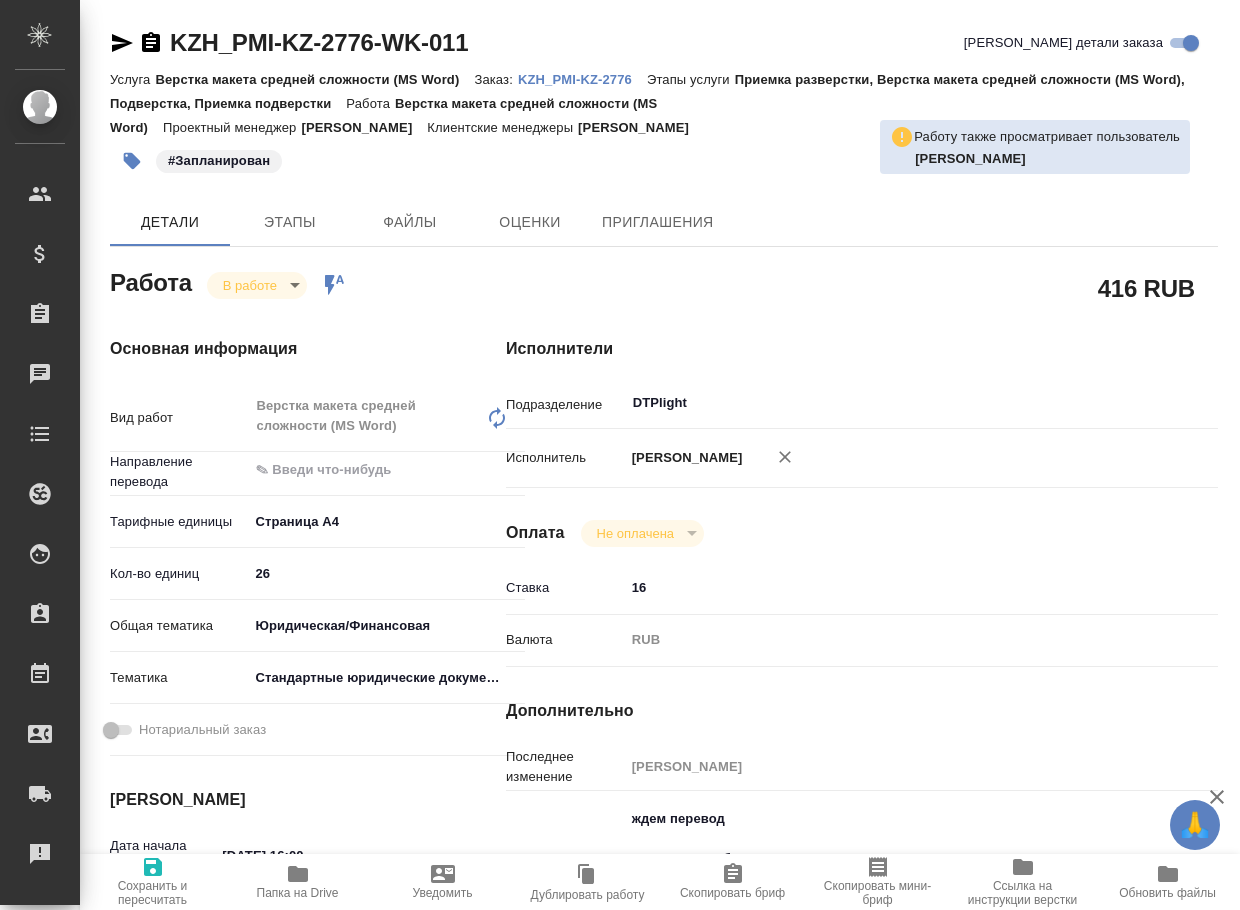 type on "x" 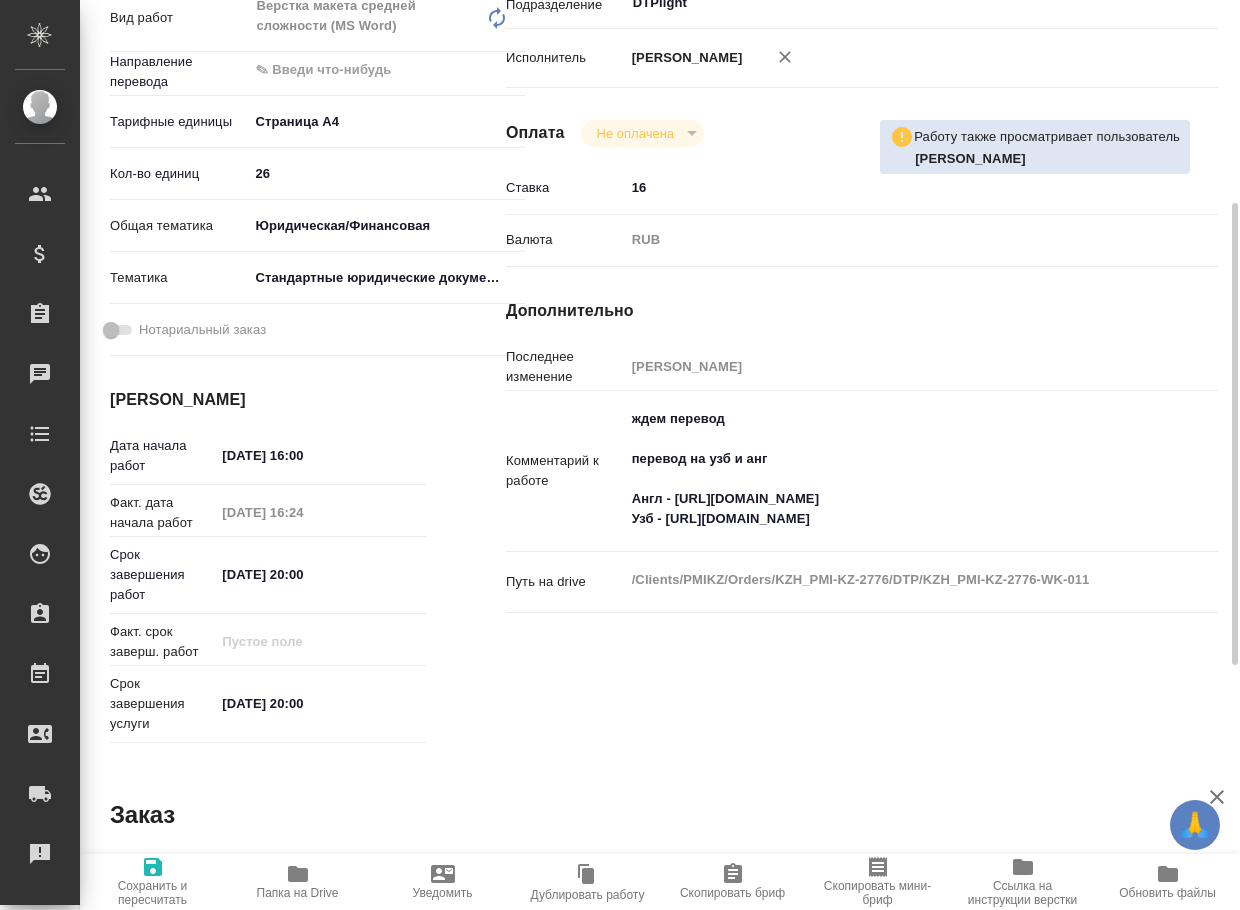 type on "x" 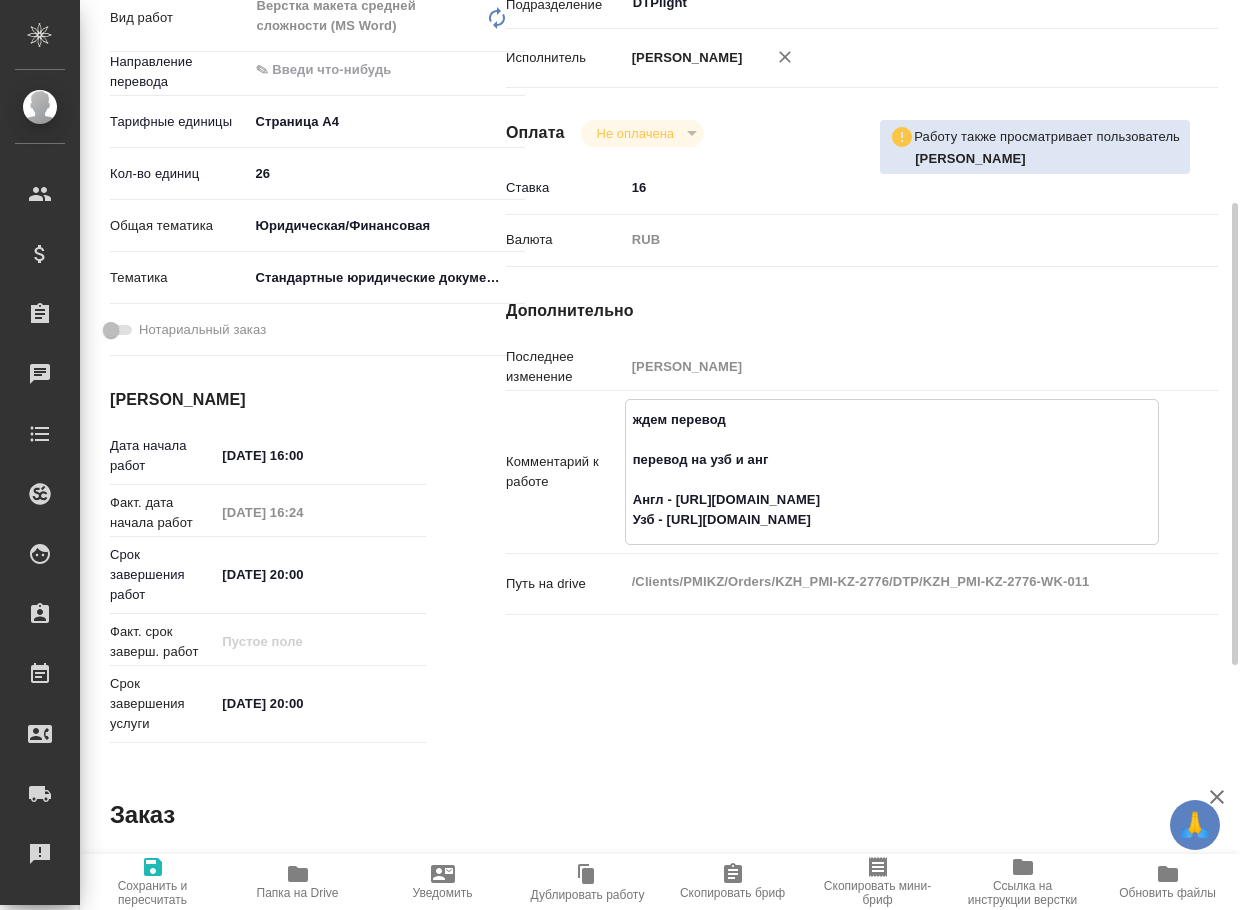 type on "x" 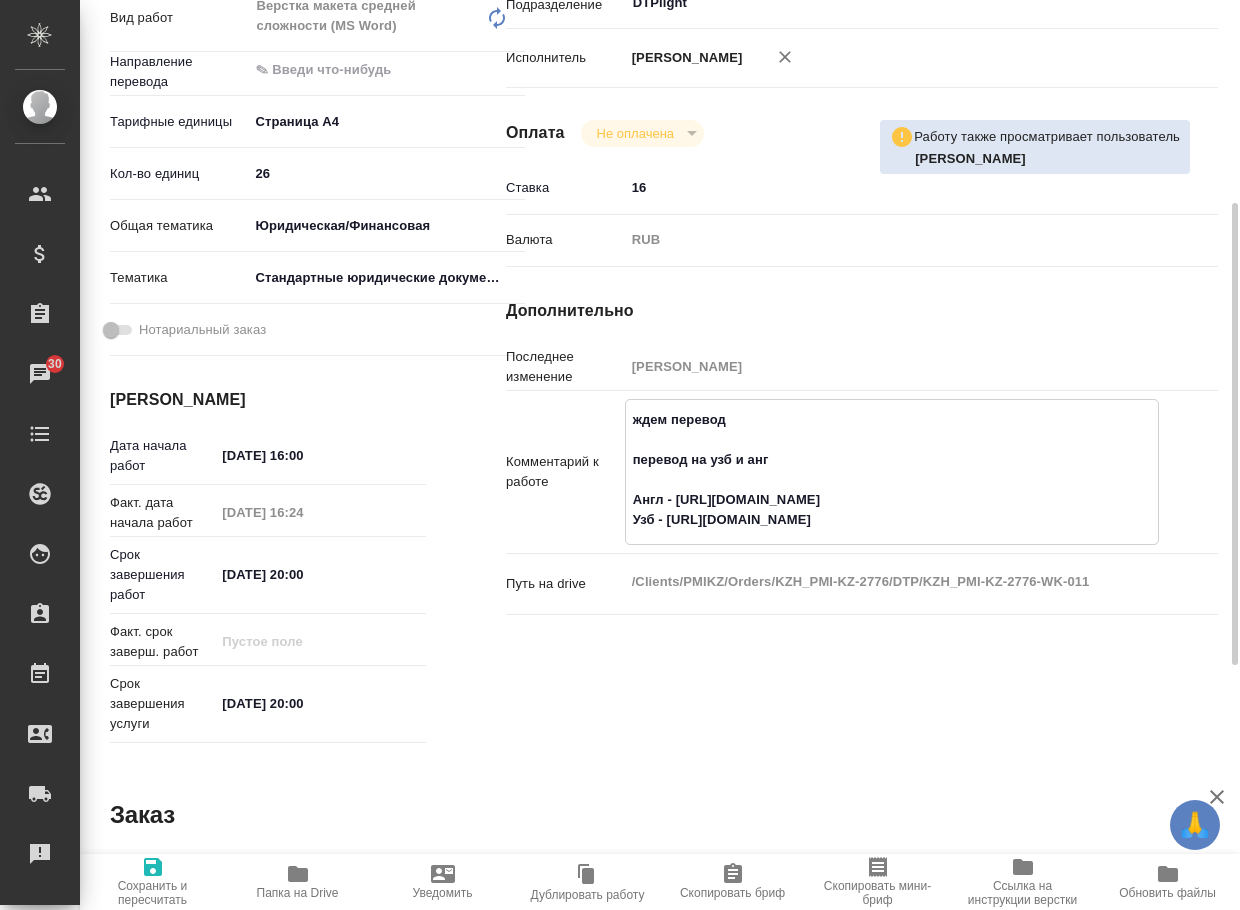 scroll, scrollTop: 0, scrollLeft: 0, axis: both 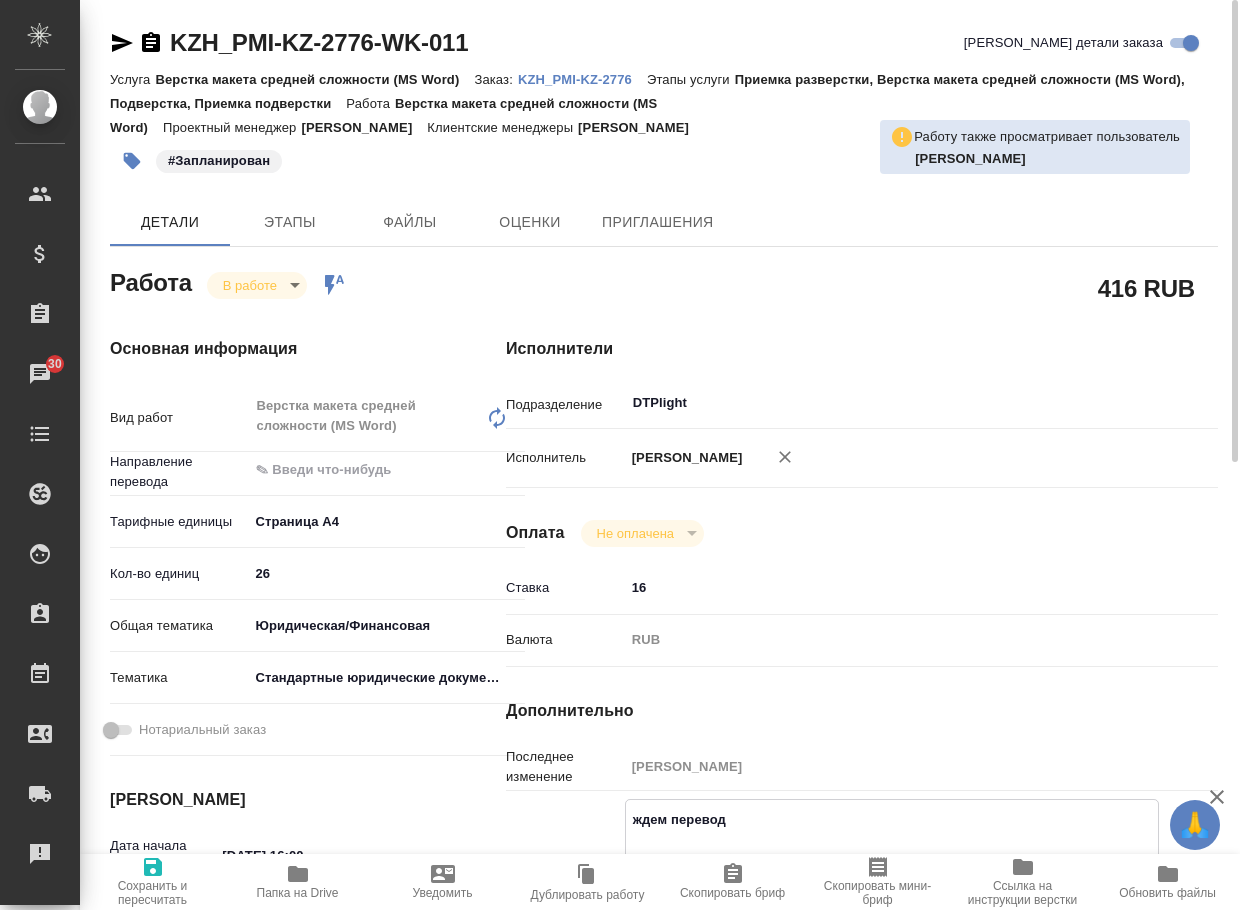 type on "x" 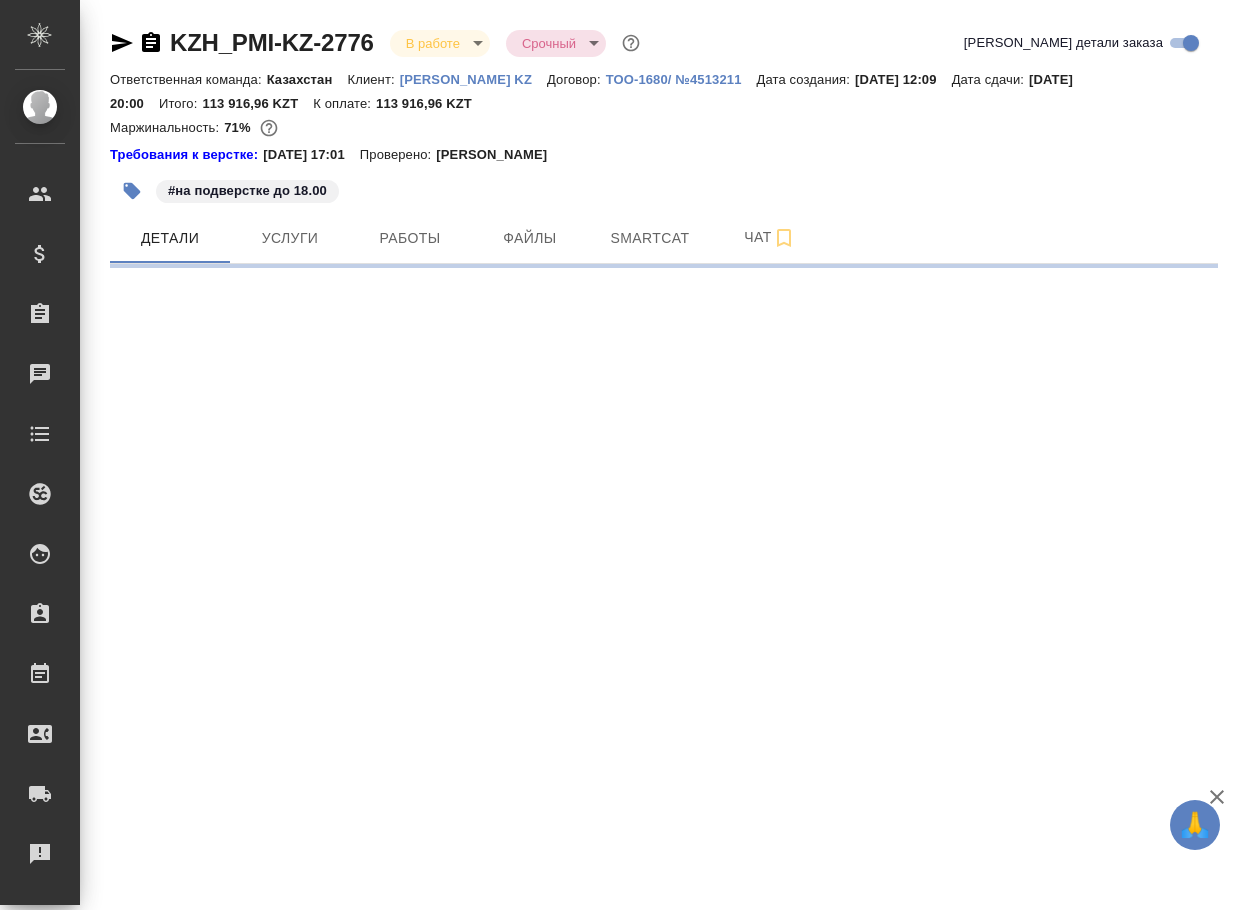 scroll, scrollTop: 0, scrollLeft: 0, axis: both 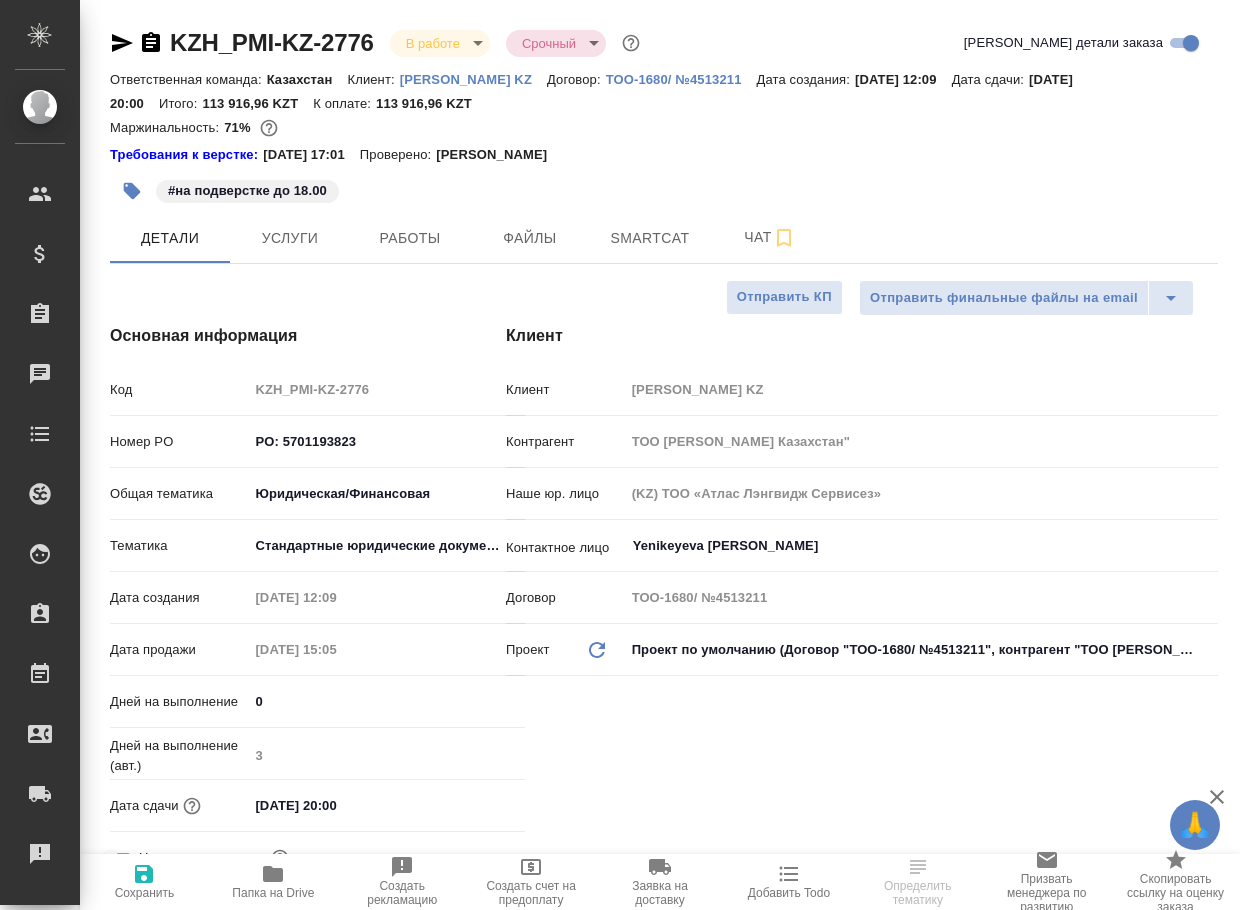 type on "x" 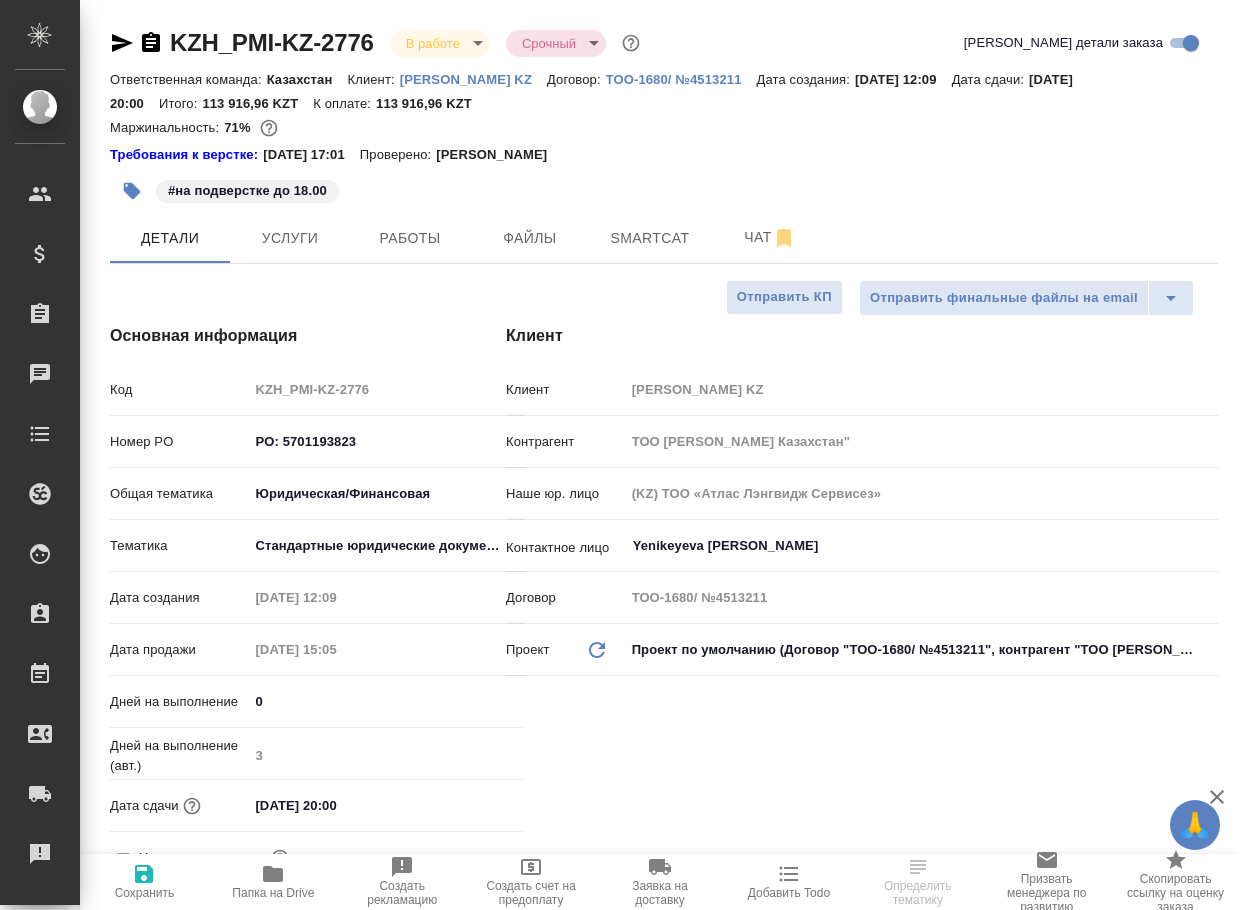 type on "x" 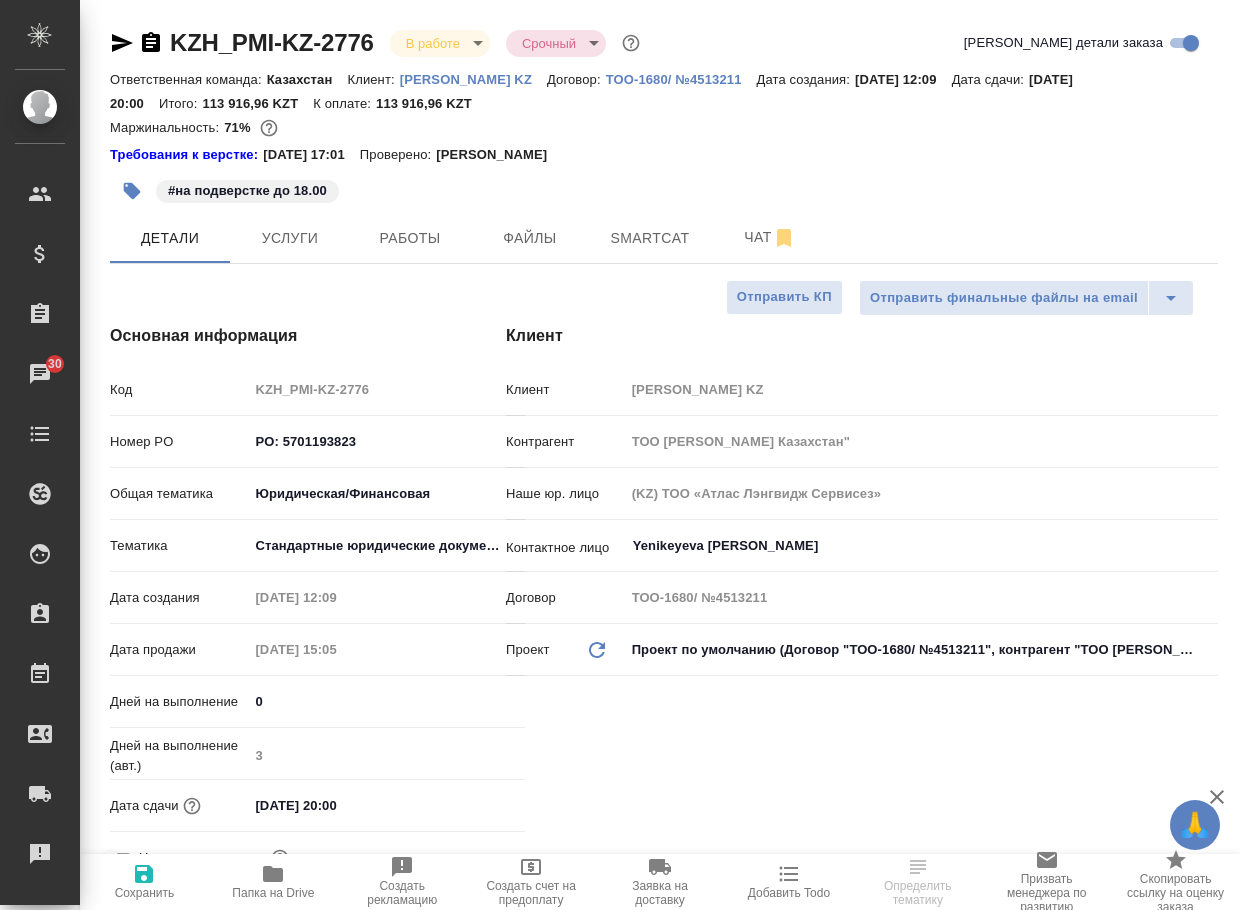 type on "x" 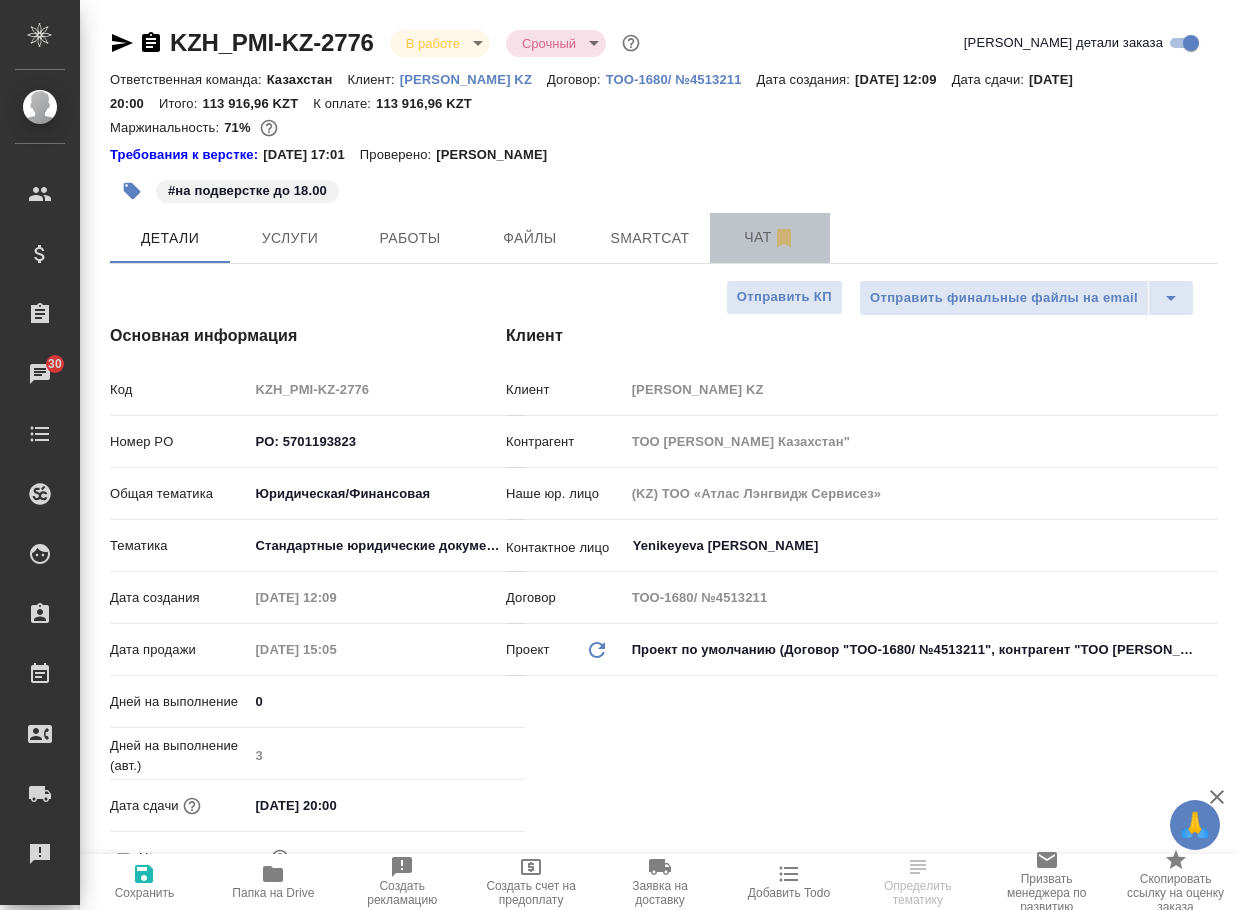 click on "Чат" at bounding box center [770, 237] 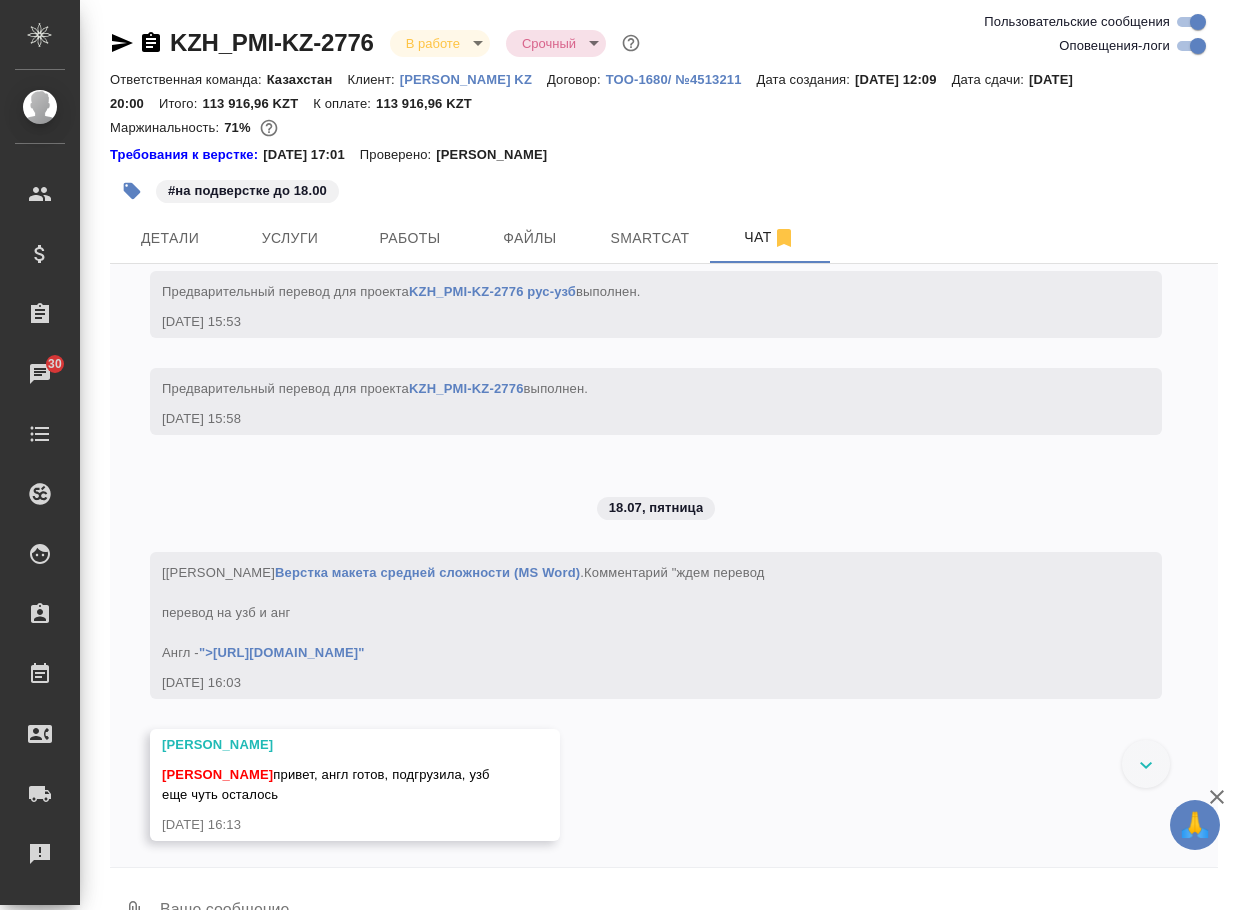 click at bounding box center [688, 912] 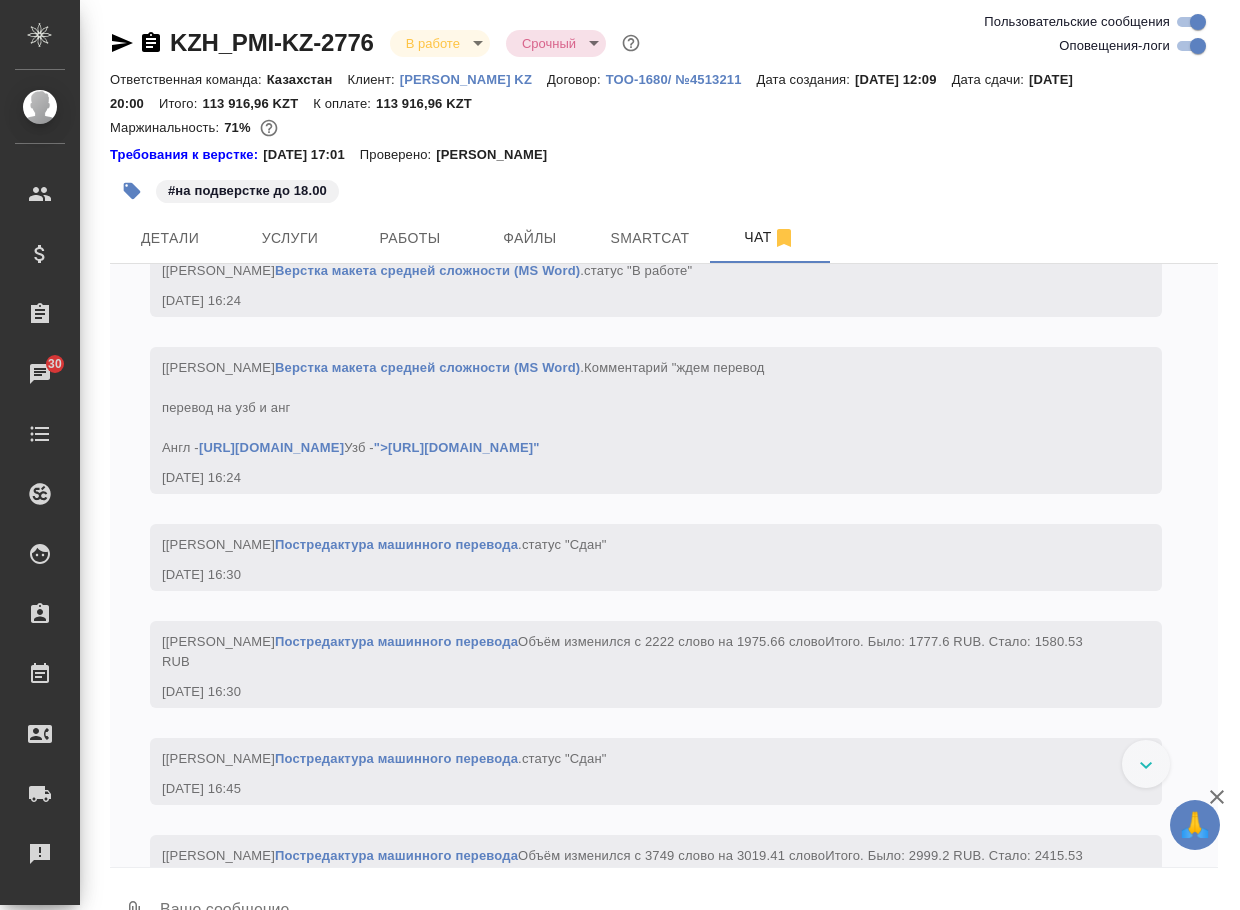 scroll, scrollTop: 4524, scrollLeft: 0, axis: vertical 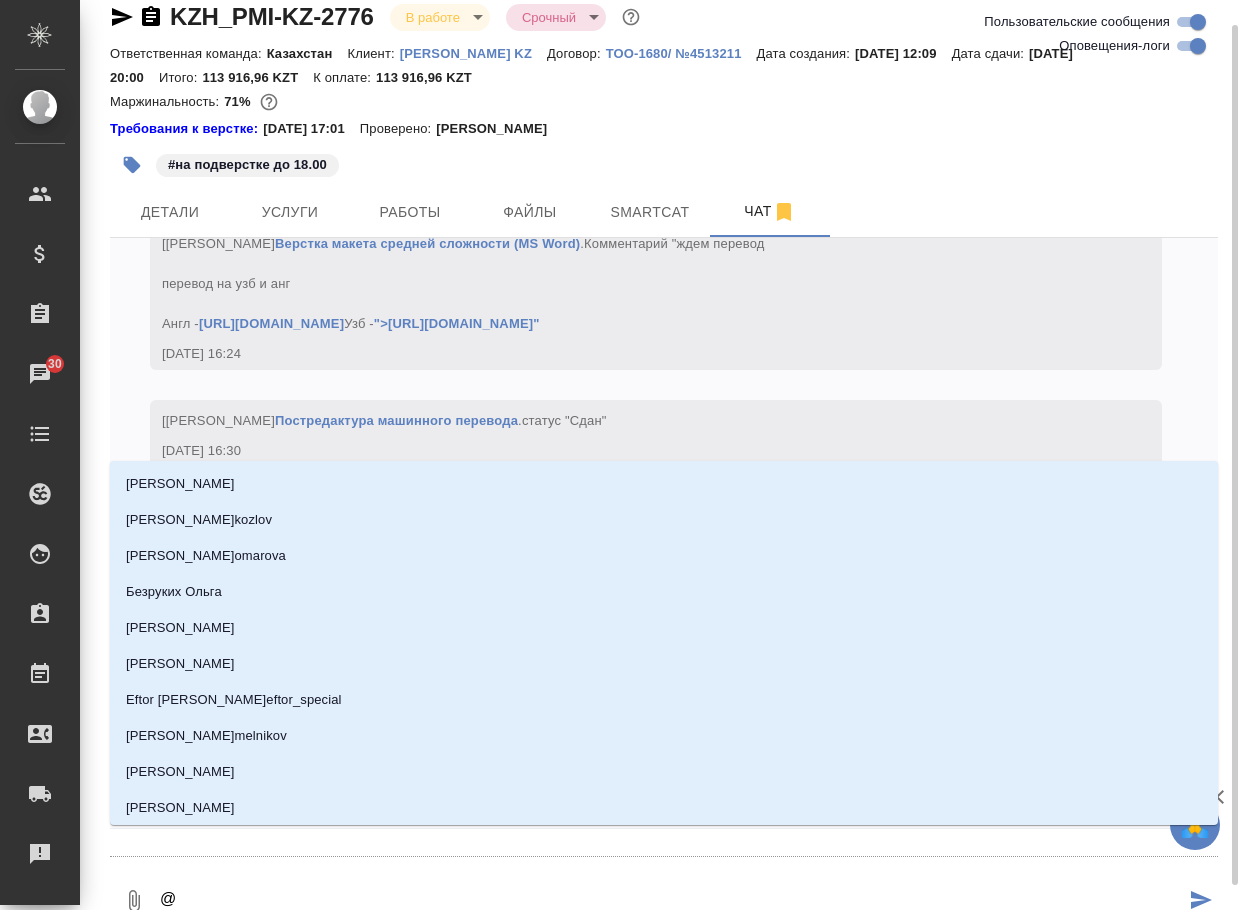 type on "@б" 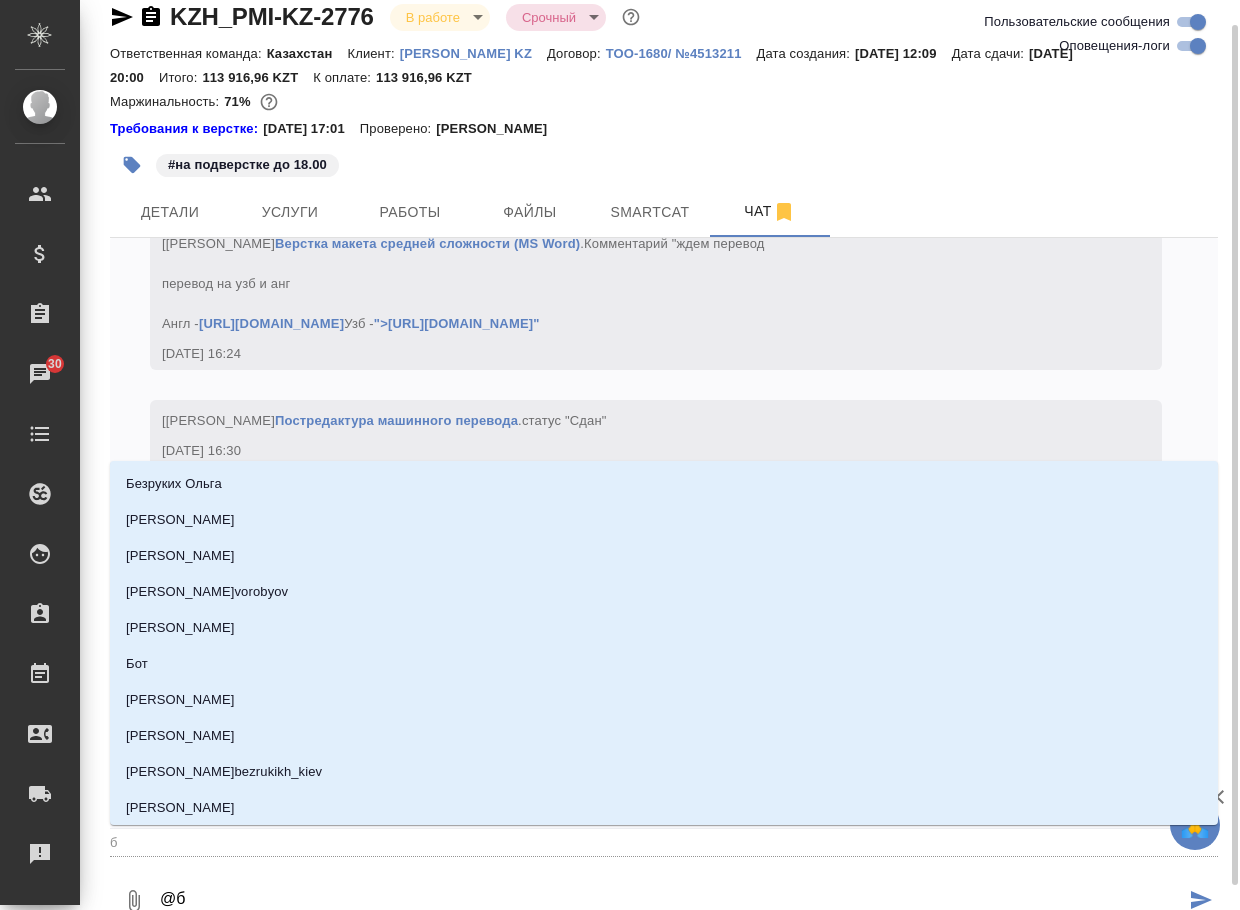 type on "@ба" 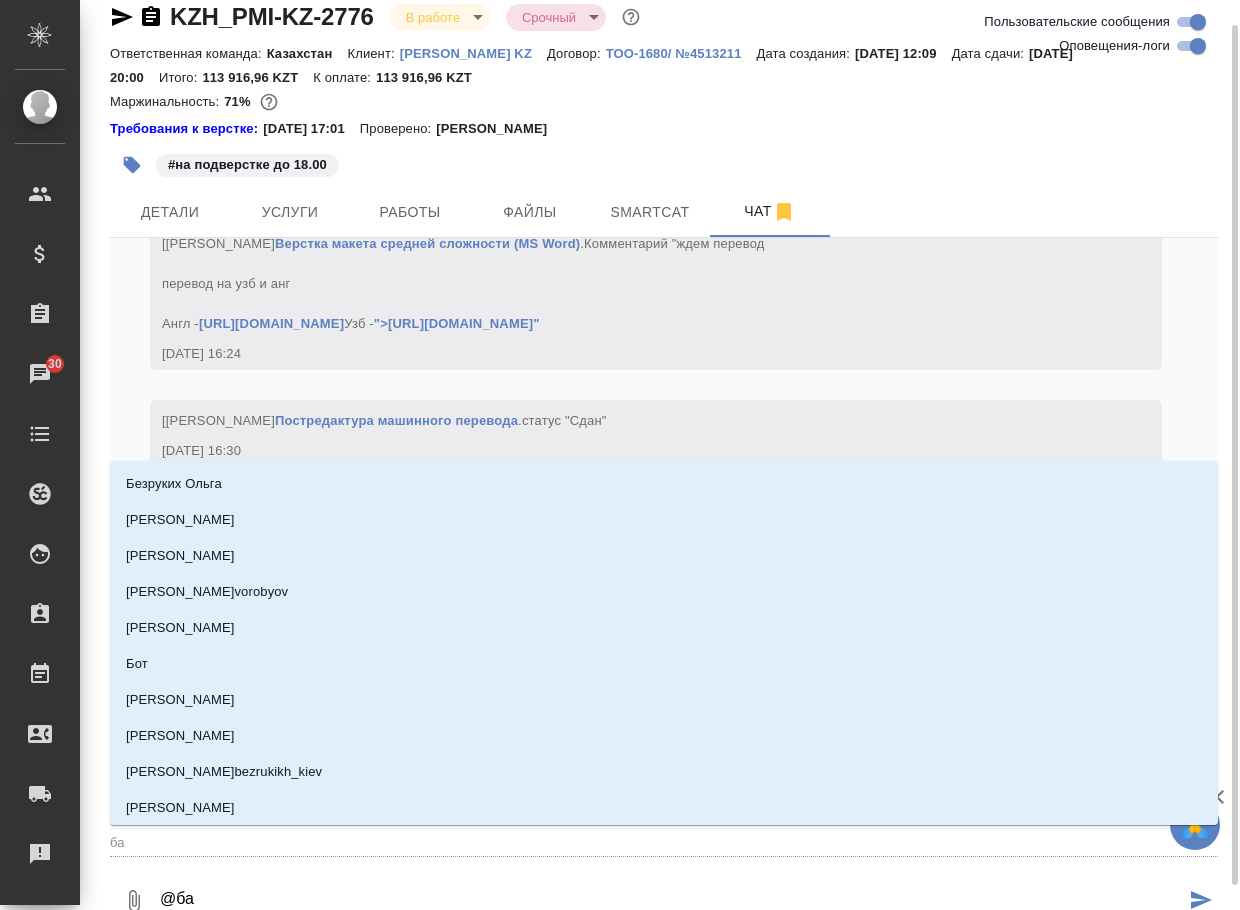 type on "@баб" 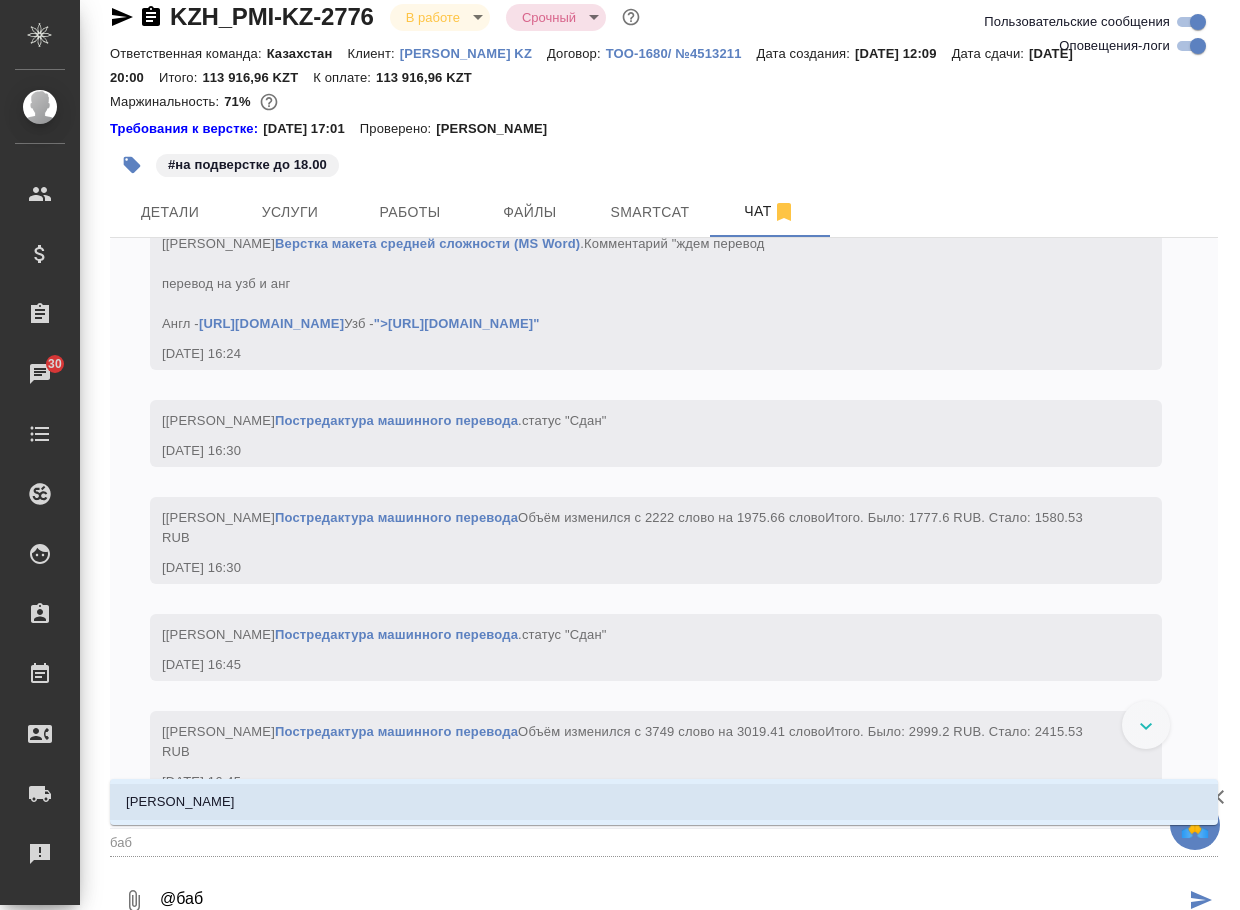 click on "[PERSON_NAME]" at bounding box center (664, 802) 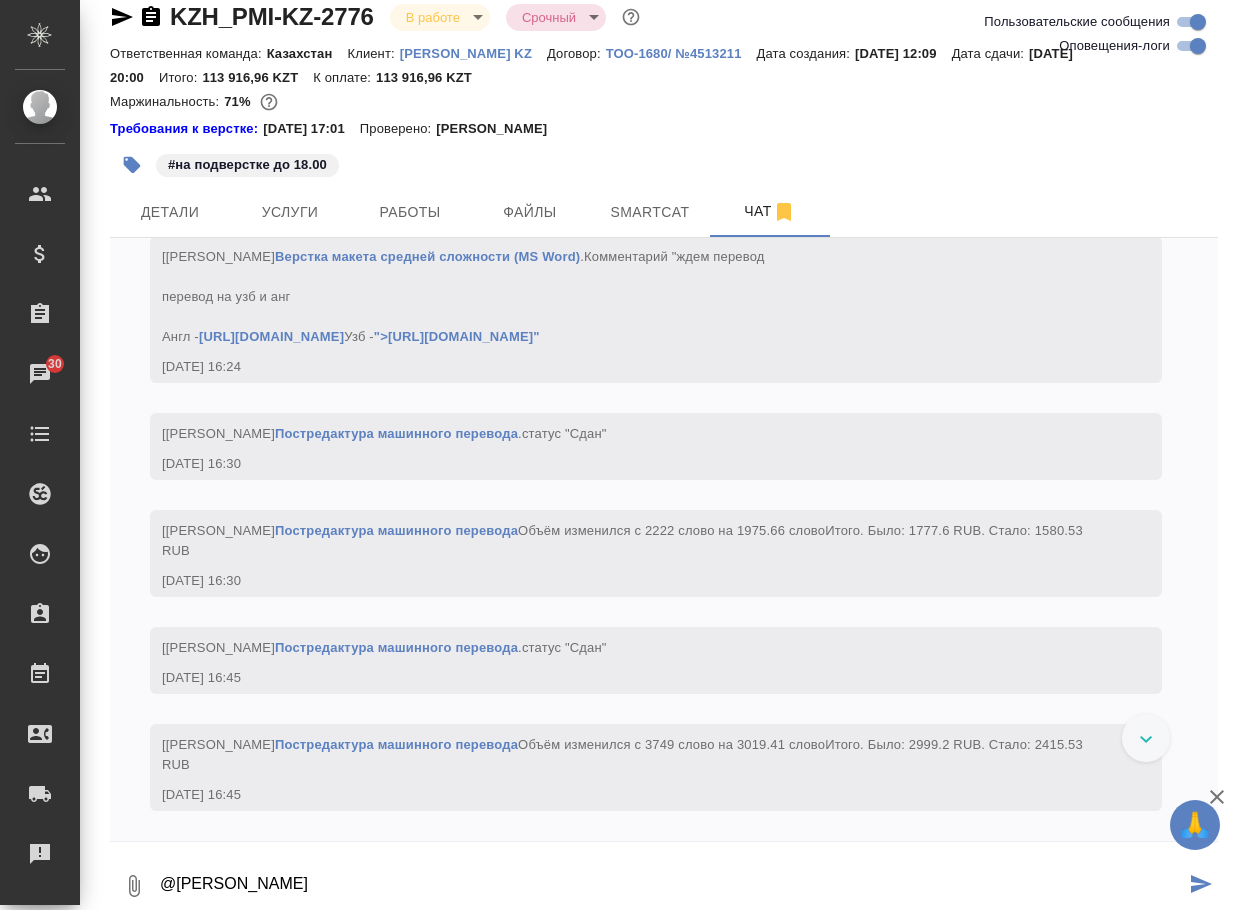 paste on "Положение об оплате сверхурочных работ и работ в выходные и праздничные дни работников ООО [PERSON_NAME] Sales and Distribution_after review на узб. ещё не готов для подверстки? его пока нет в папке" 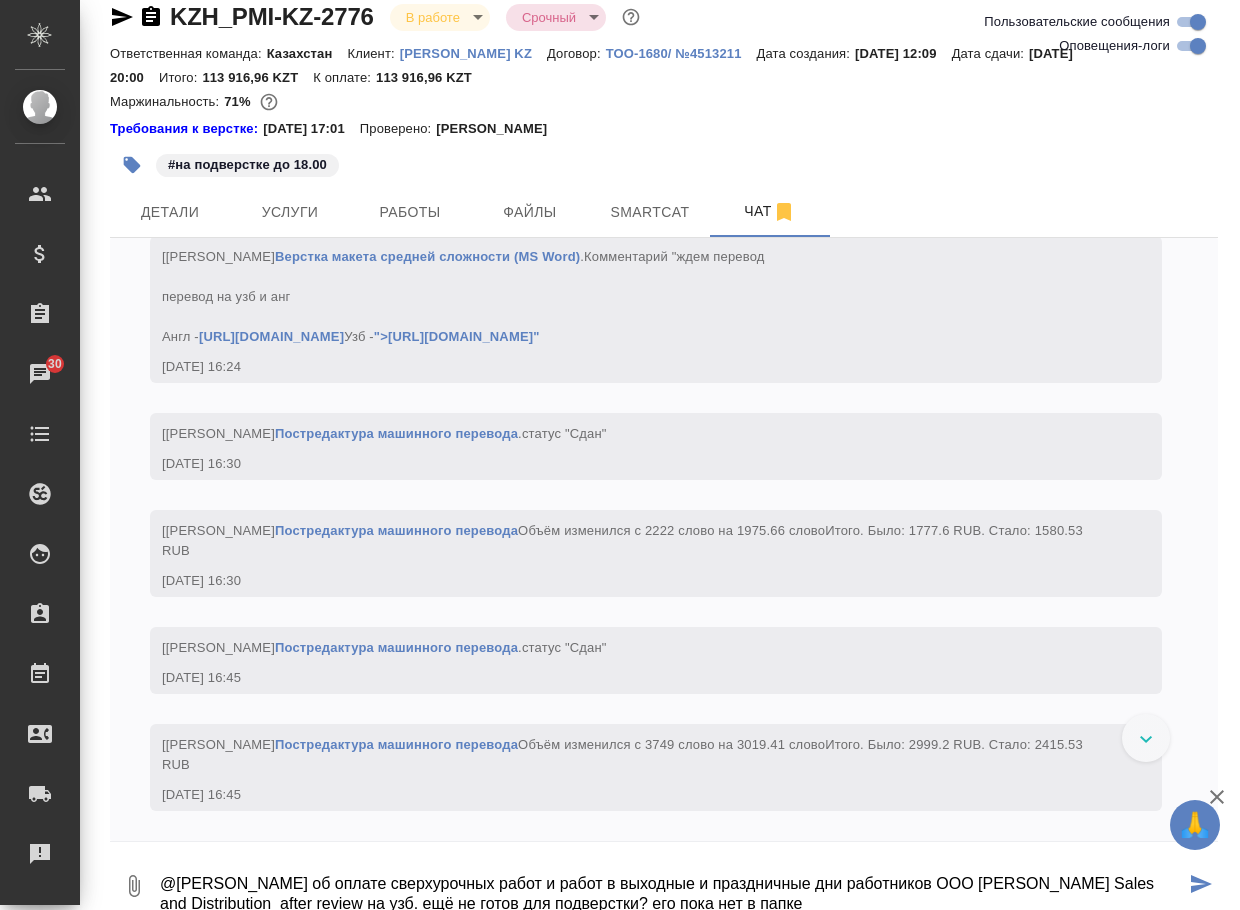 scroll, scrollTop: 31, scrollLeft: 0, axis: vertical 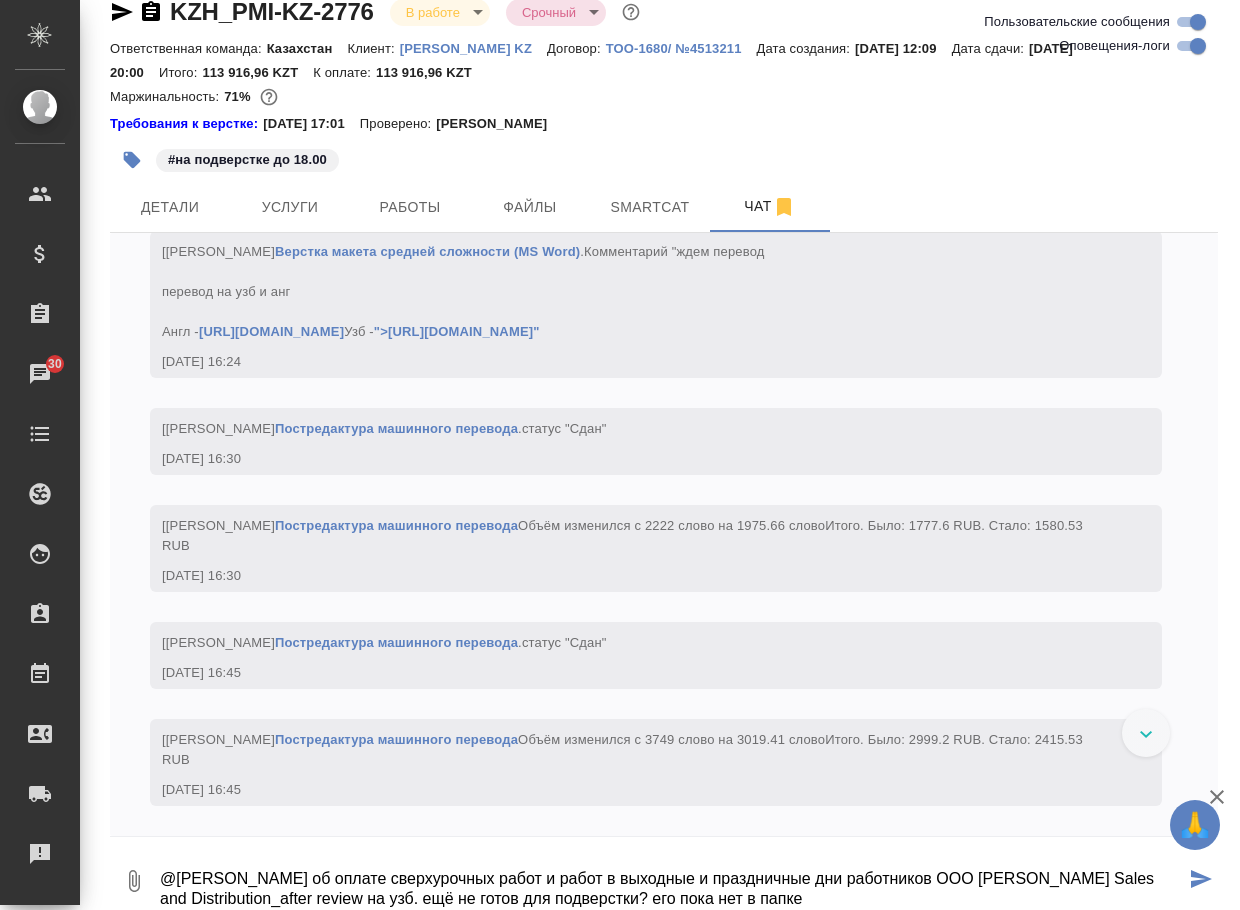 type on "@[PERSON_NAME] об оплате сверхурочных работ и работ в выходные и праздничные дни работников ООО [PERSON_NAME] Sales and Distribution_after review на узб. ещё не готов для подверстки? его пока нет в папке" 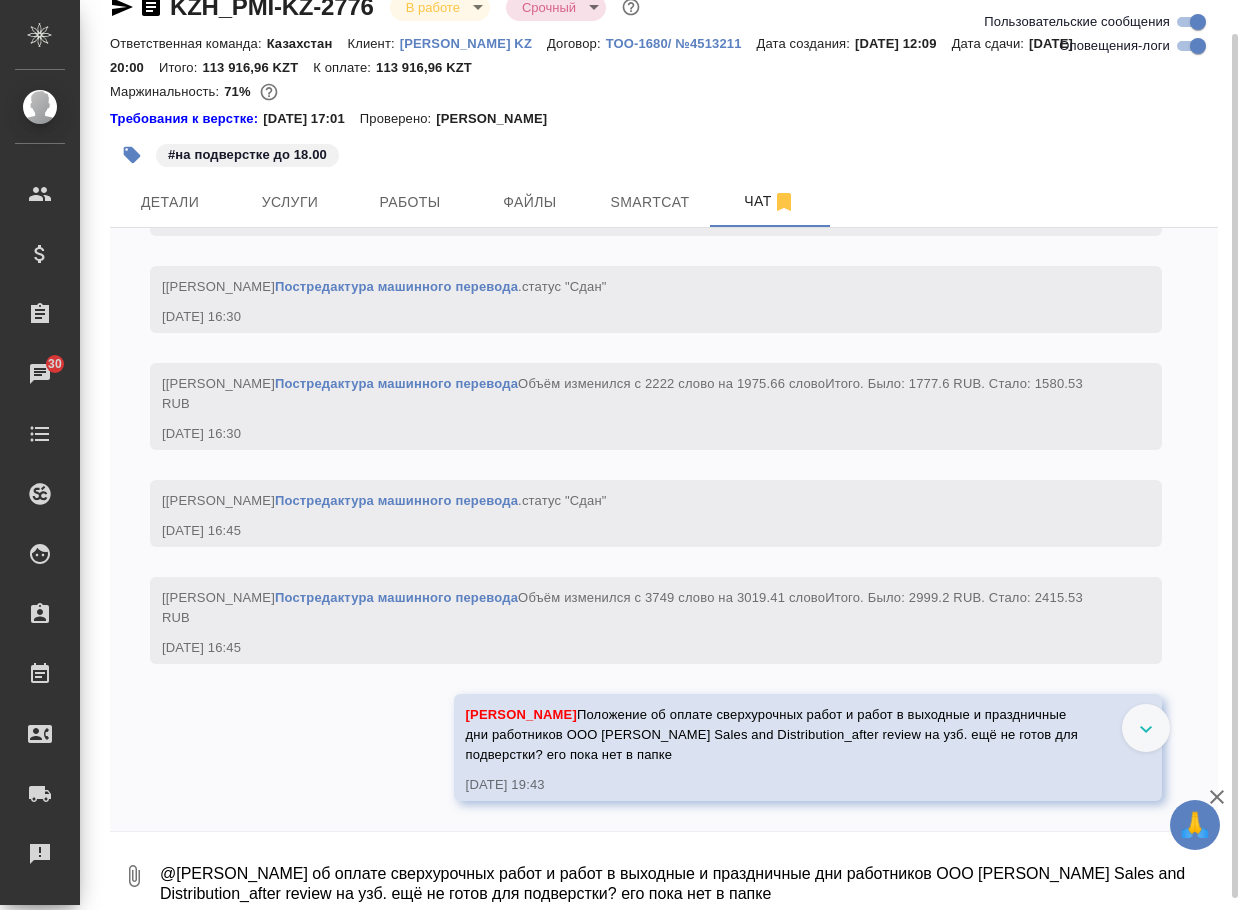 scroll, scrollTop: 4752, scrollLeft: 0, axis: vertical 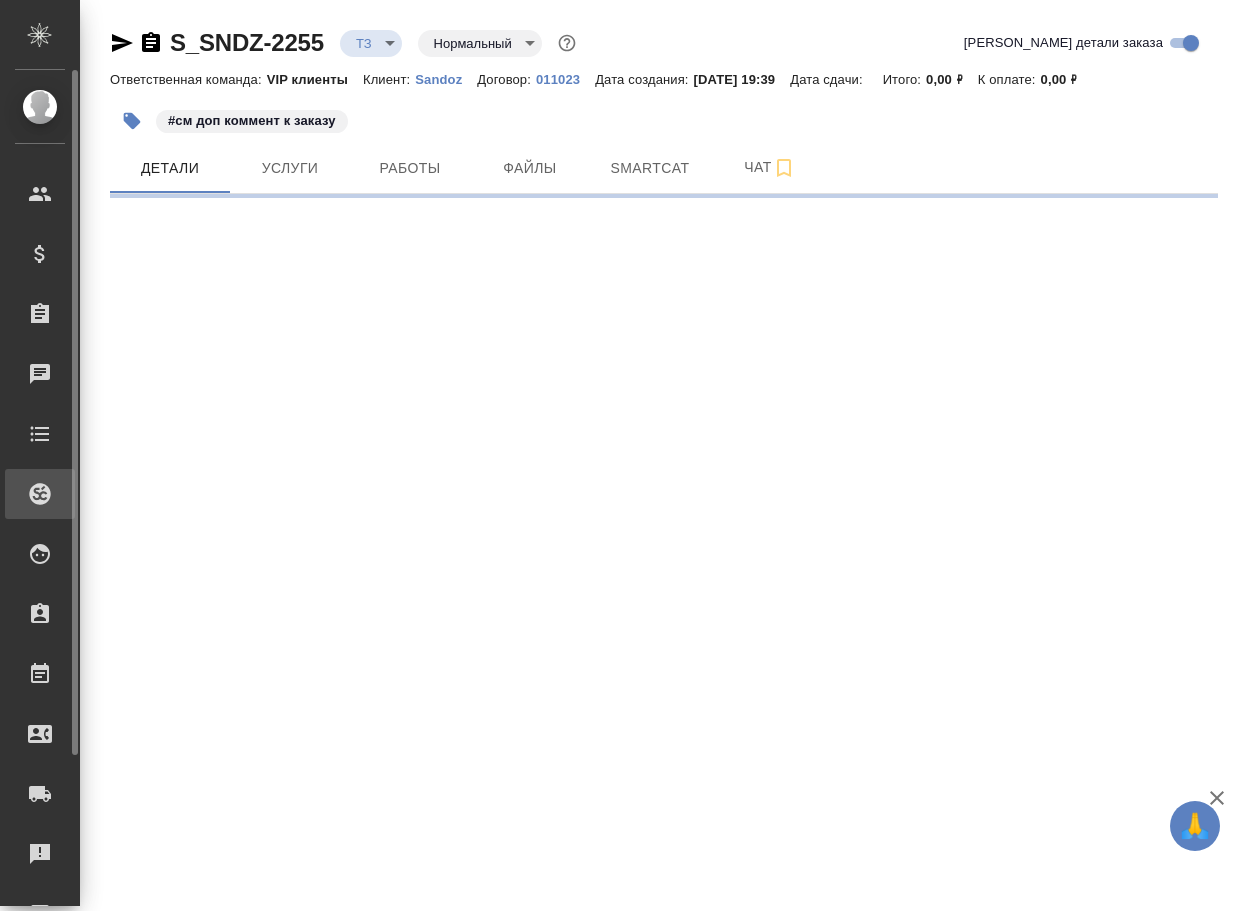 select on "RU" 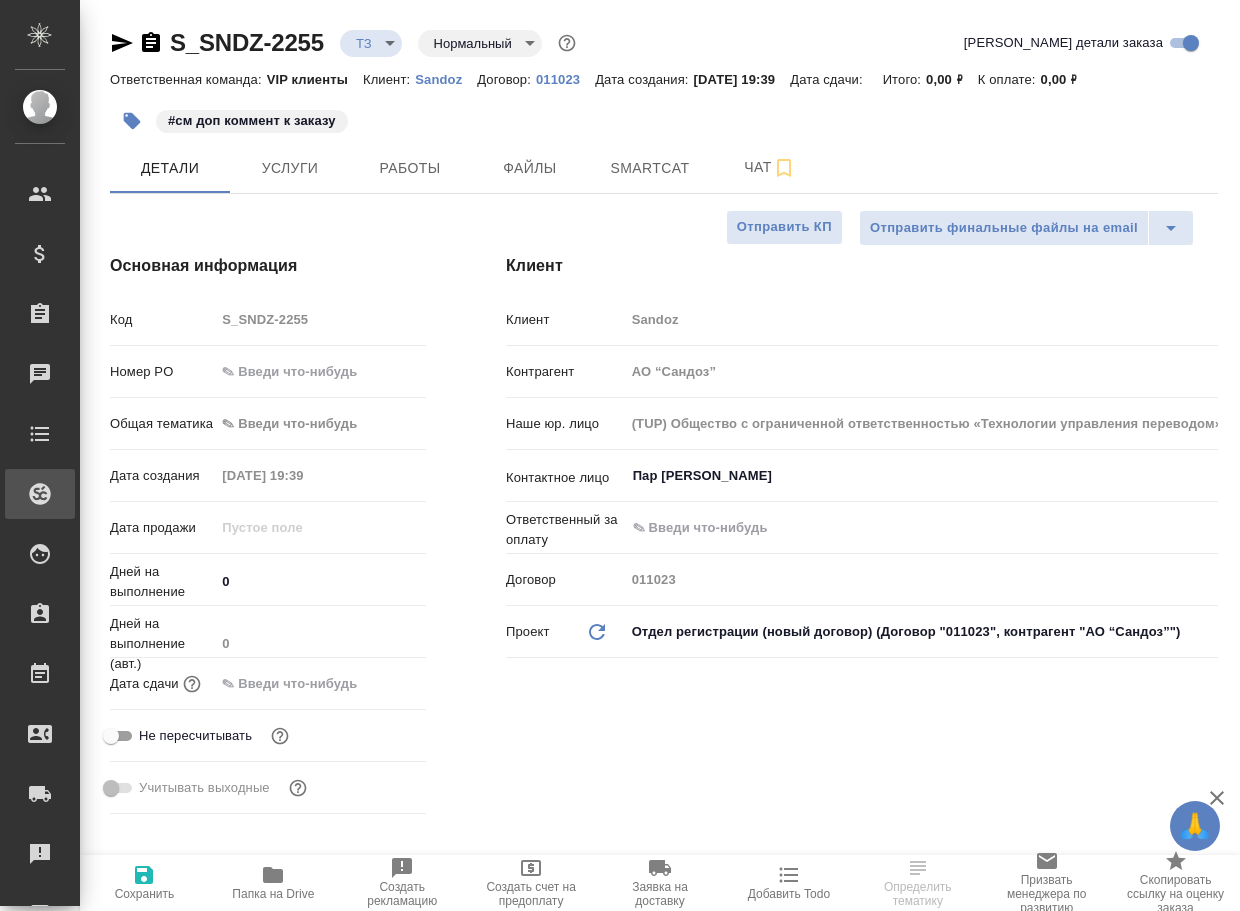 type on "x" 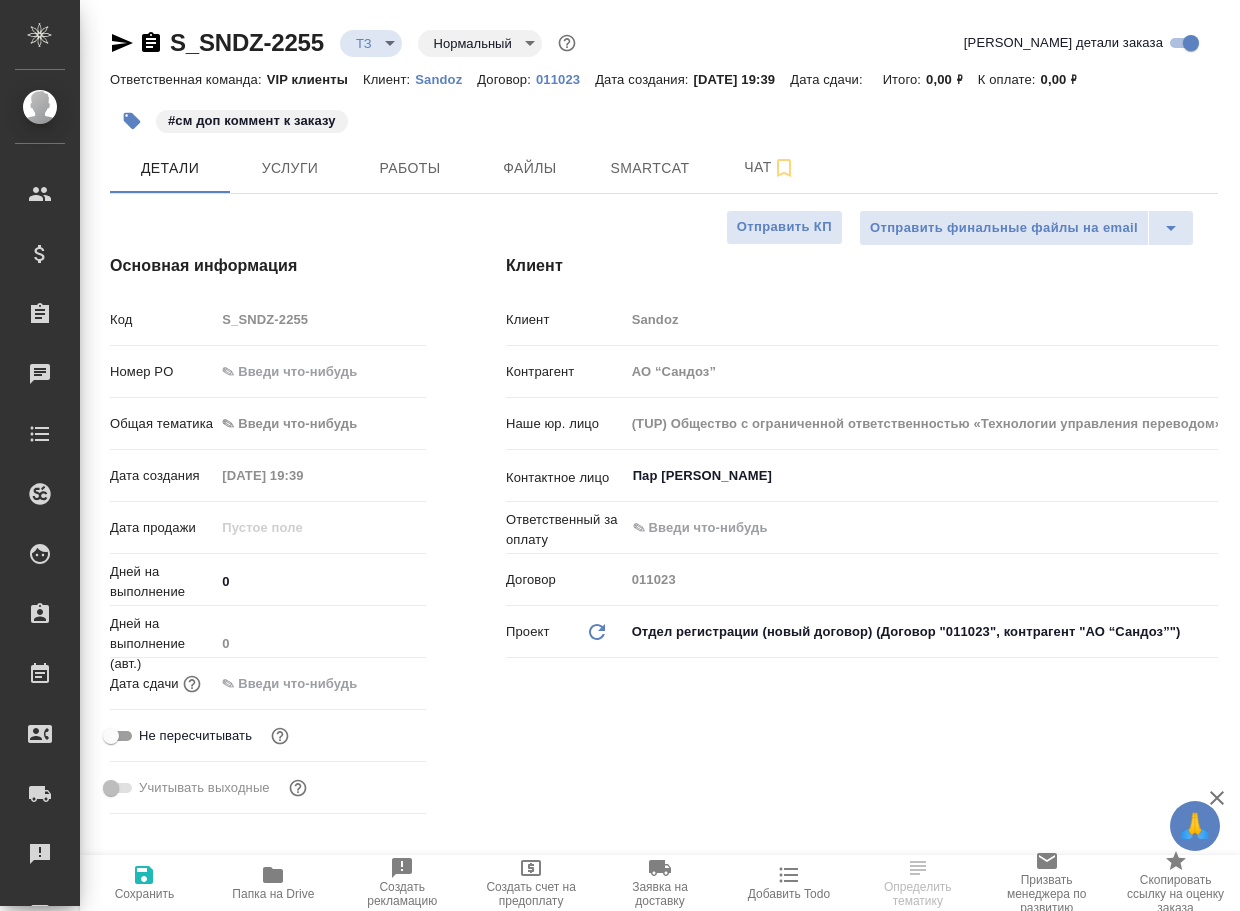 type on "x" 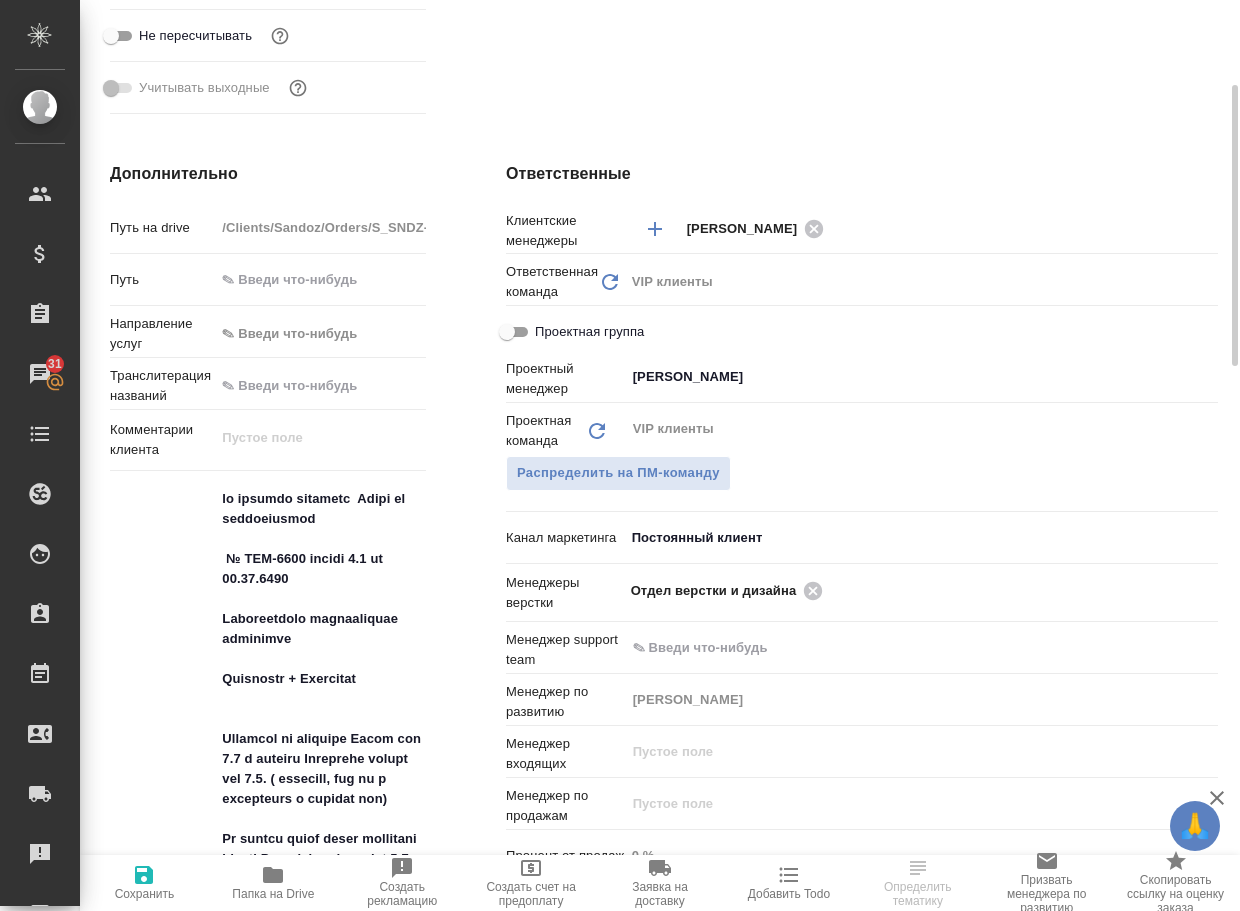 scroll, scrollTop: 800, scrollLeft: 0, axis: vertical 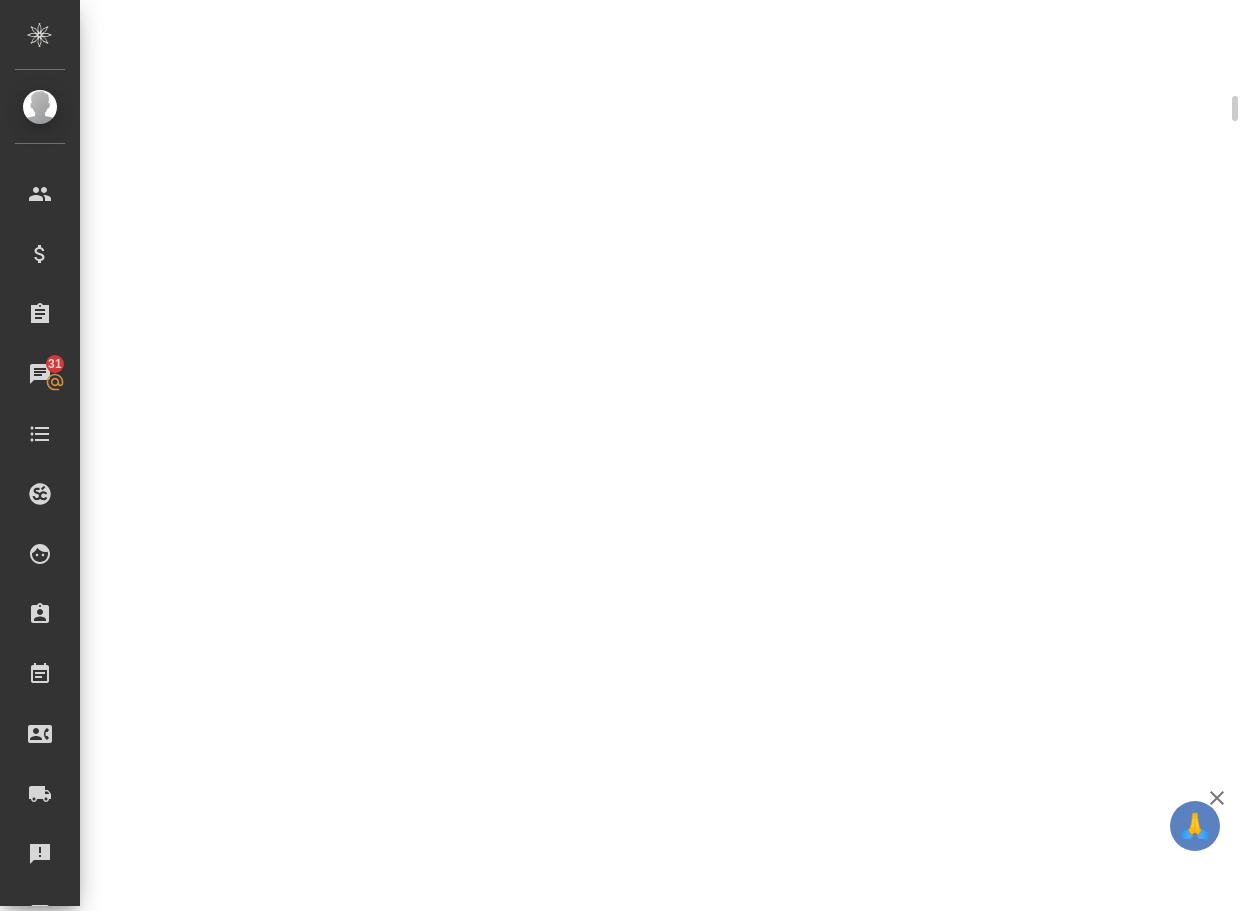 select on "RU" 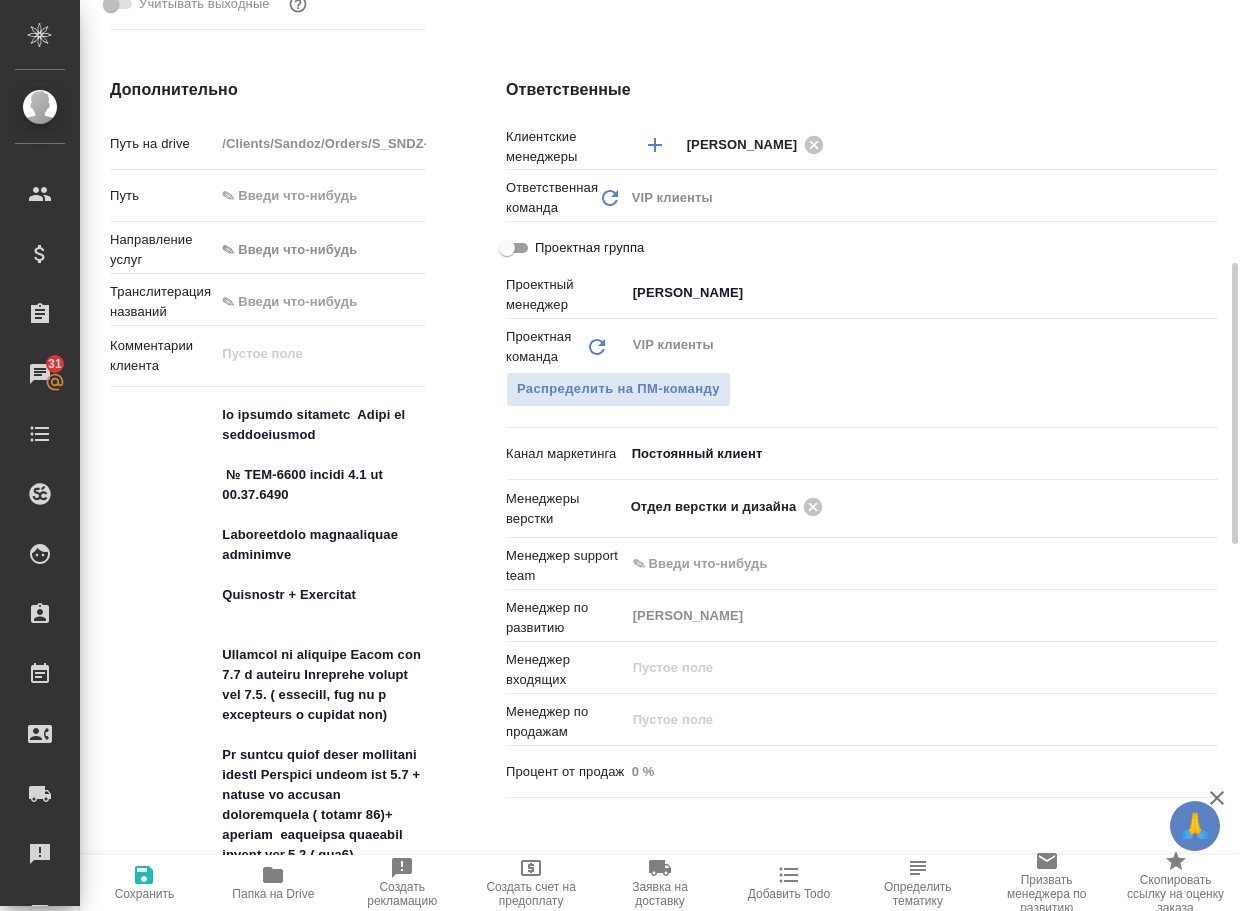 type on "x" 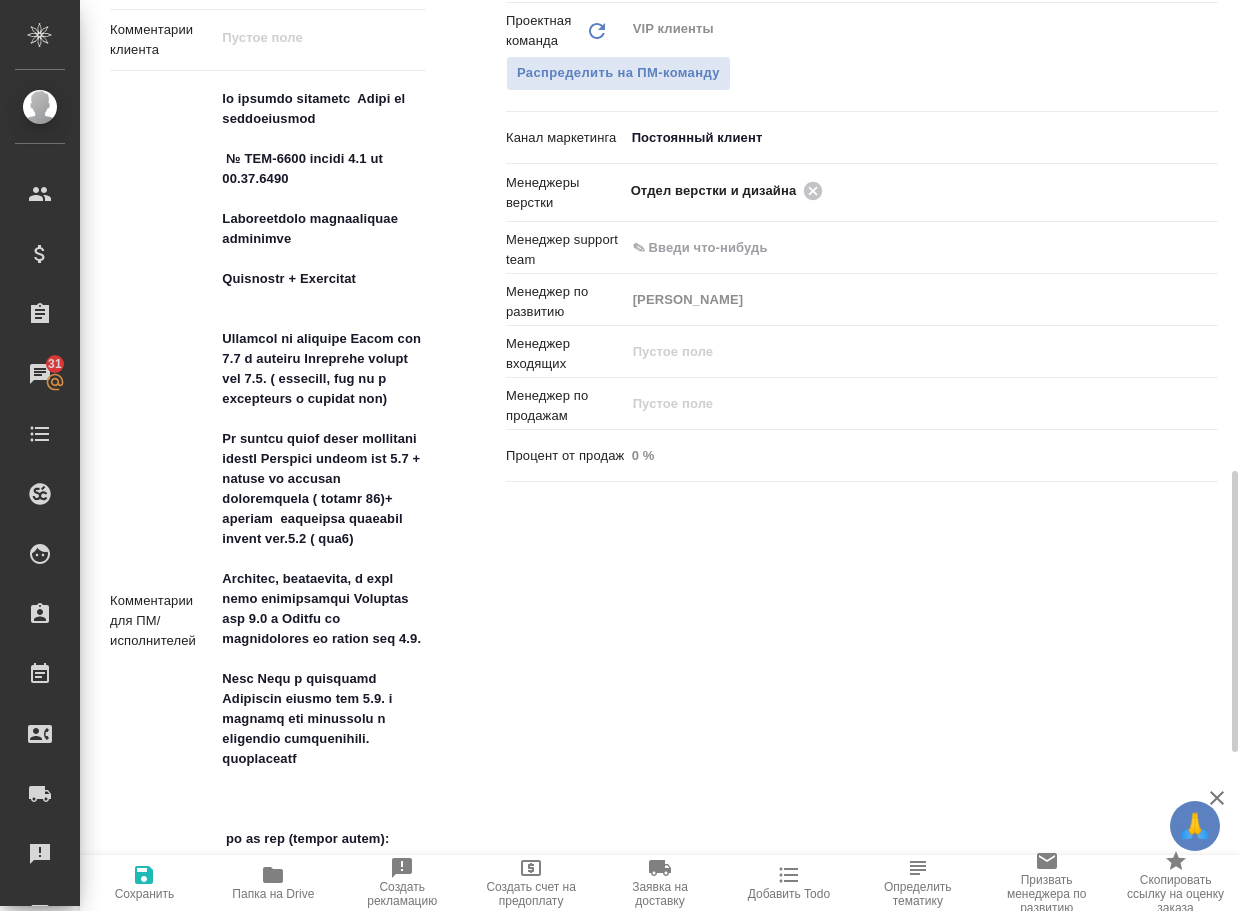 scroll, scrollTop: 1200, scrollLeft: 0, axis: vertical 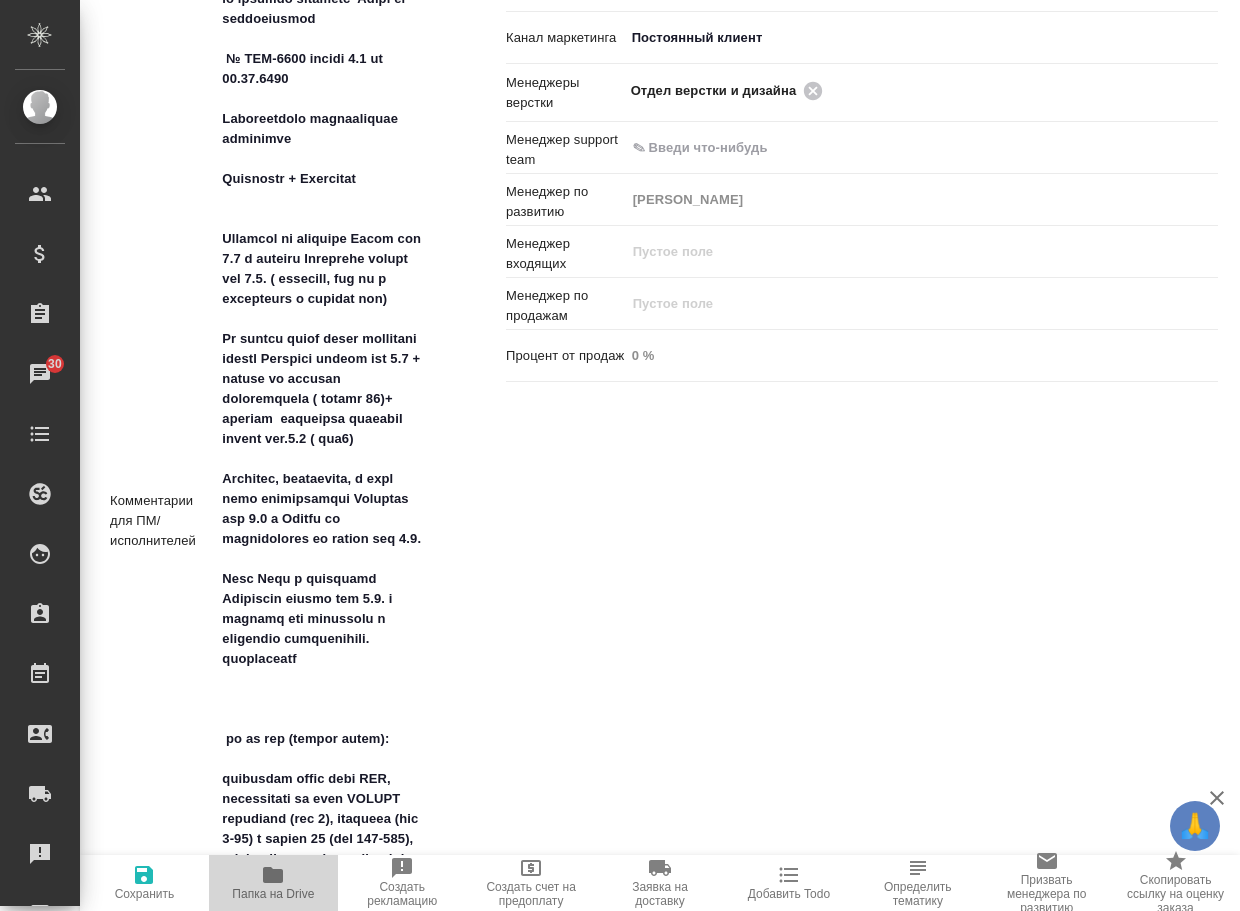 click 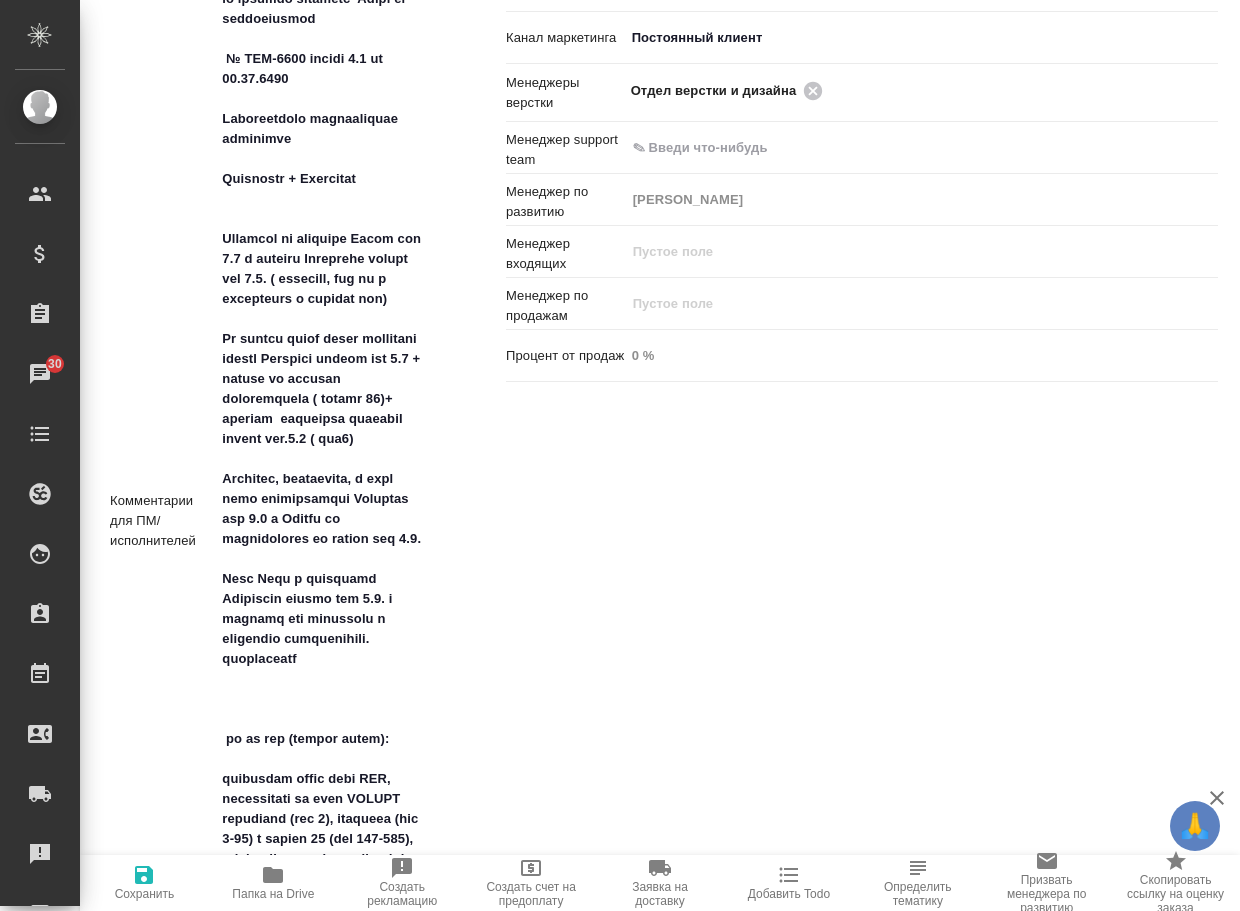 type on "x" 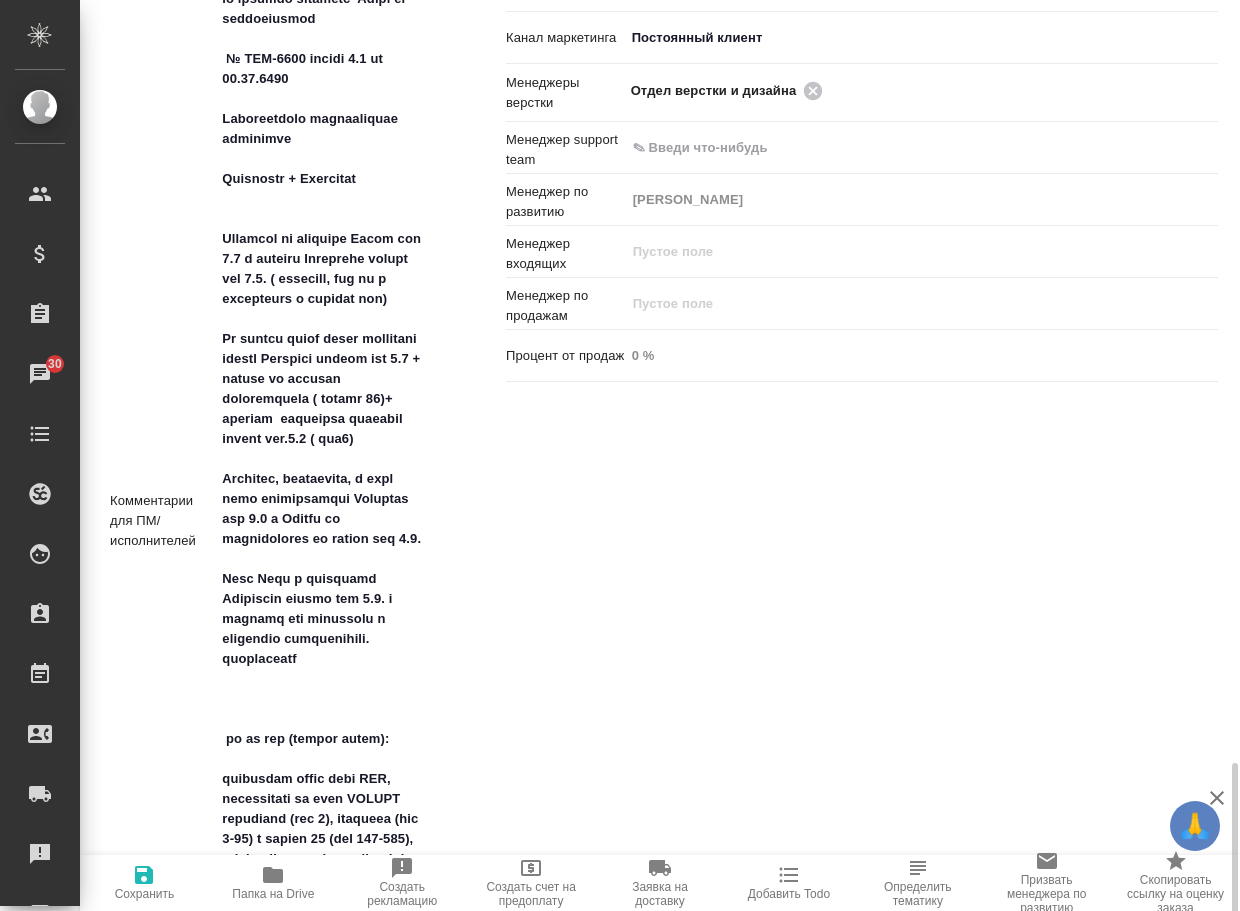 type on "x" 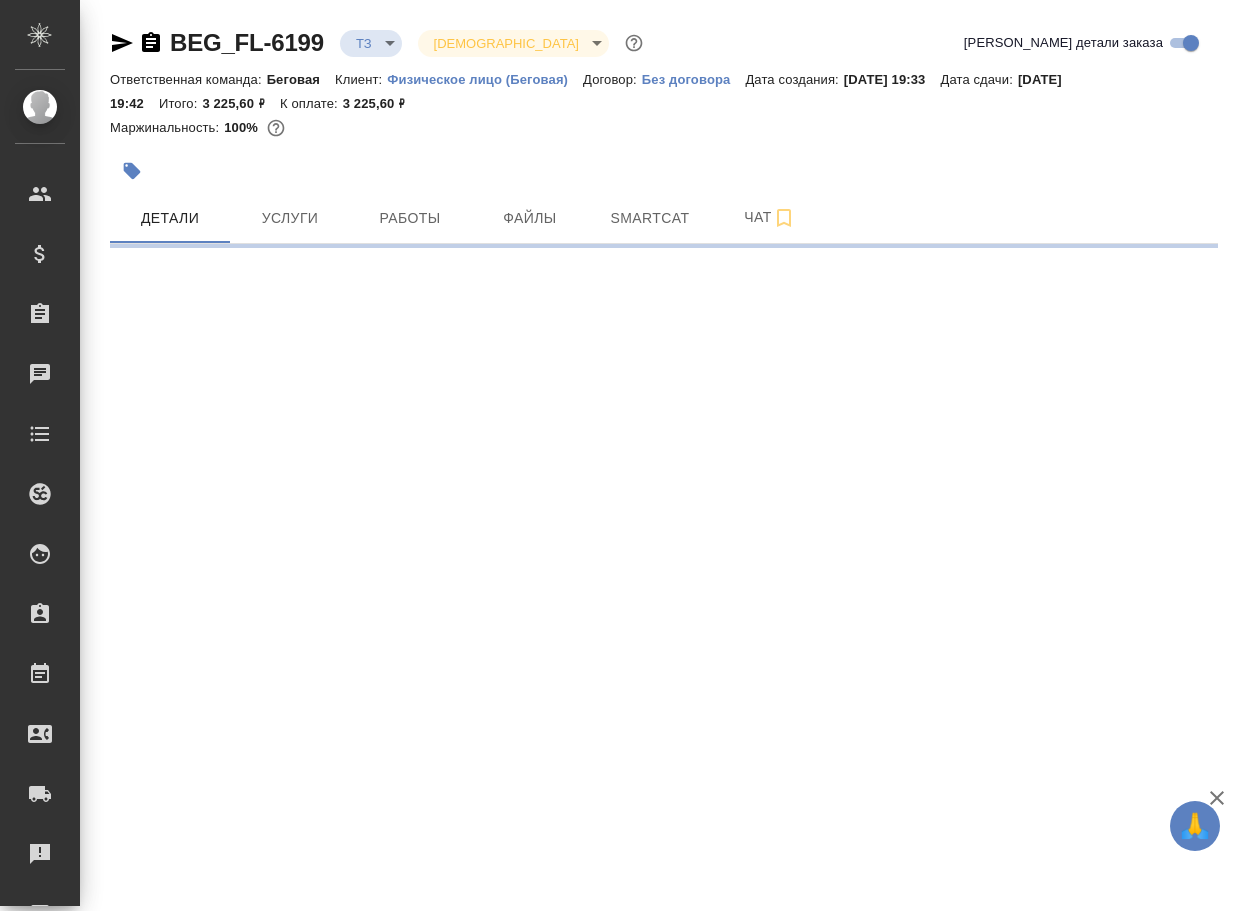 scroll, scrollTop: 0, scrollLeft: 0, axis: both 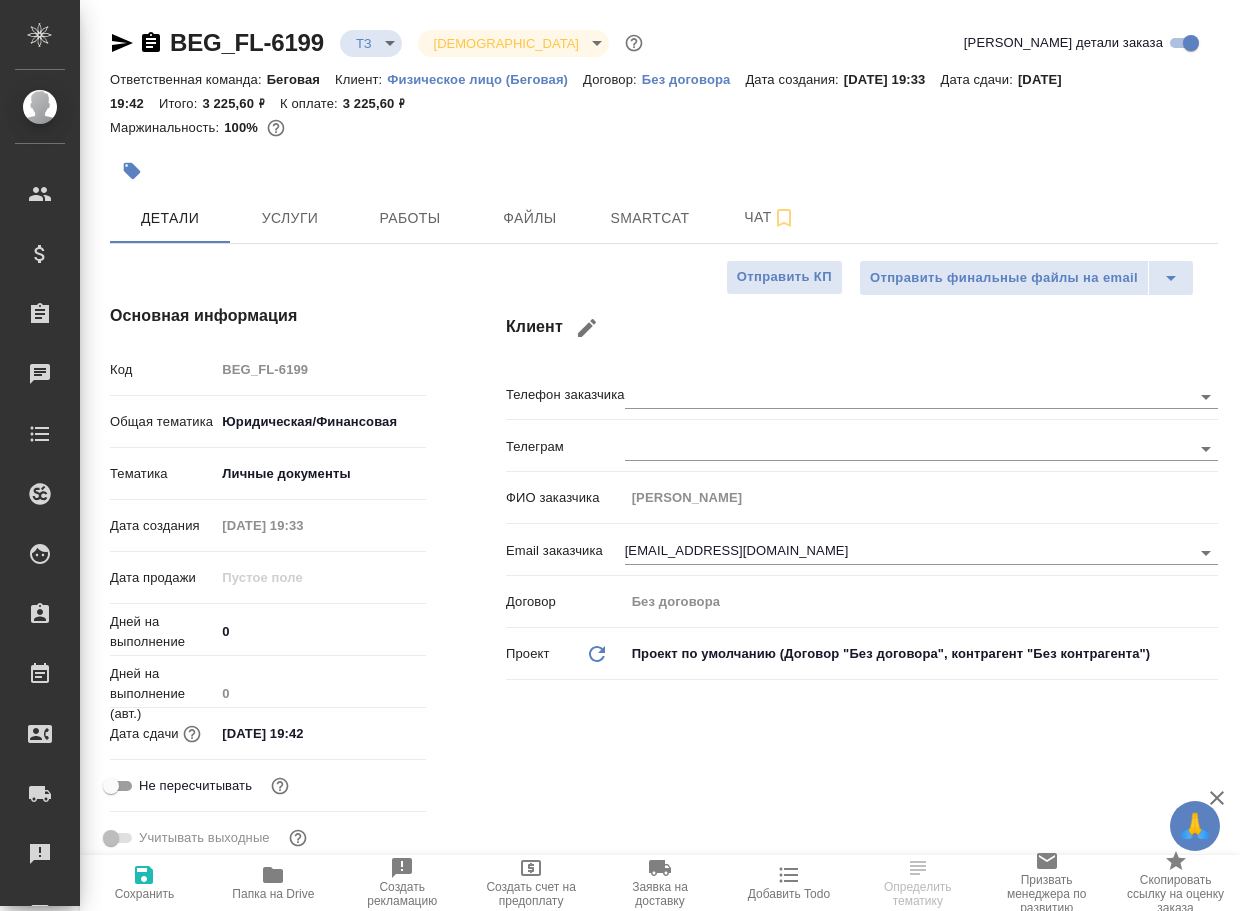 type on "x" 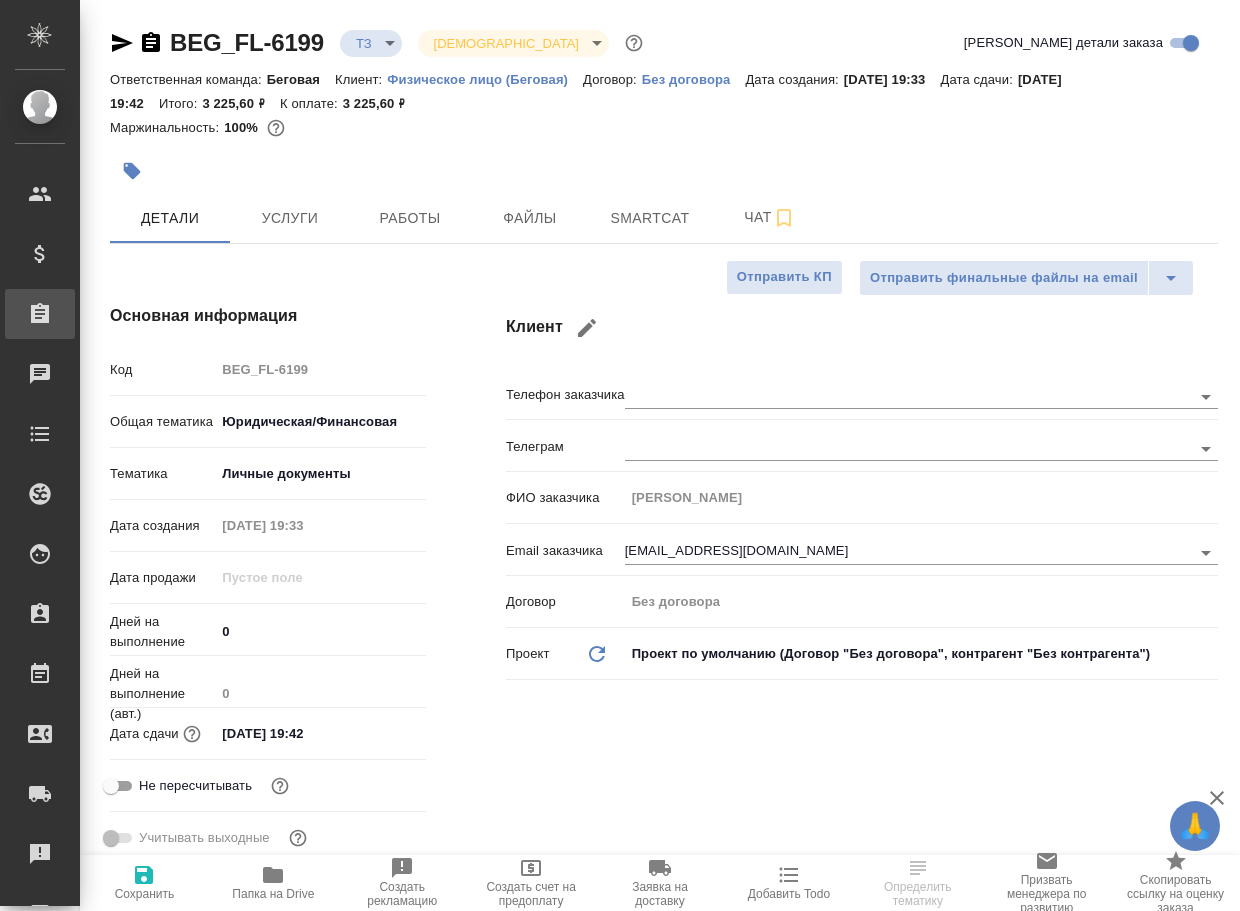 type on "x" 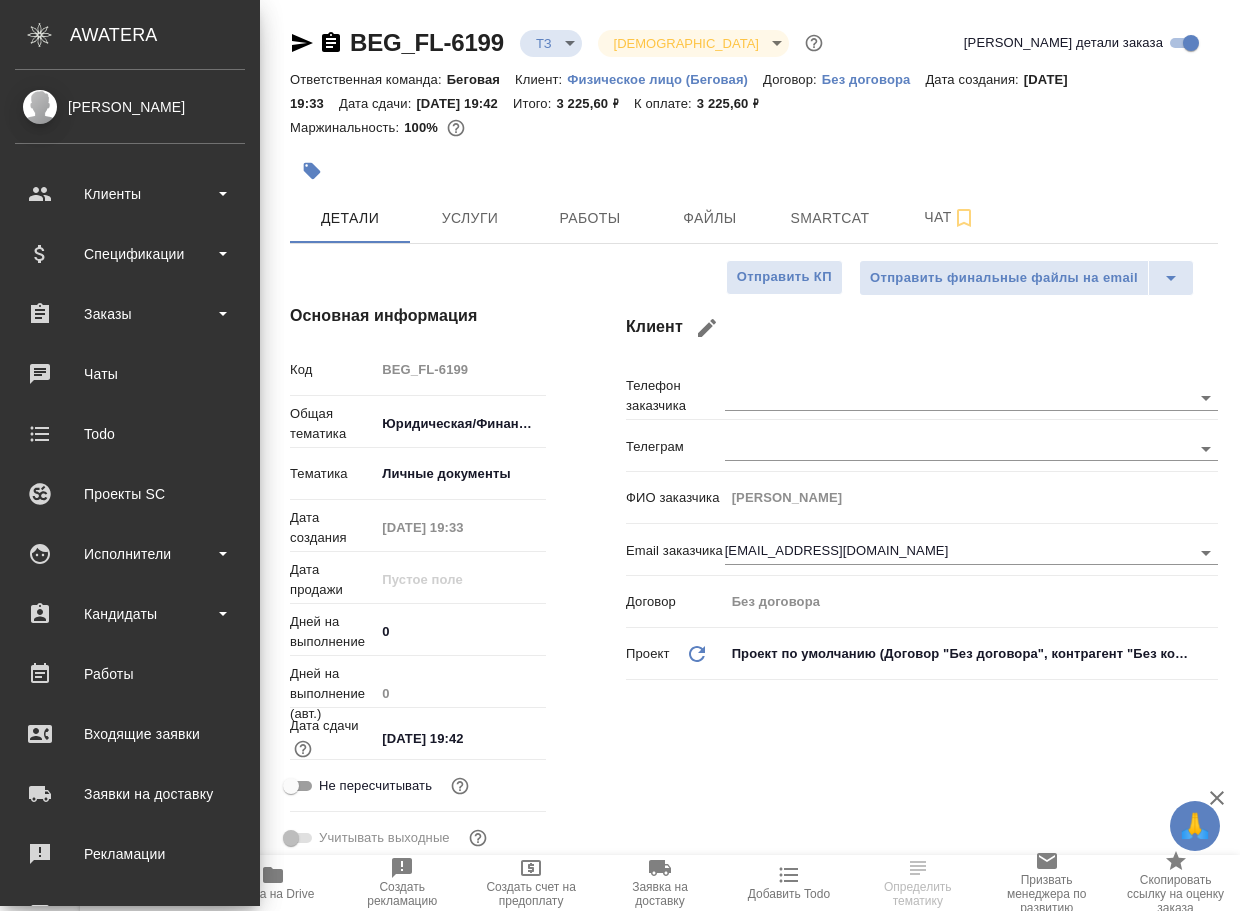 type on "x" 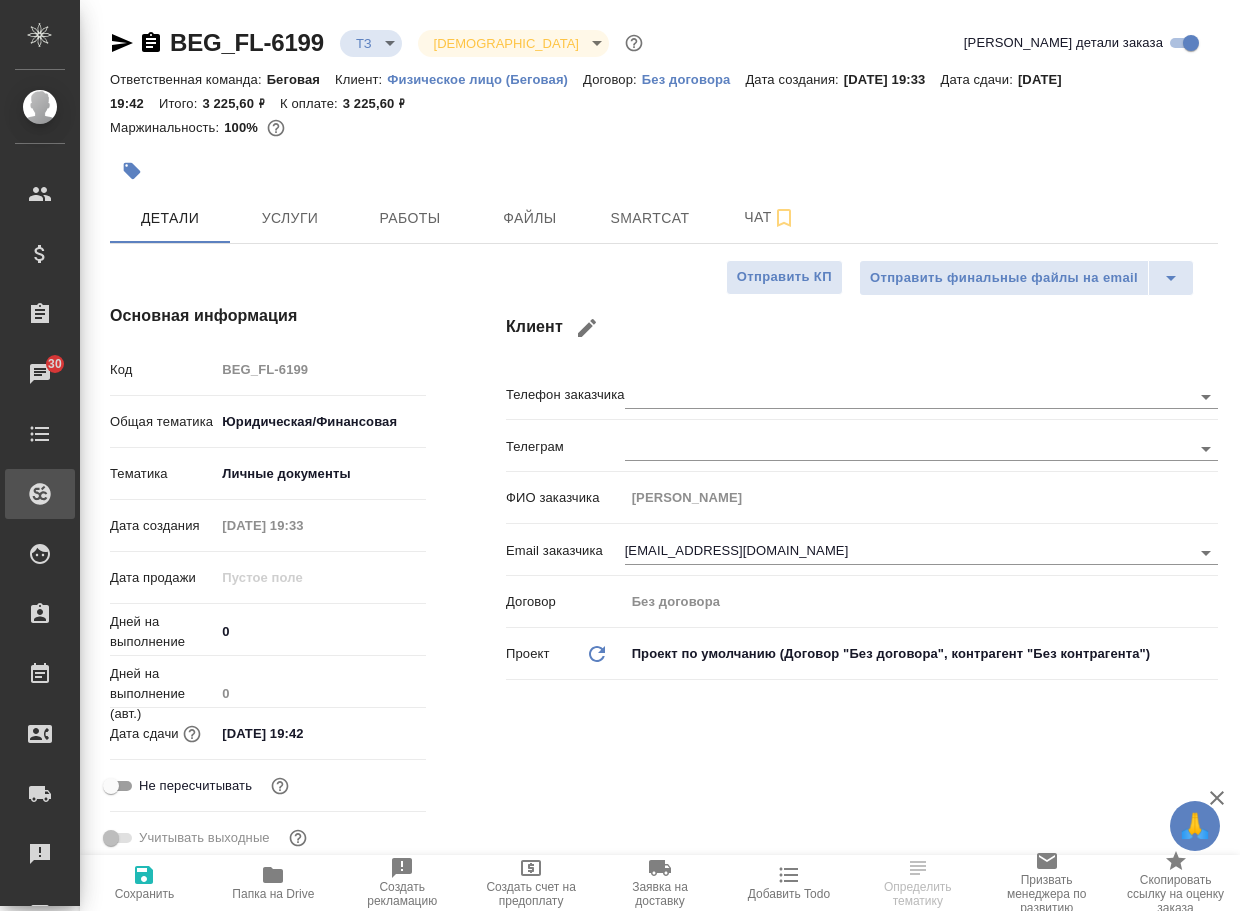 type on "x" 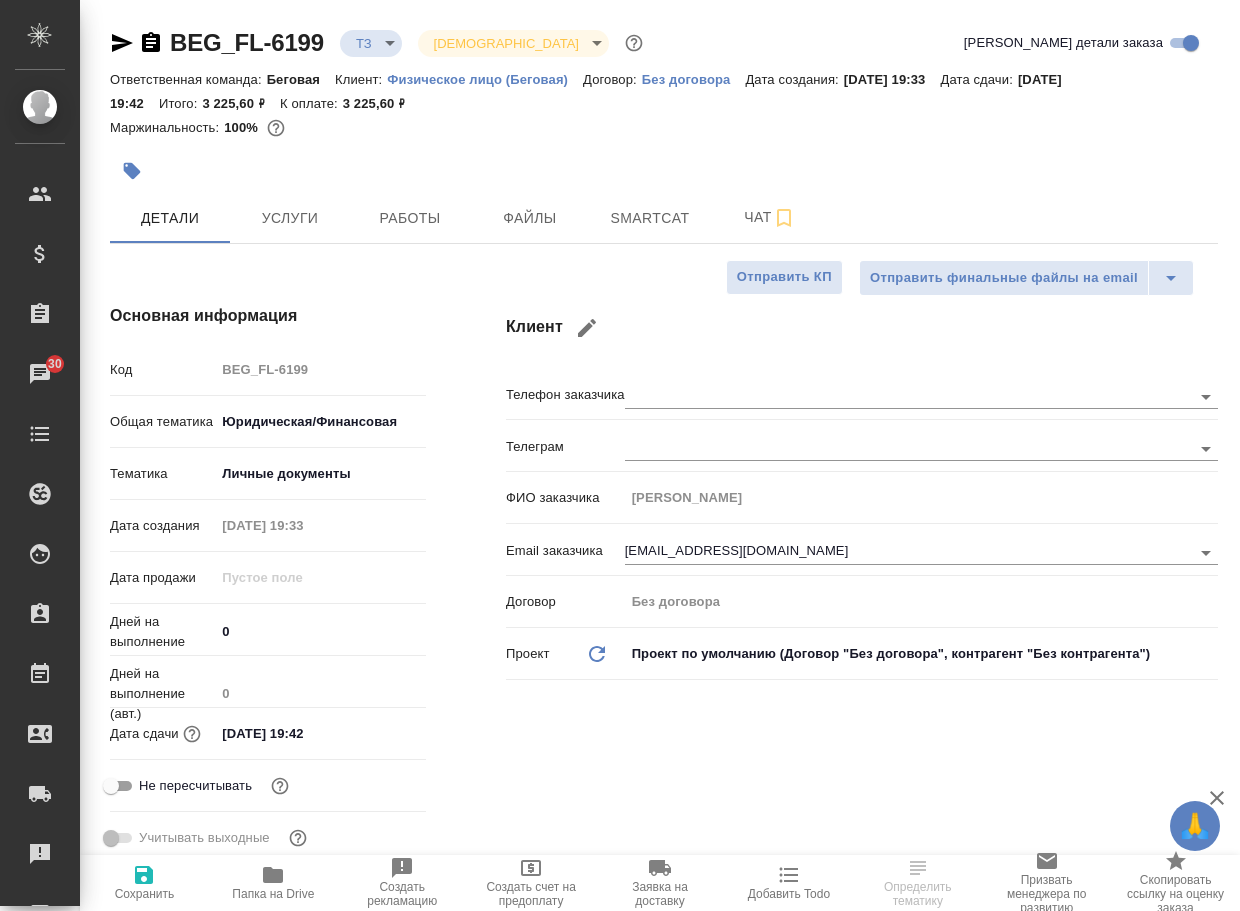 type on "x" 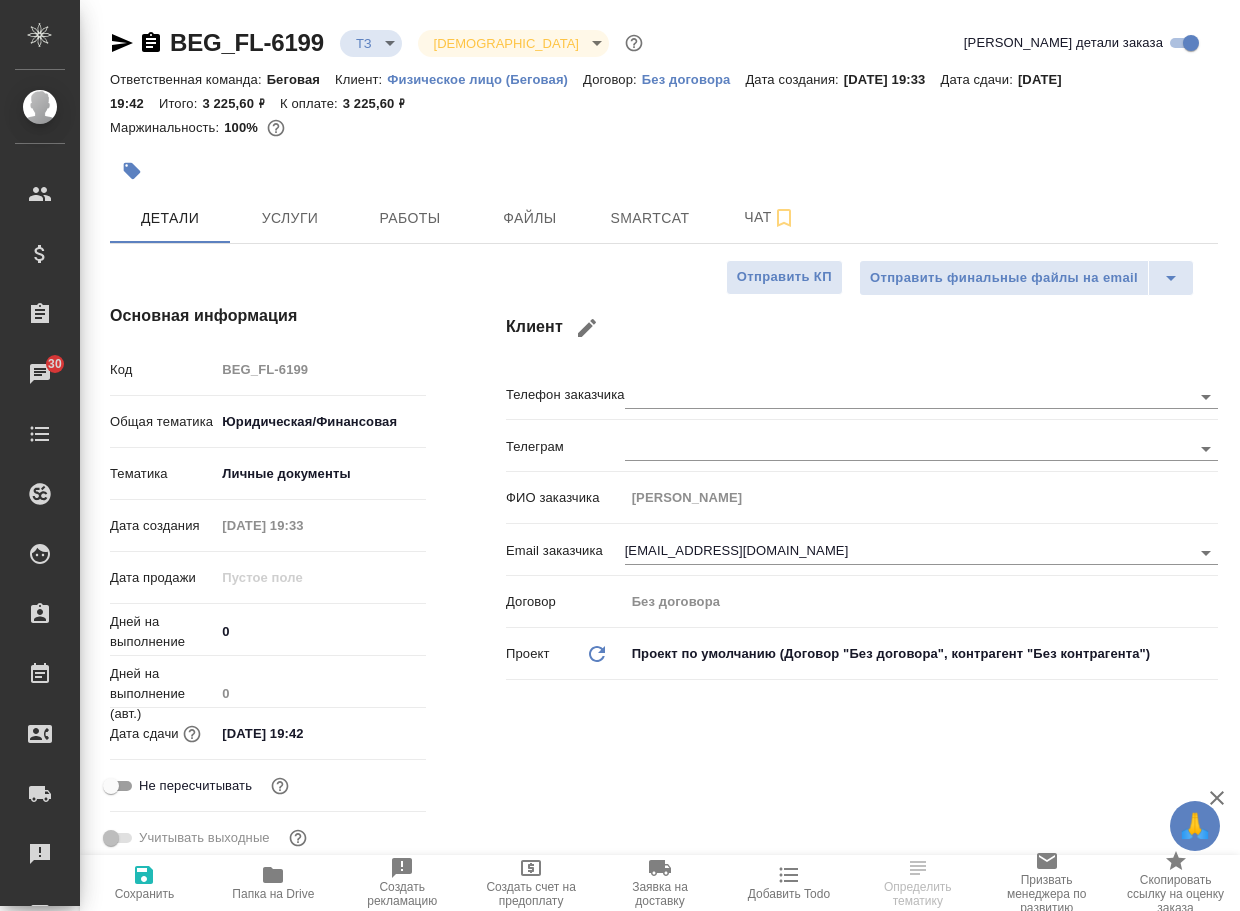 type on "x" 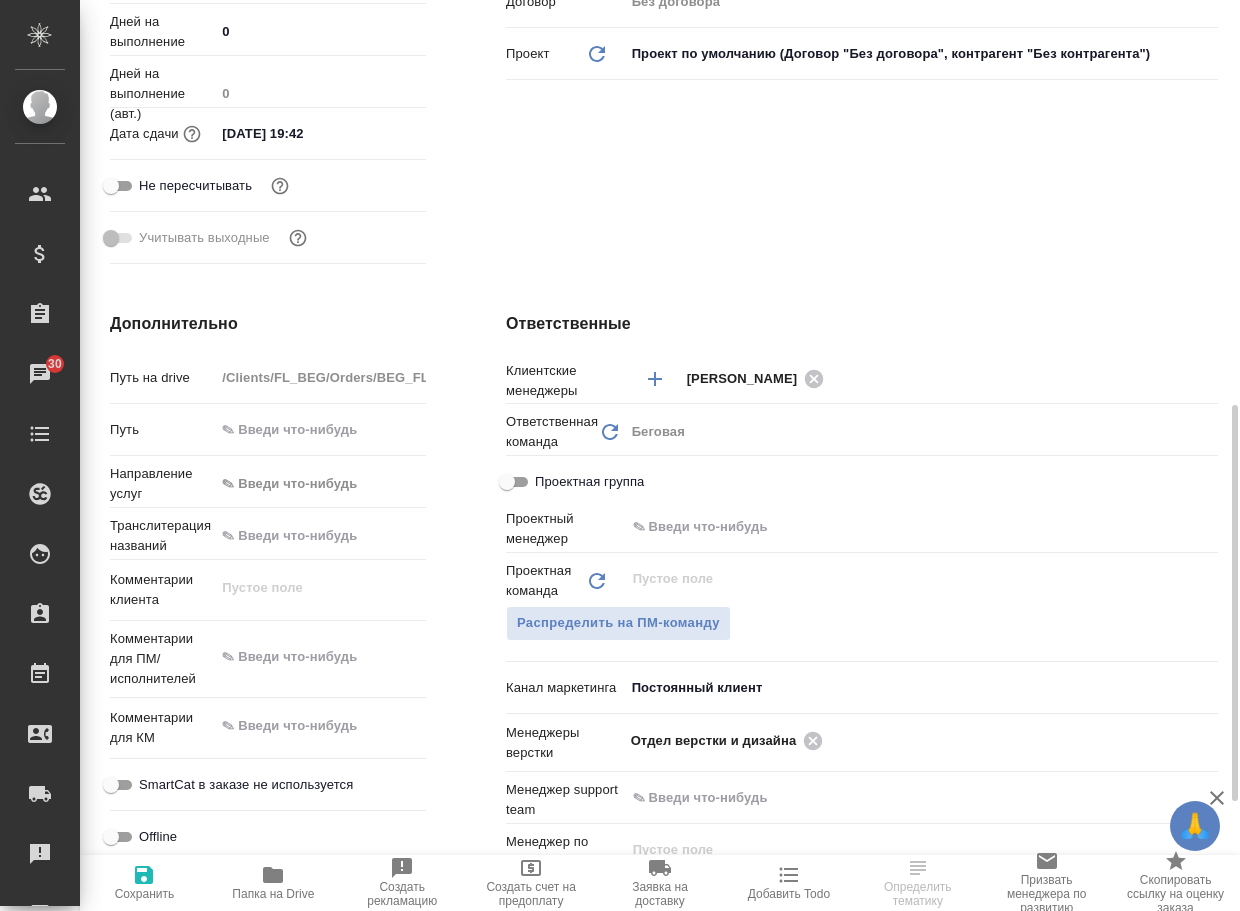 scroll, scrollTop: 700, scrollLeft: 0, axis: vertical 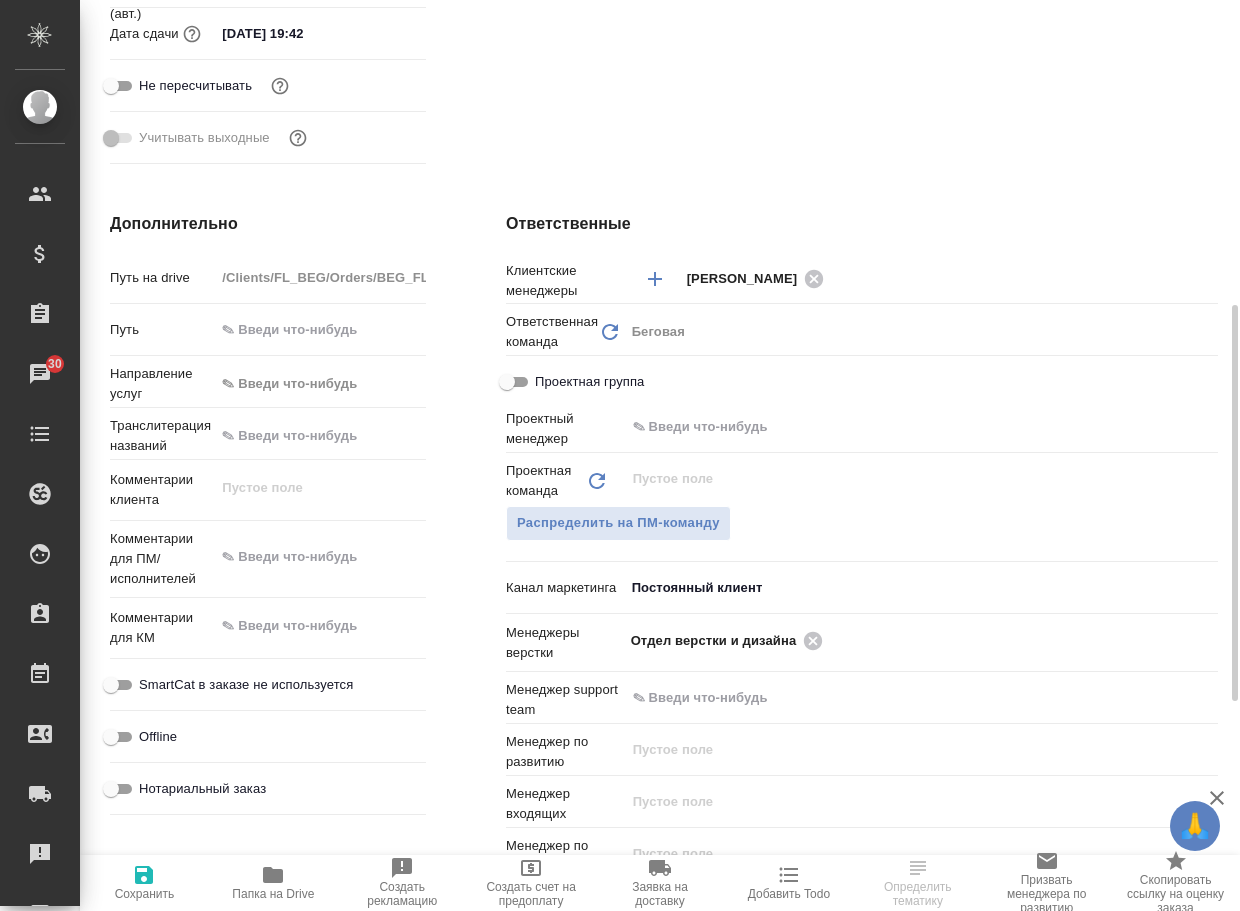 click 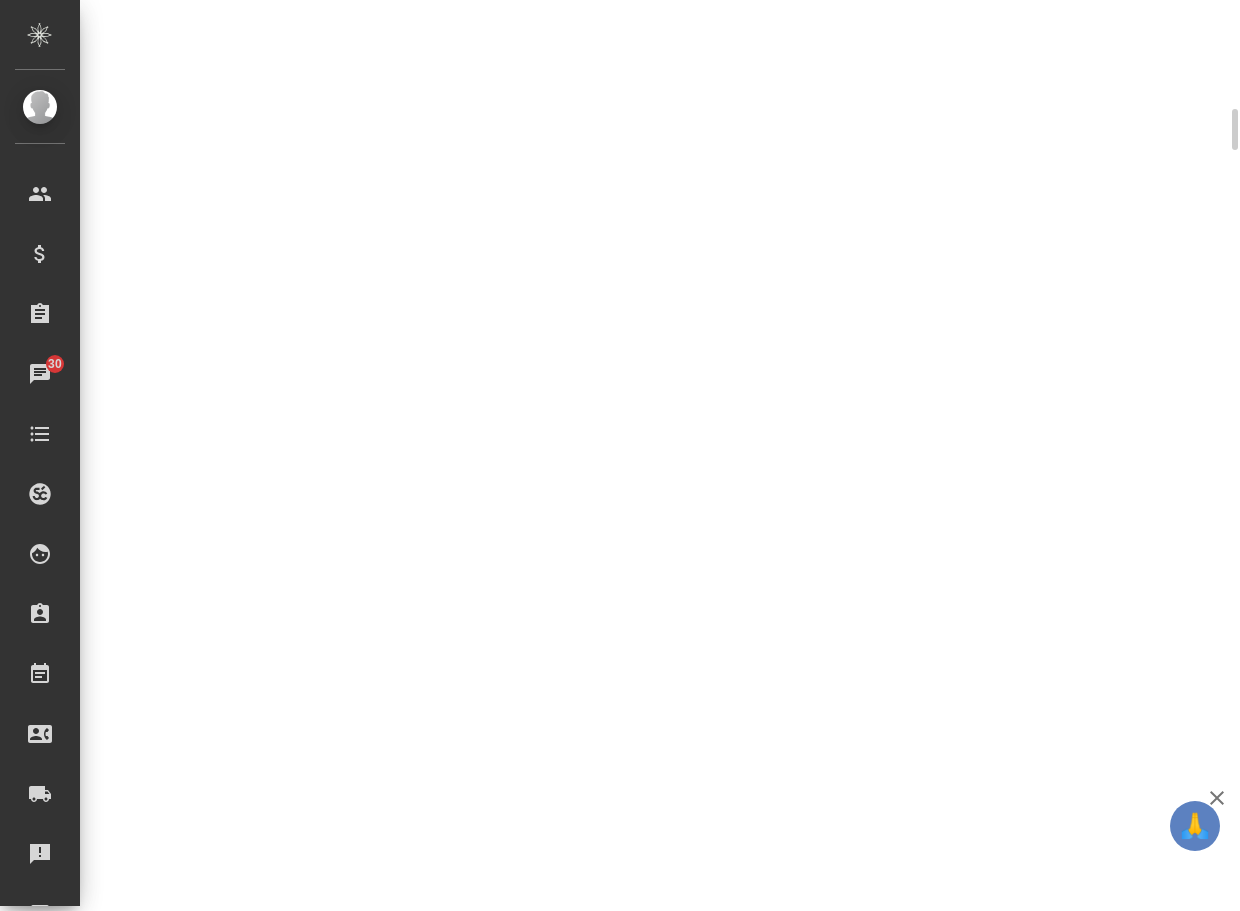 scroll, scrollTop: 684, scrollLeft: 0, axis: vertical 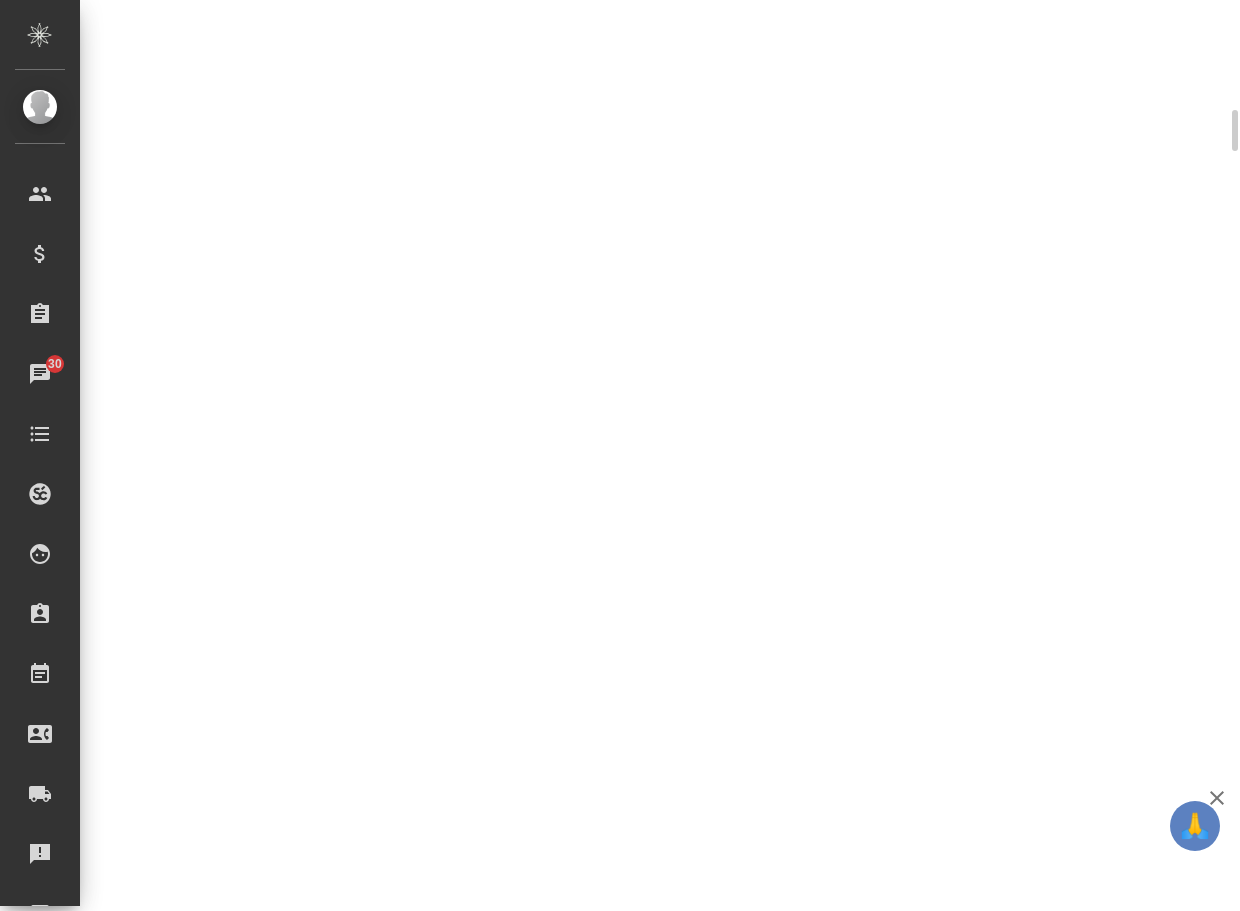 select on "RU" 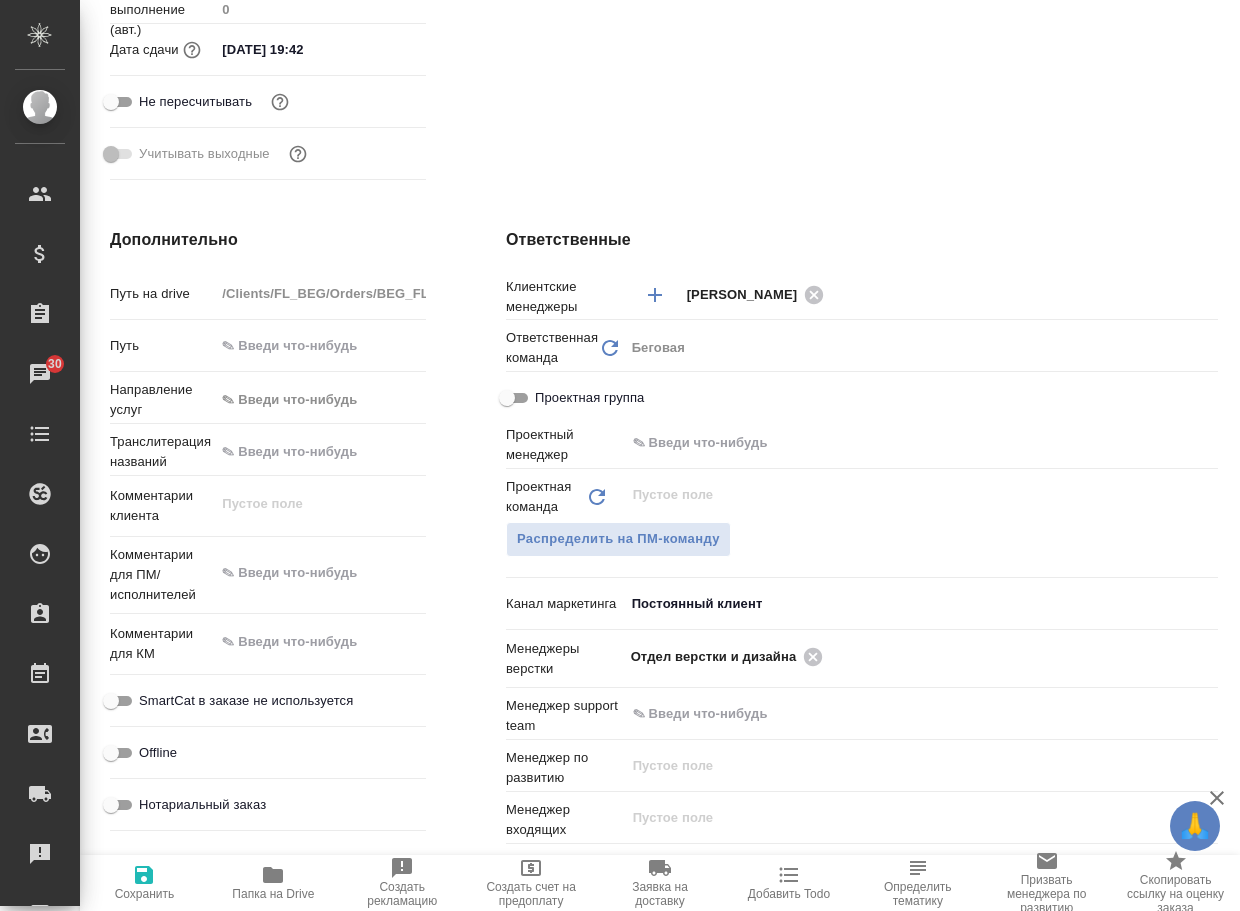 type on "x" 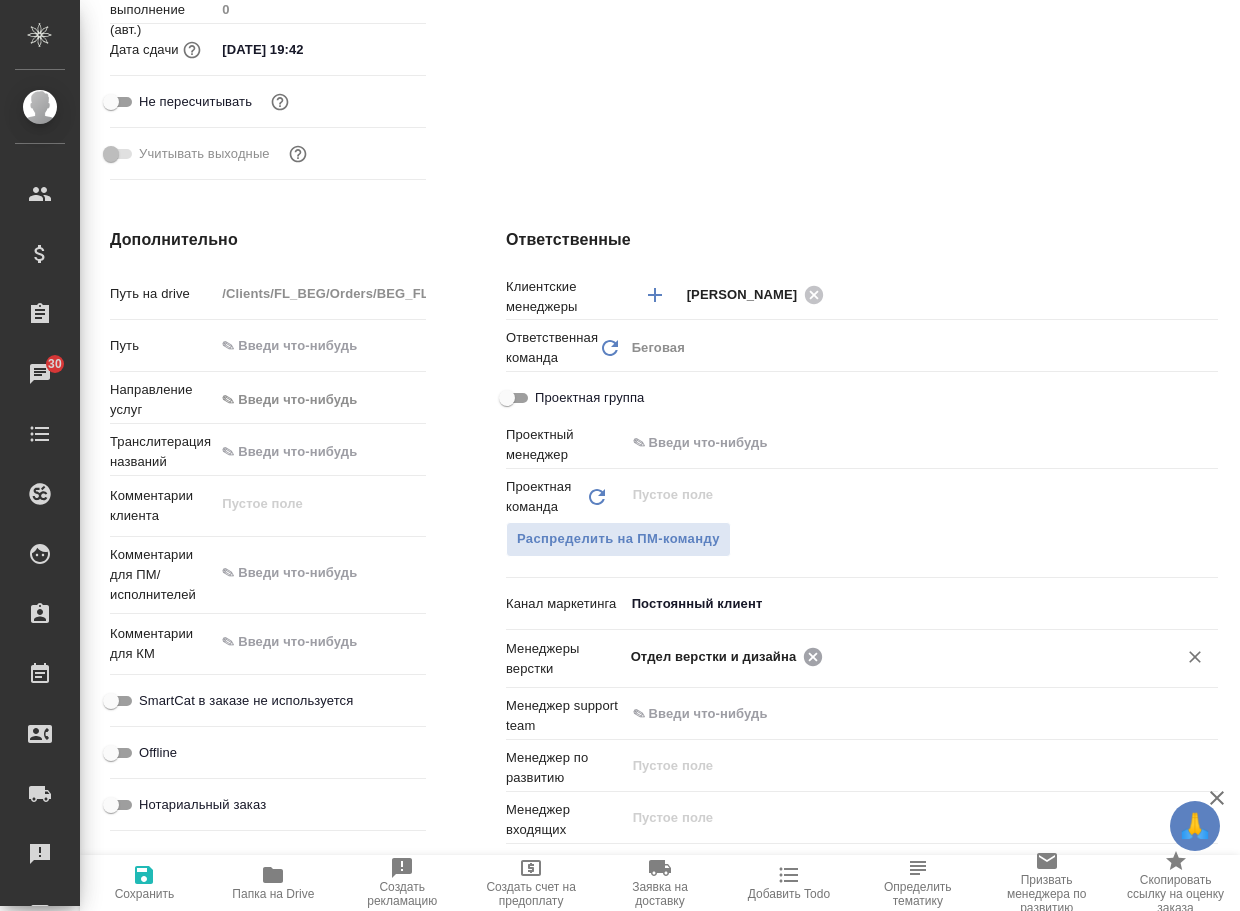 click 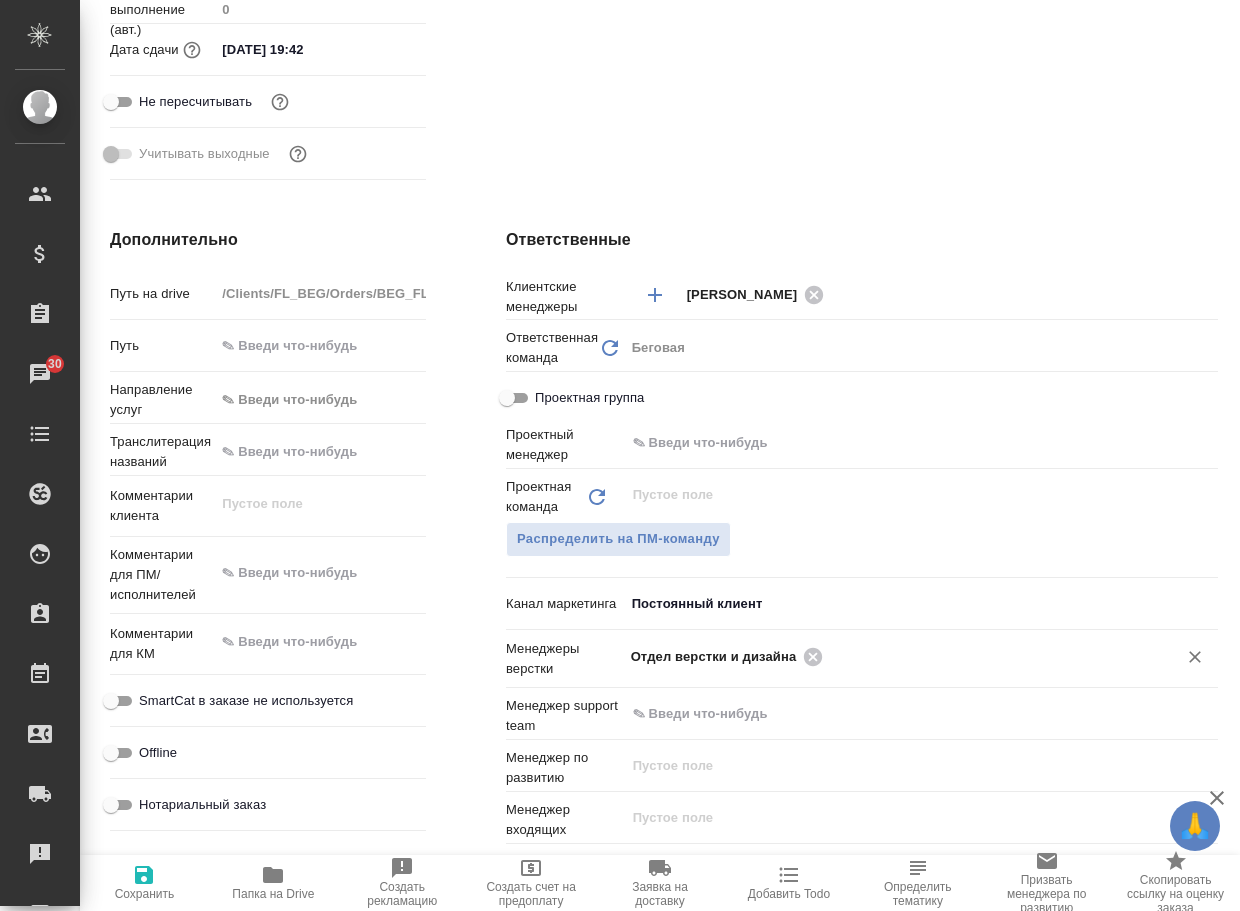 type on "x" 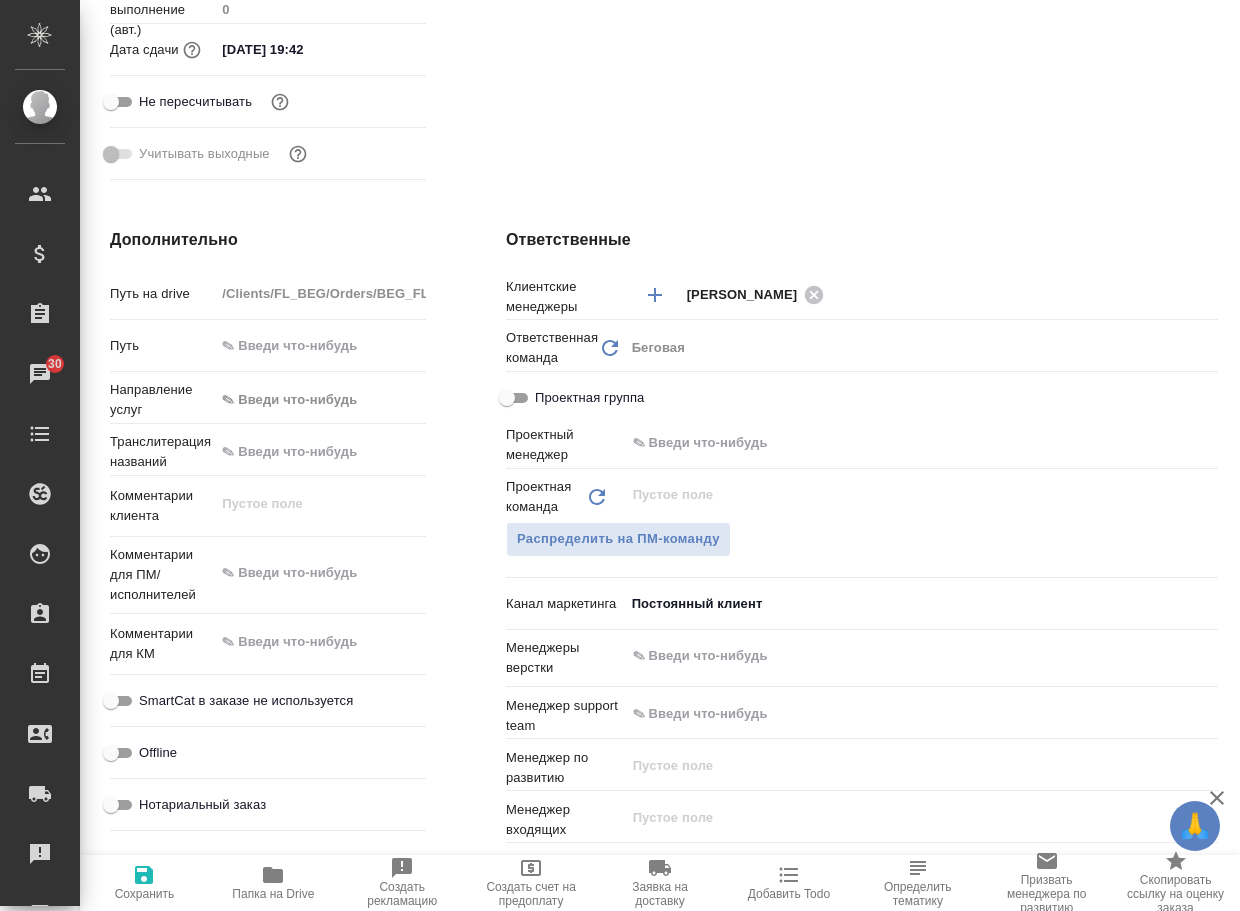 click at bounding box center (888, 656) 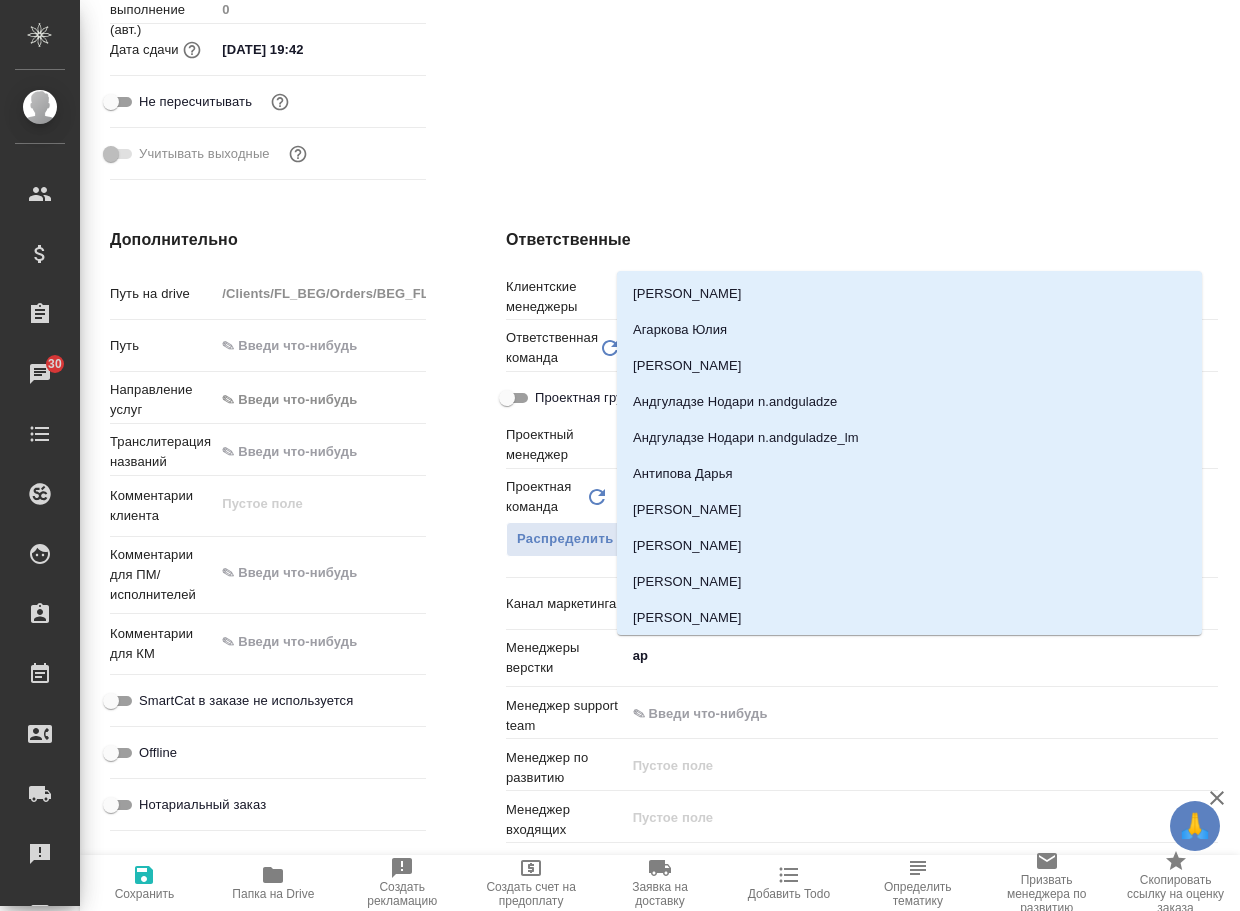 type on "арс" 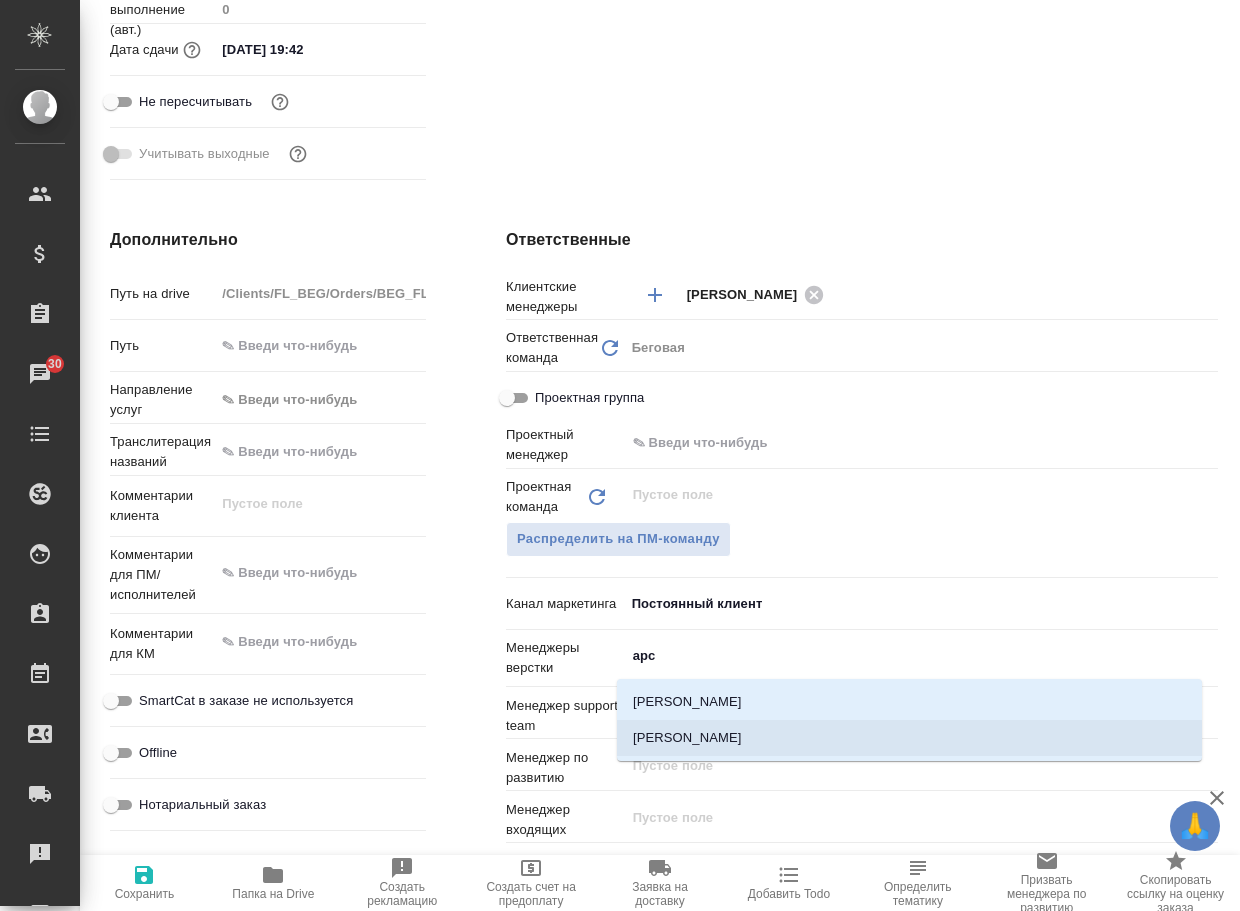 click on "[PERSON_NAME]" at bounding box center (909, 738) 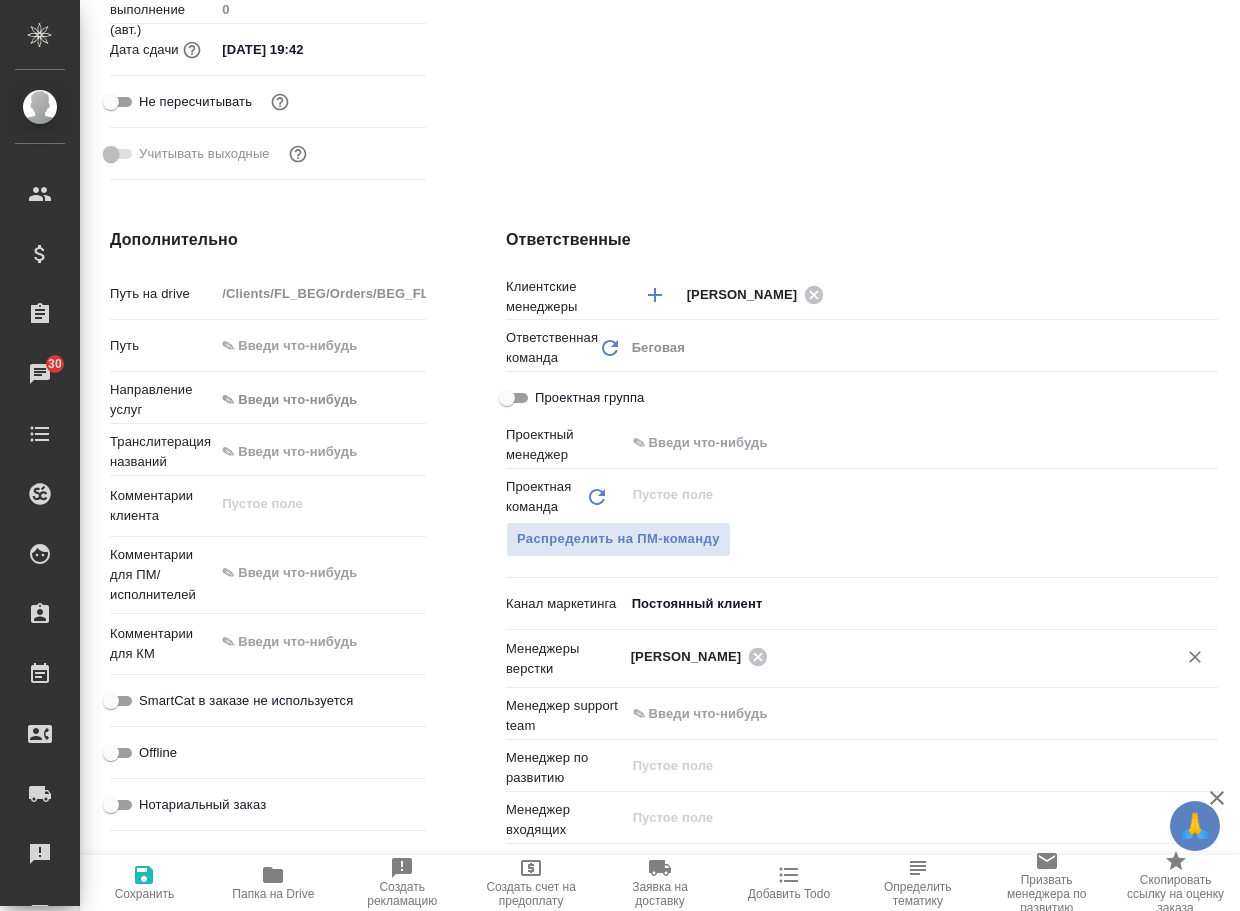 click on "Сохранить" at bounding box center [144, 882] 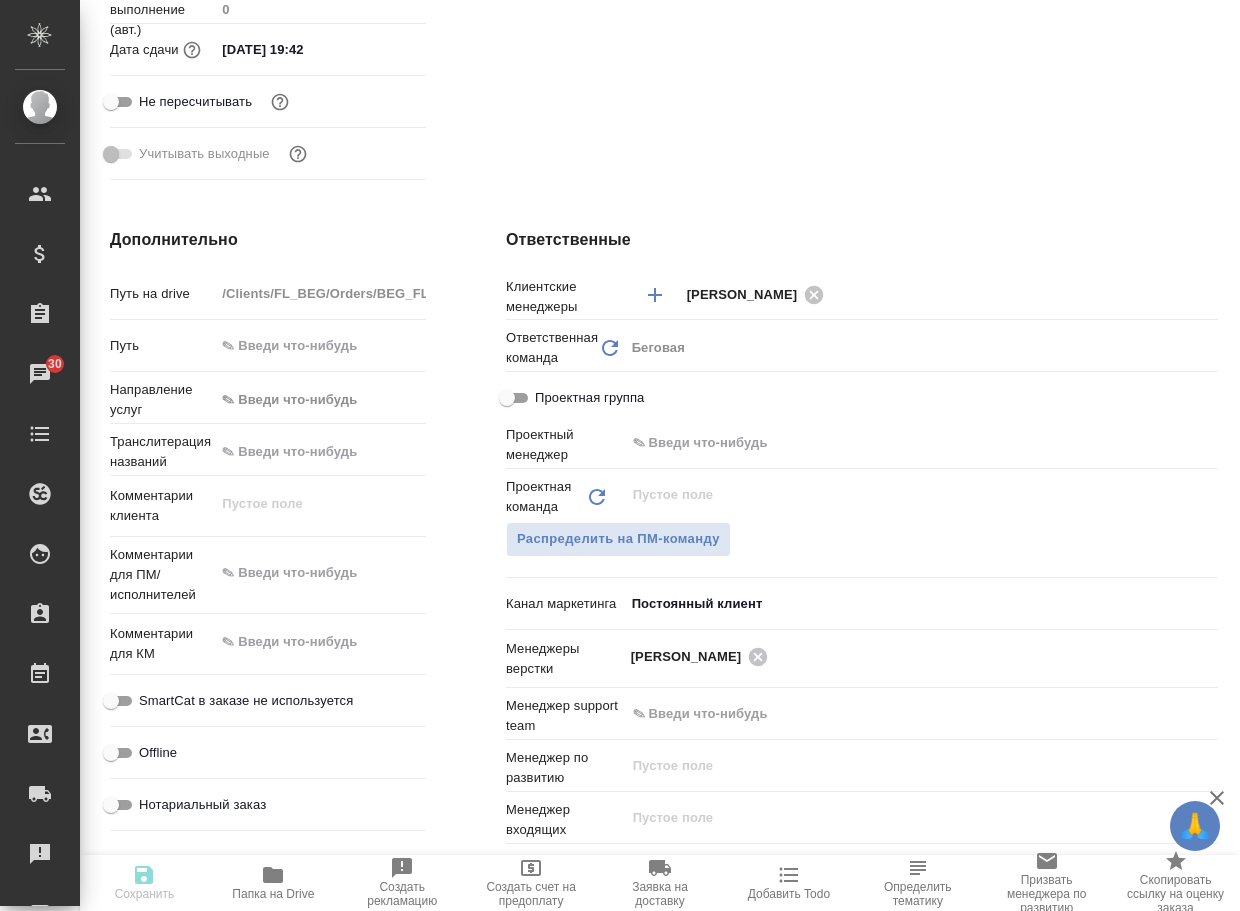 type on "x" 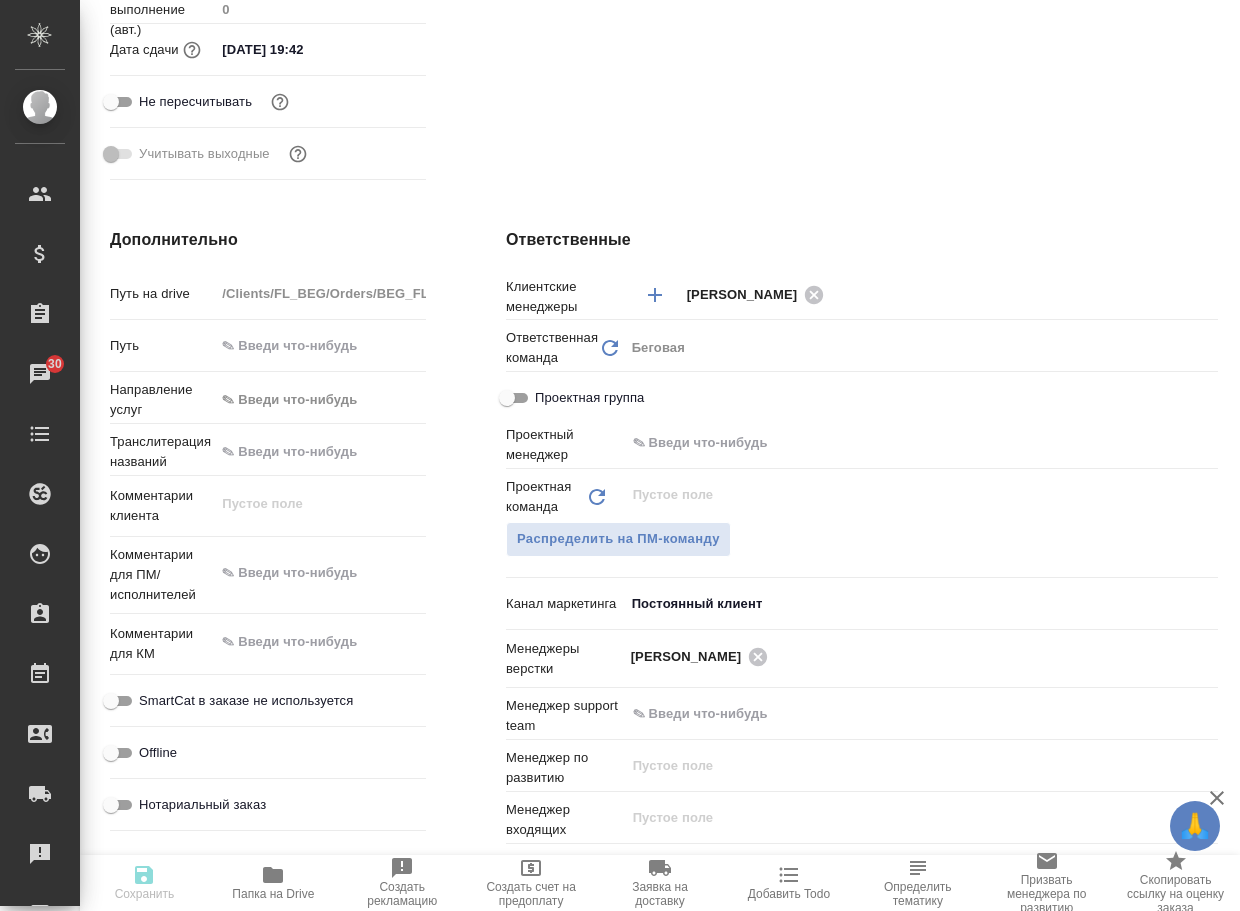 type on "x" 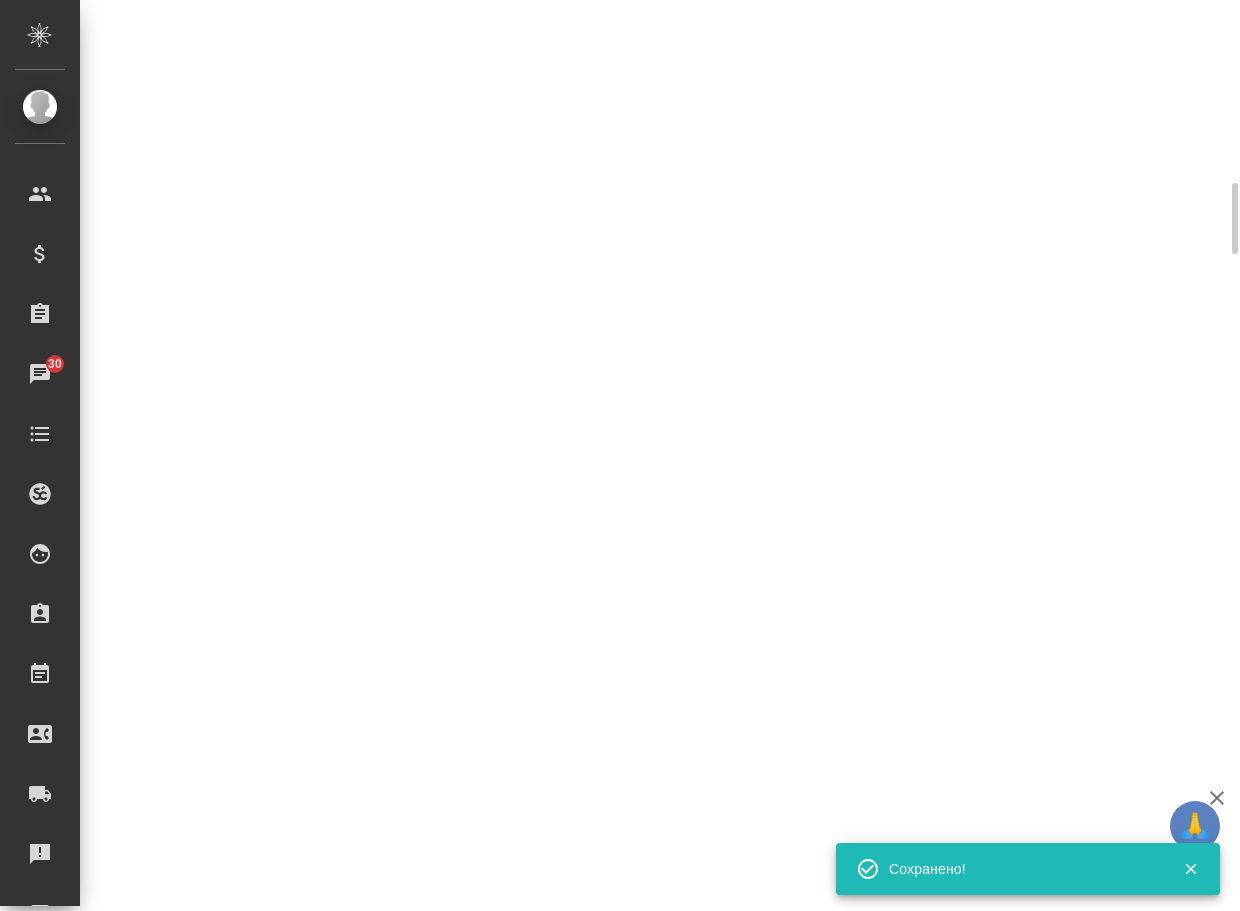 scroll, scrollTop: 668, scrollLeft: 0, axis: vertical 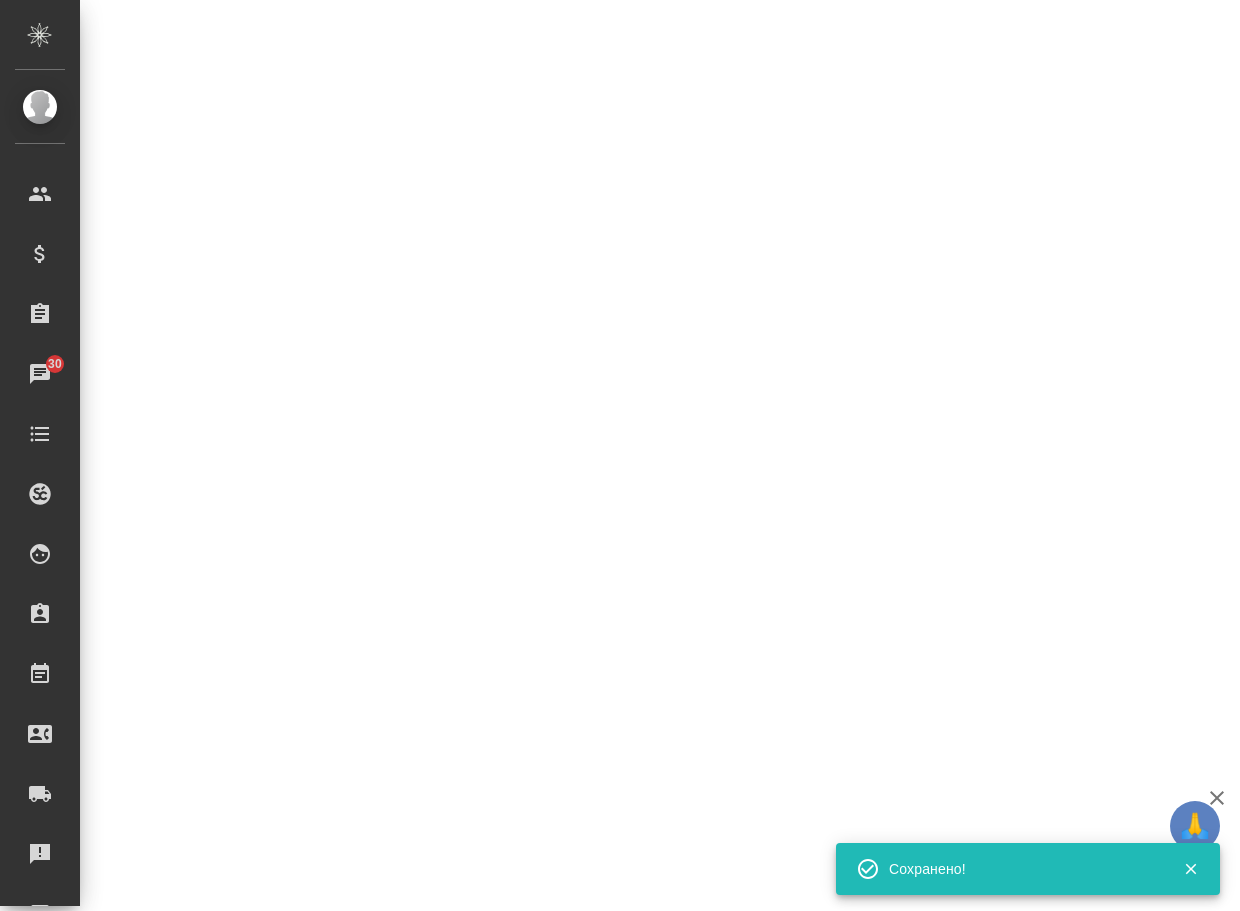 select on "RU" 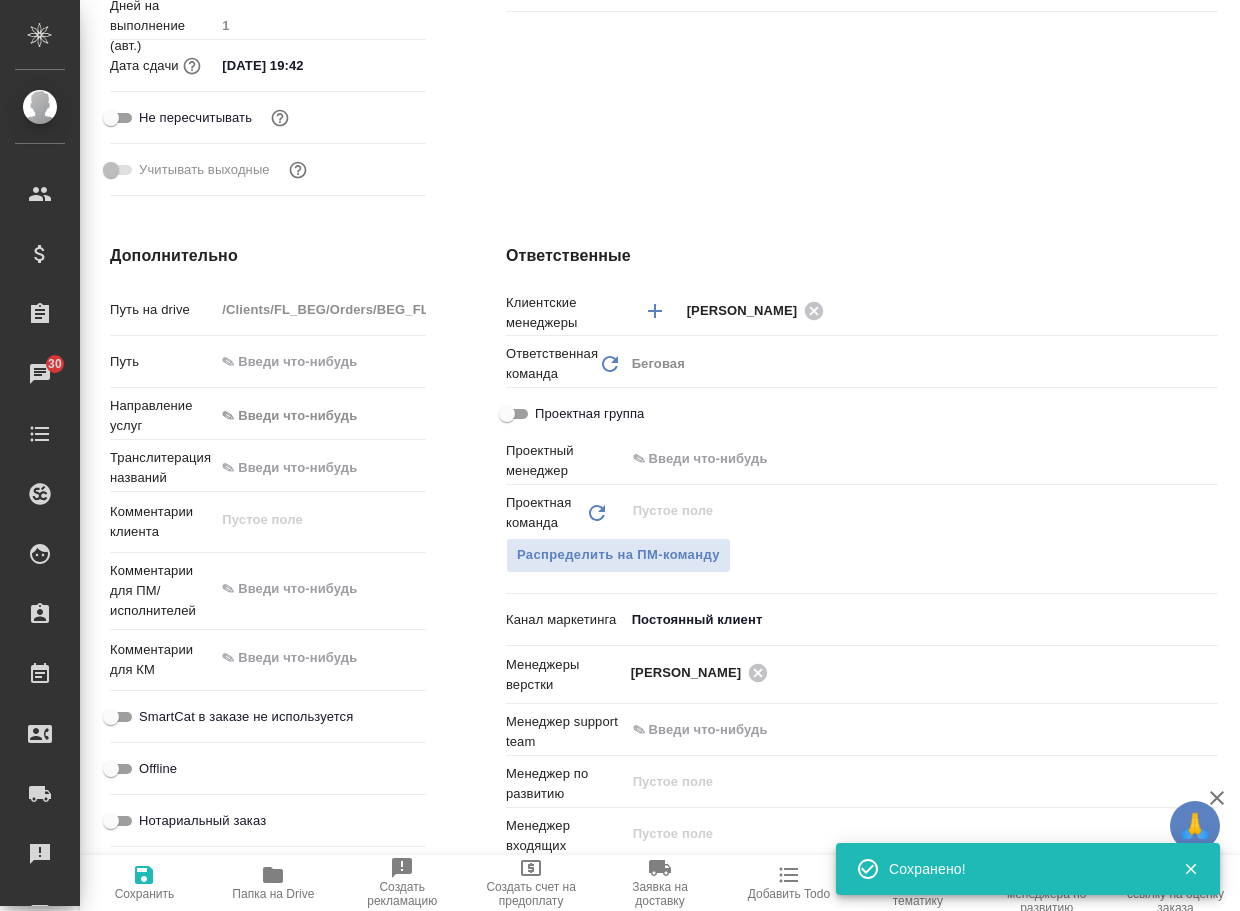 scroll, scrollTop: 0, scrollLeft: 0, axis: both 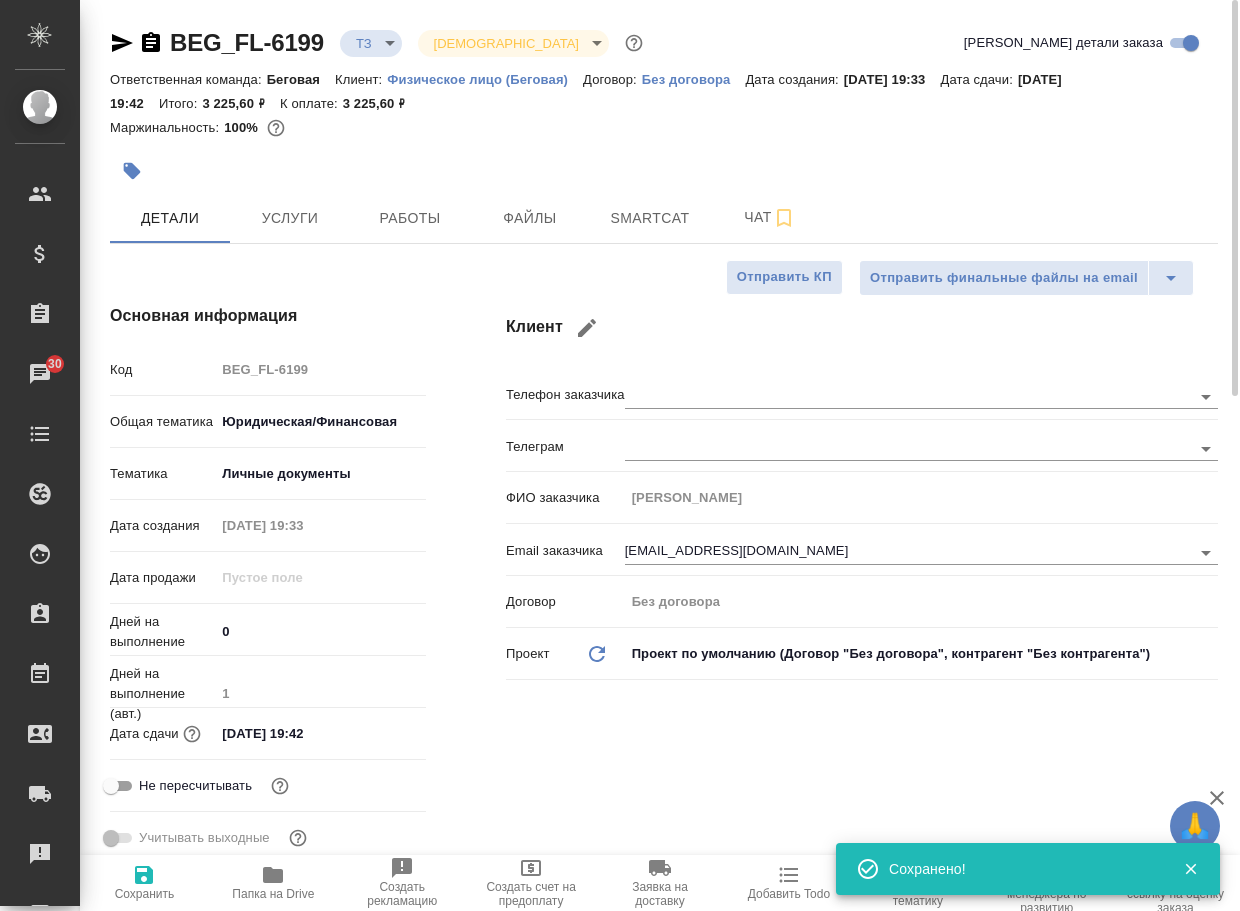 type on "x" 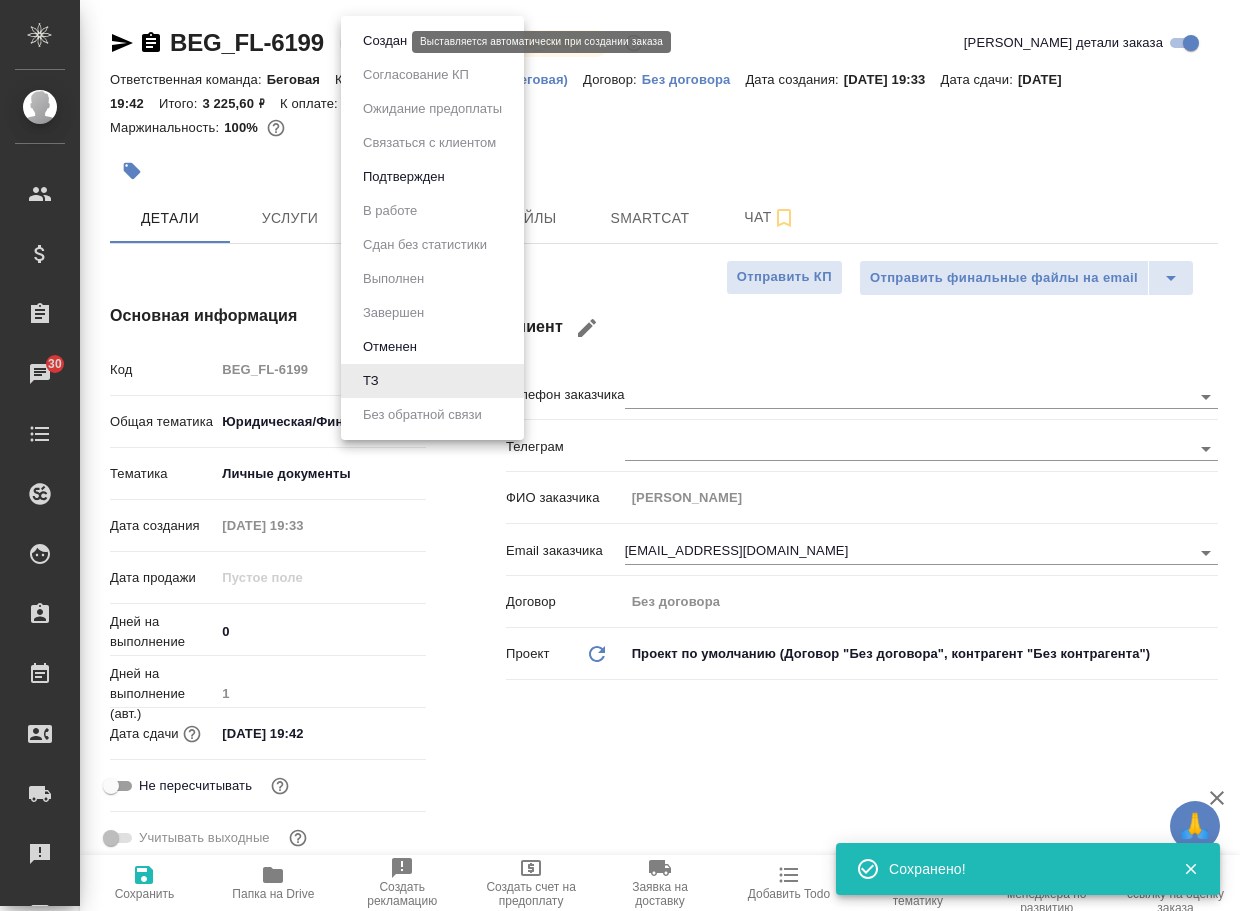 drag, startPoint x: 359, startPoint y: 39, endPoint x: 365, endPoint y: 52, distance: 14.3178215 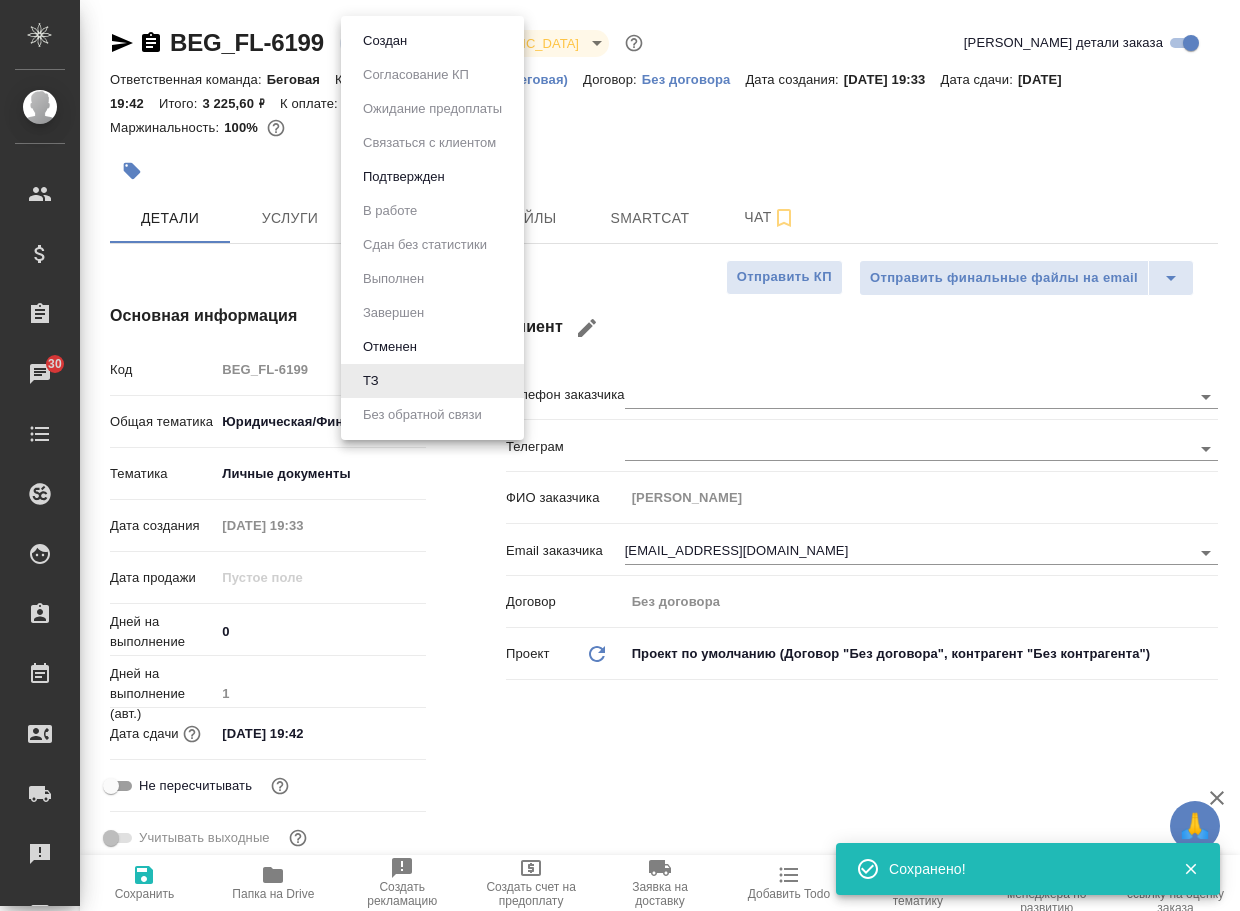 click on "Создан" at bounding box center [432, 41] 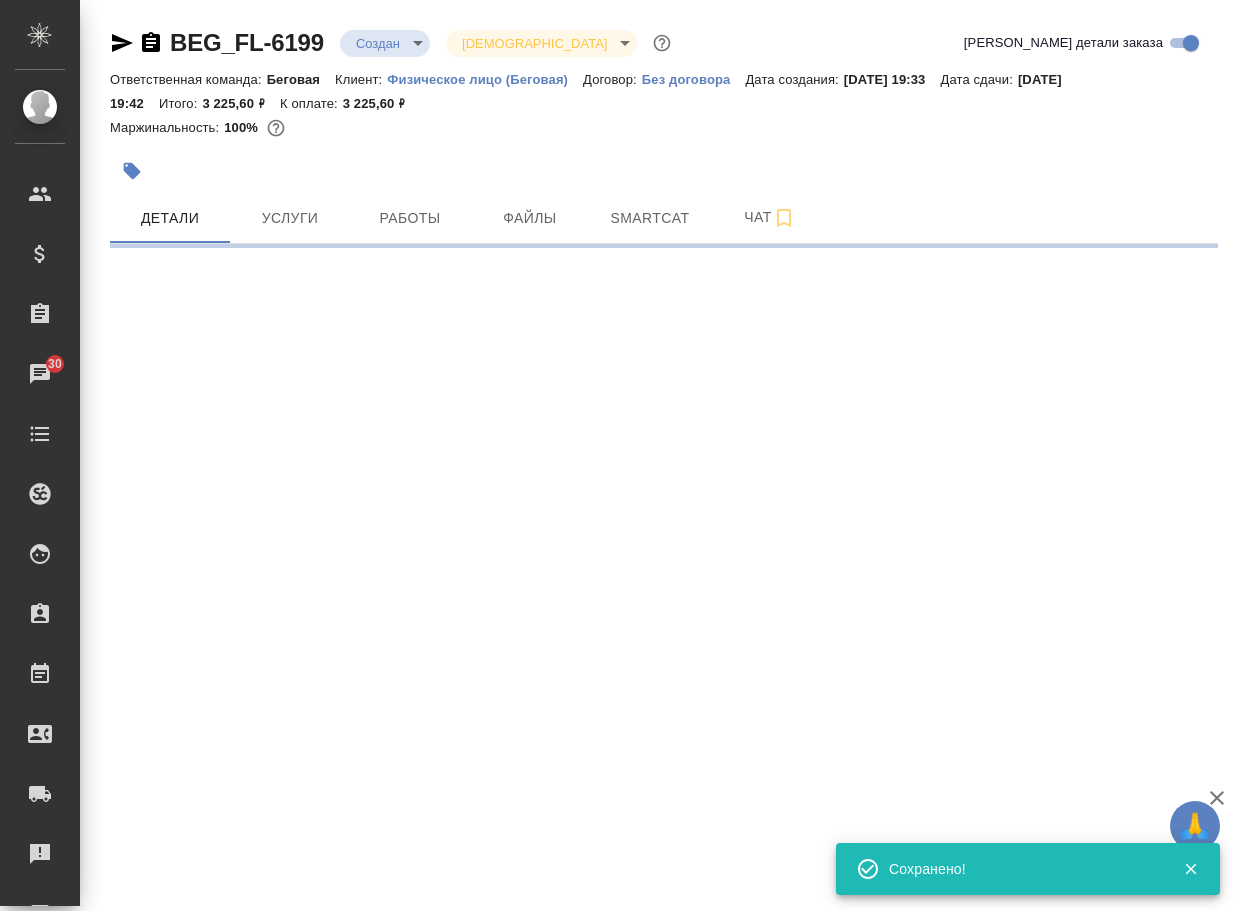 select on "RU" 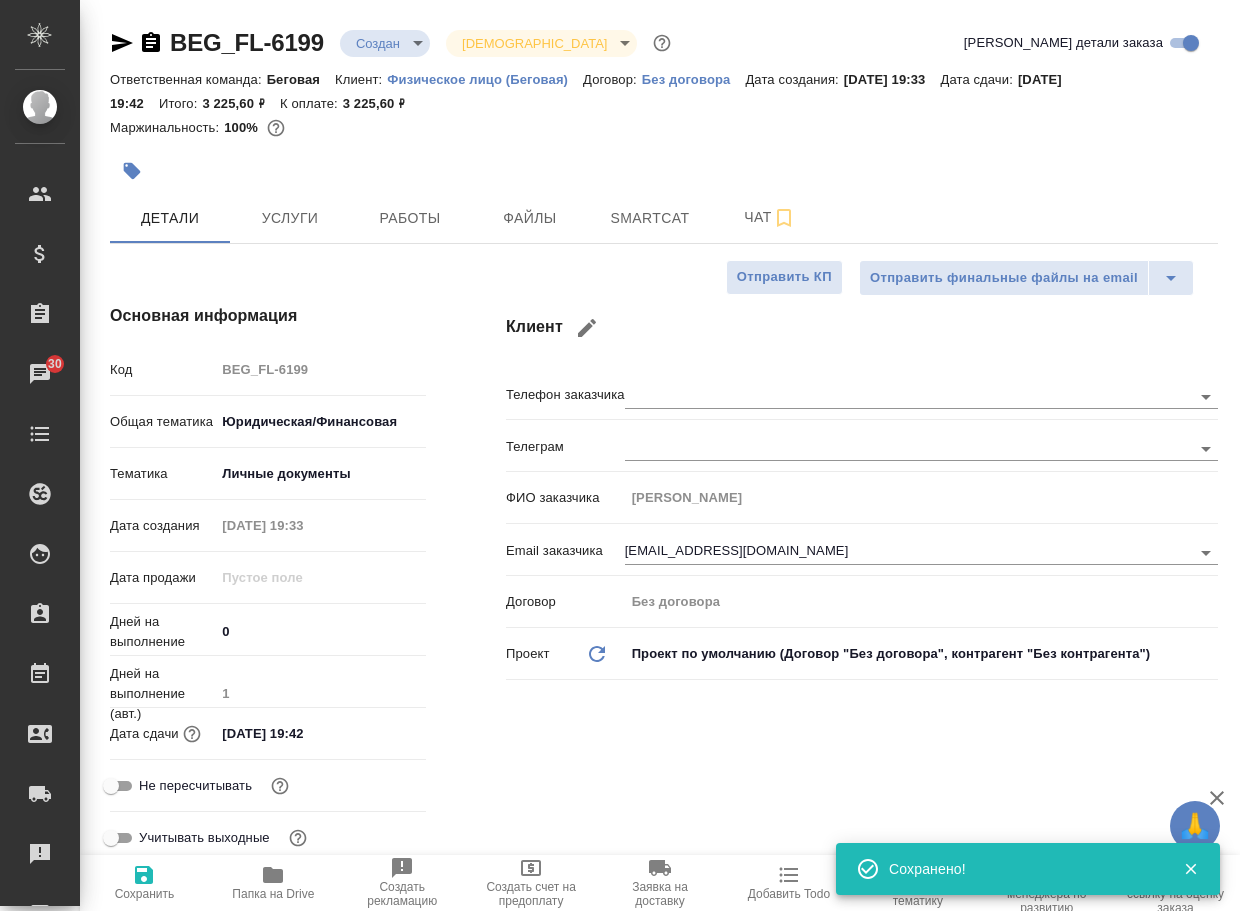 type on "x" 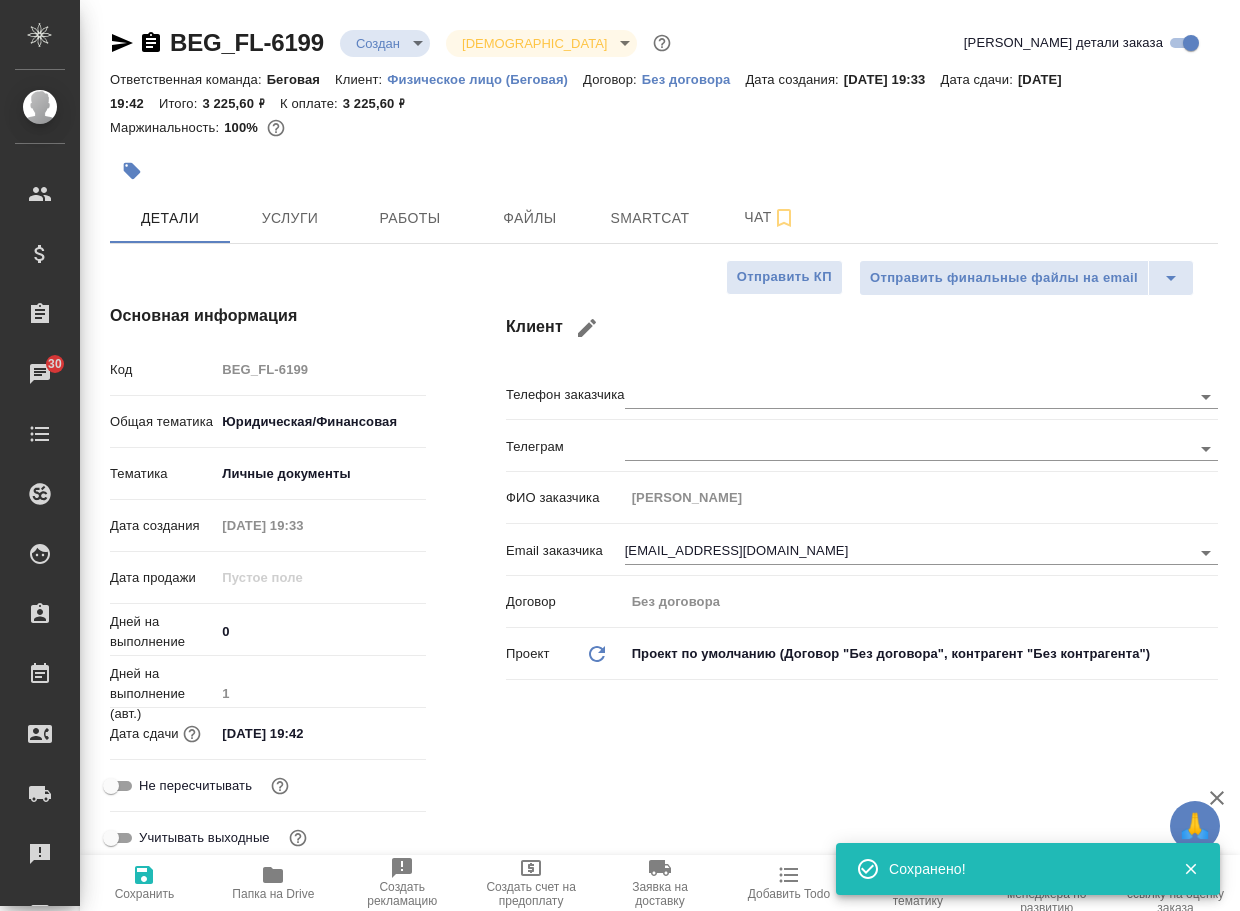 type on "x" 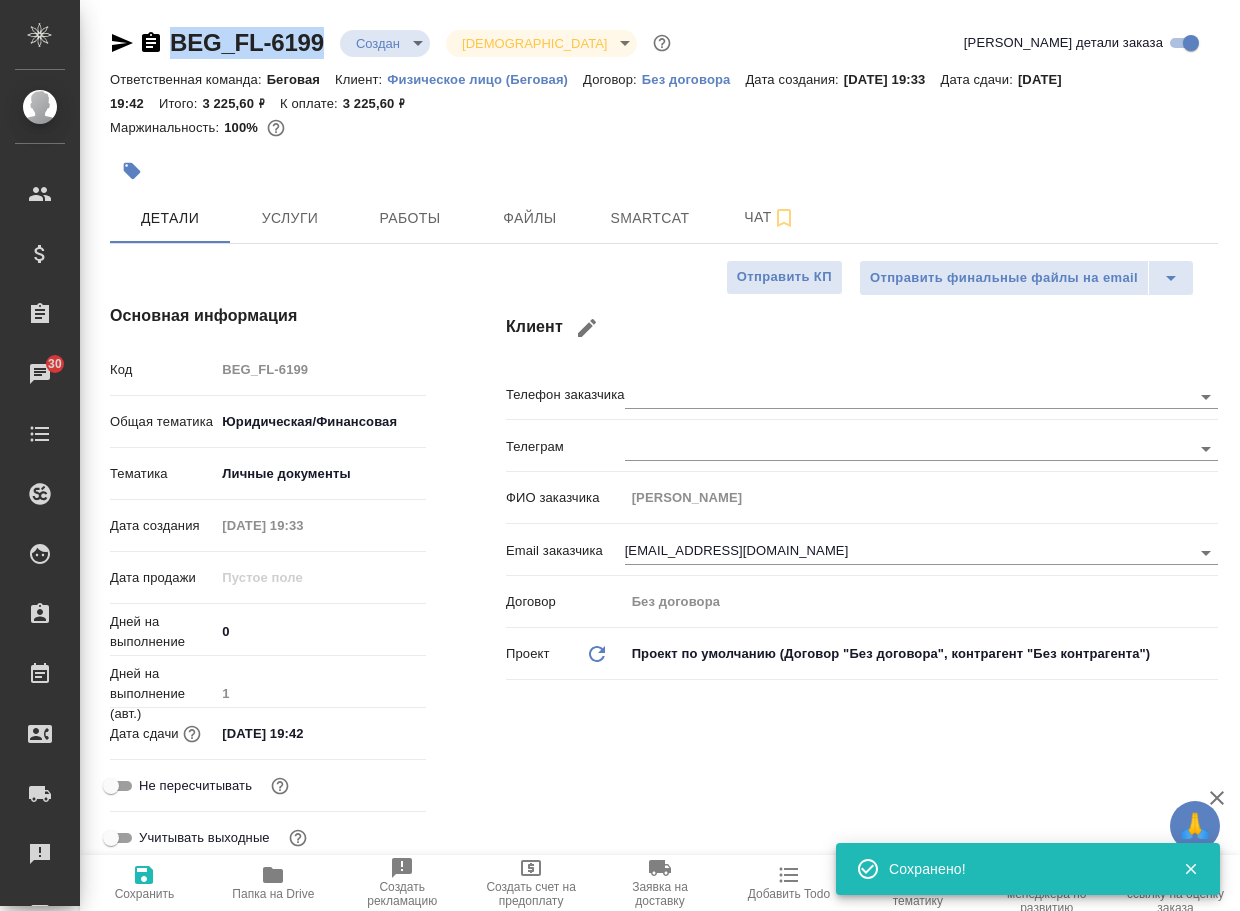 drag, startPoint x: 331, startPoint y: 50, endPoint x: 126, endPoint y: 57, distance: 205.11948 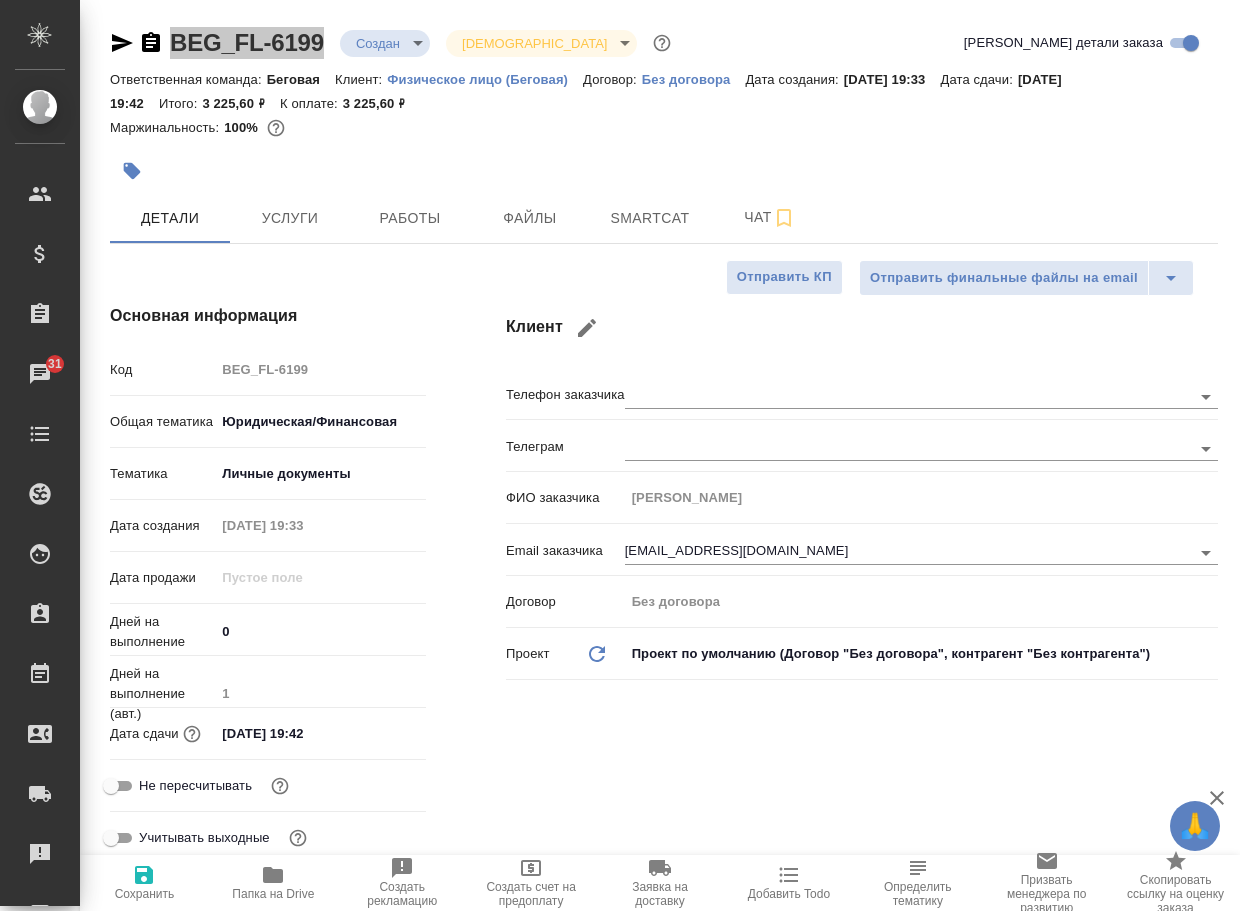 type on "x" 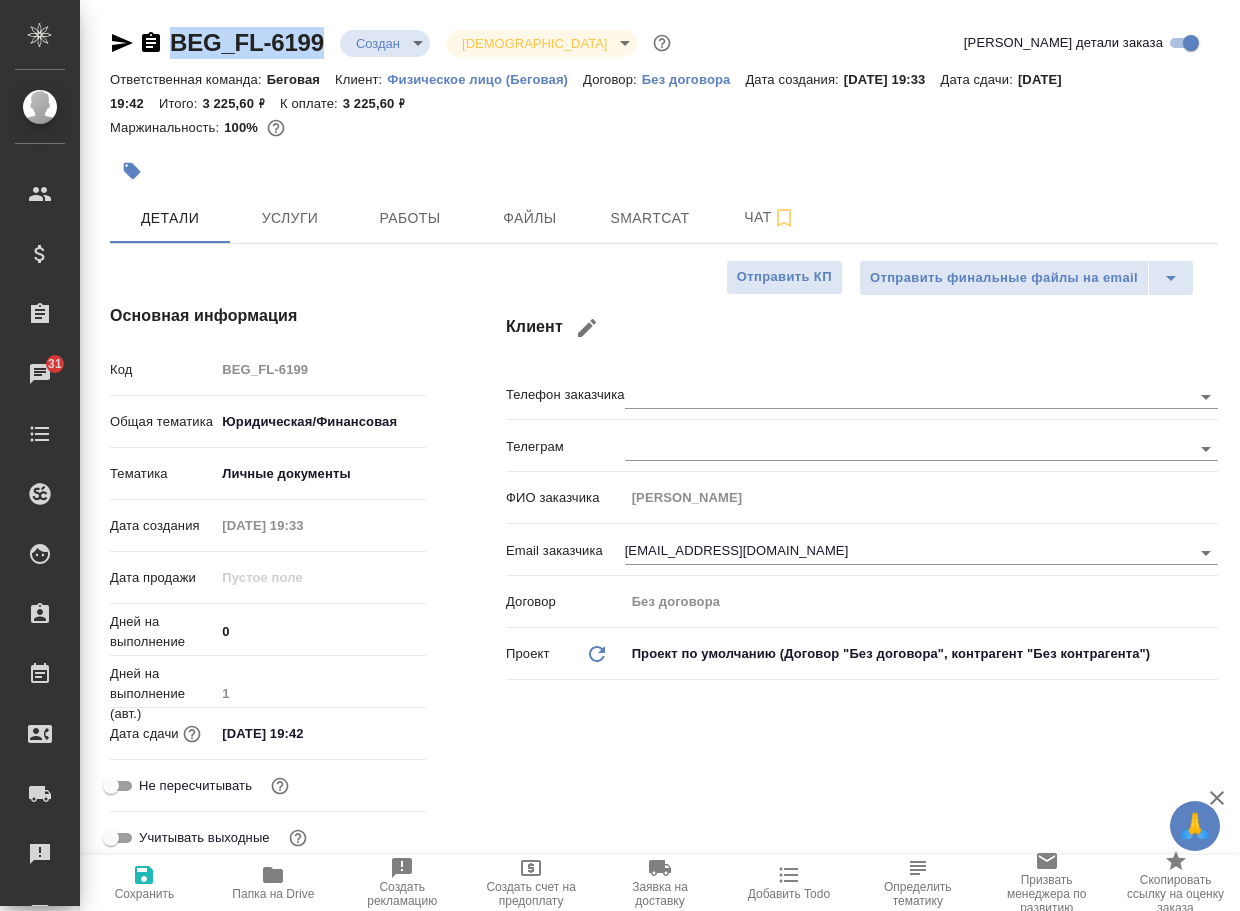 type on "x" 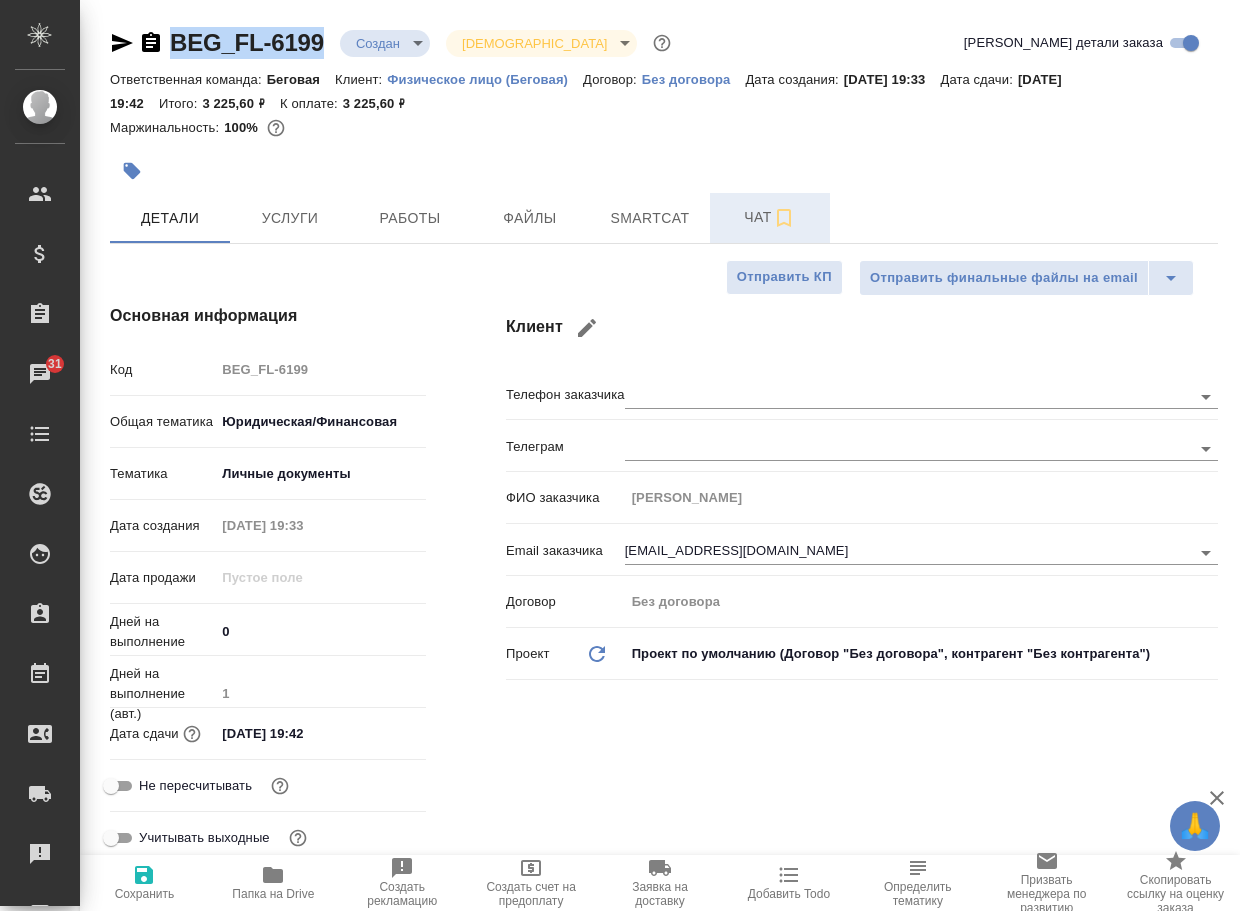 click on "Чат" at bounding box center (770, 217) 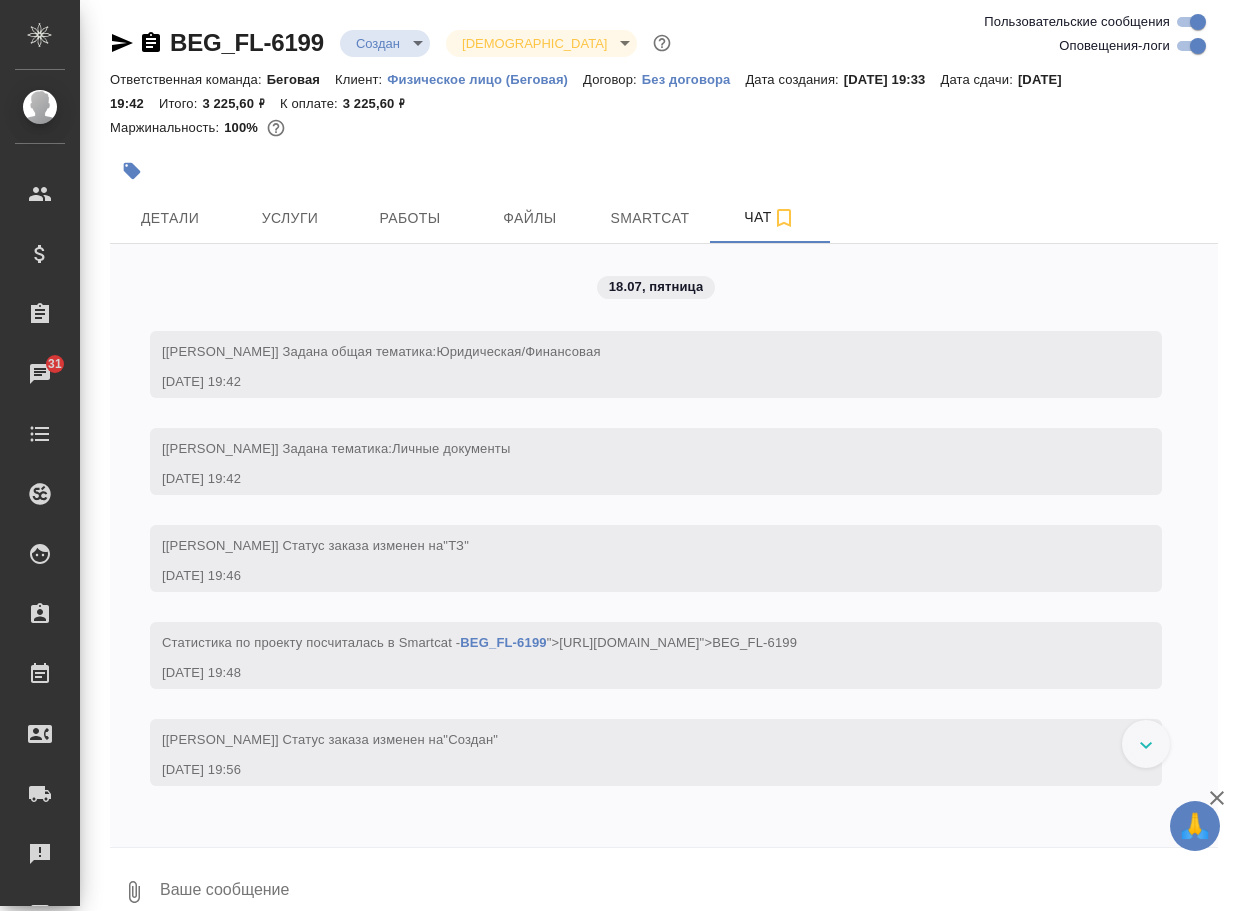 click at bounding box center (688, 892) 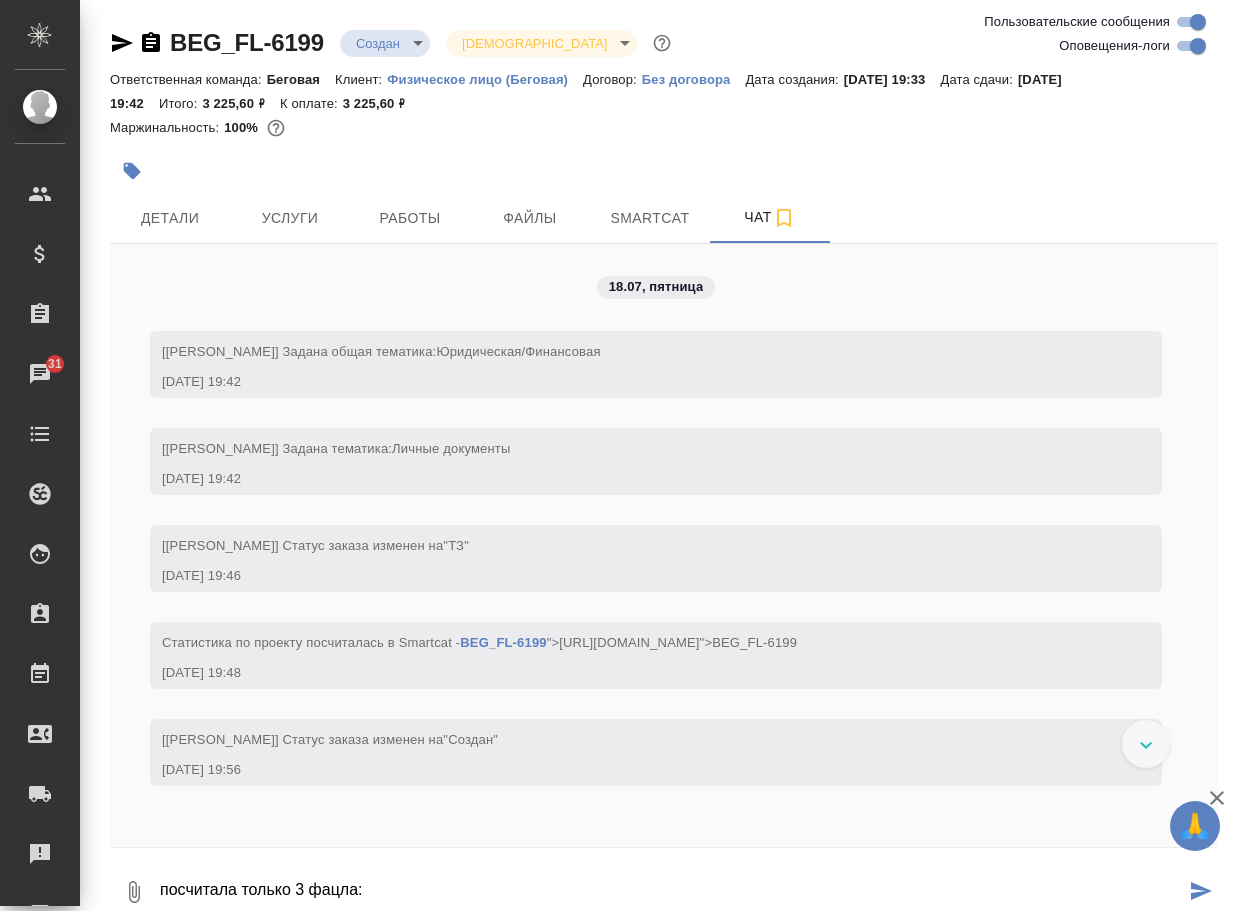 scroll, scrollTop: 10, scrollLeft: 0, axis: vertical 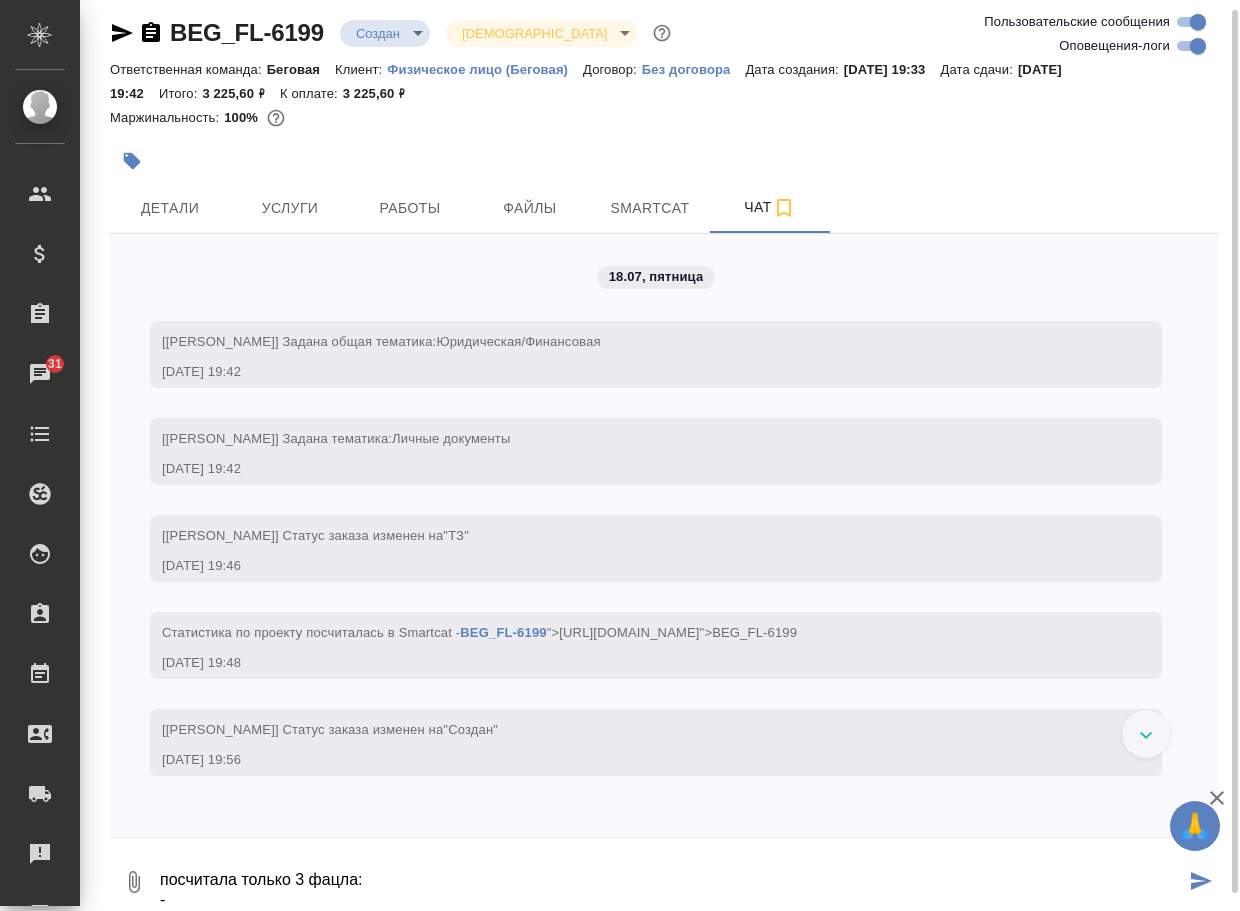 paste on "Schulbescheinigung 26.06.2025.pdf" 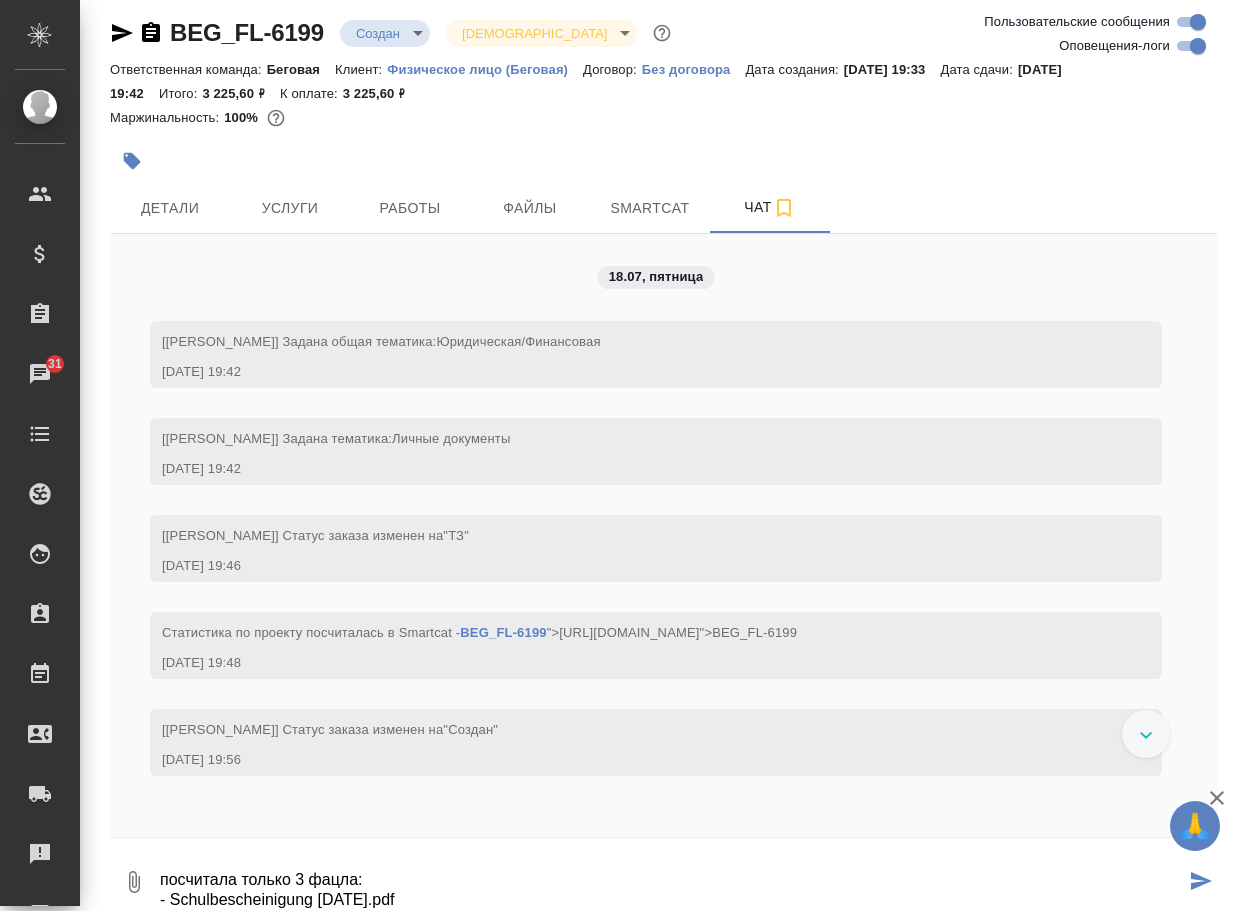 scroll, scrollTop: 14, scrollLeft: 0, axis: vertical 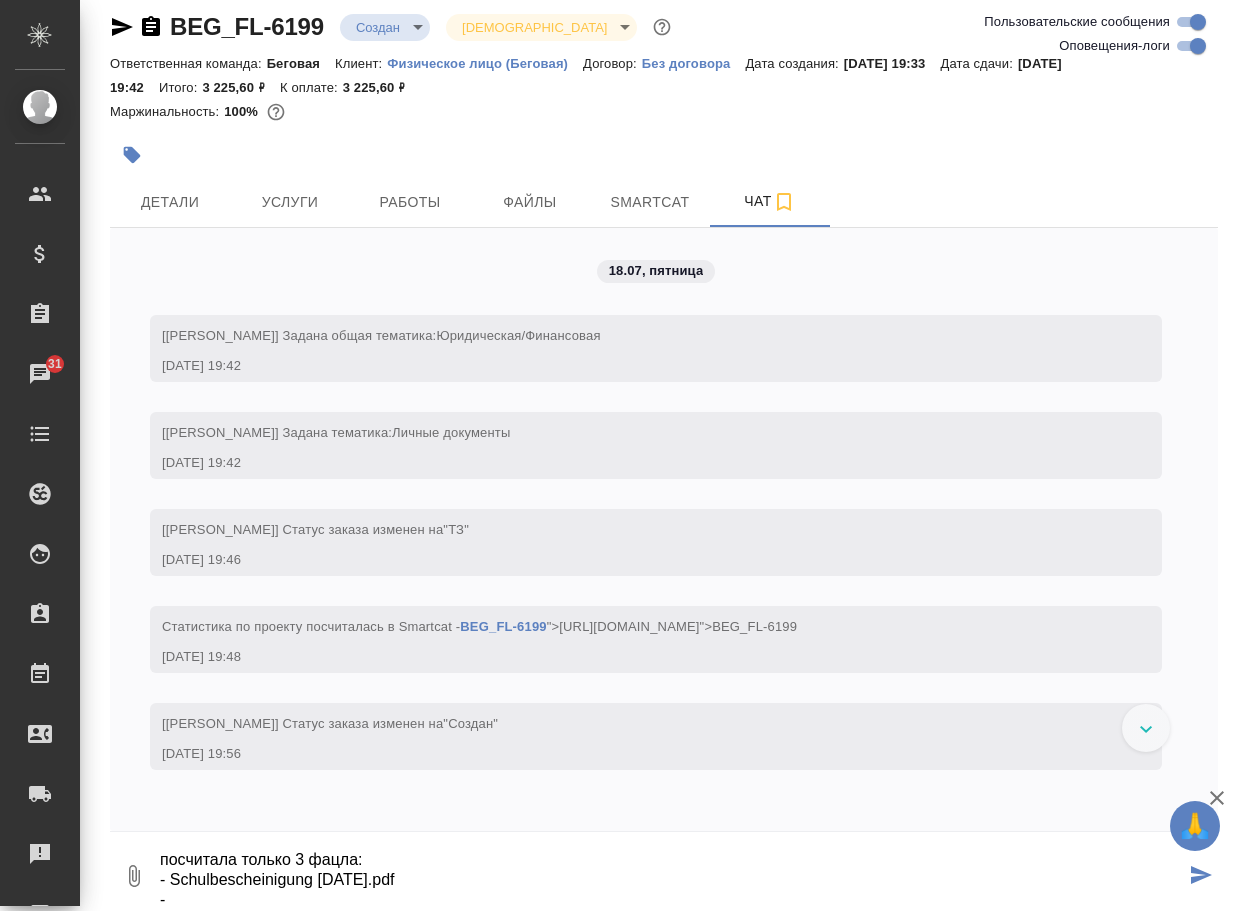 paste on "Meldebescheinigung VV III 18.07.2025.pdf" 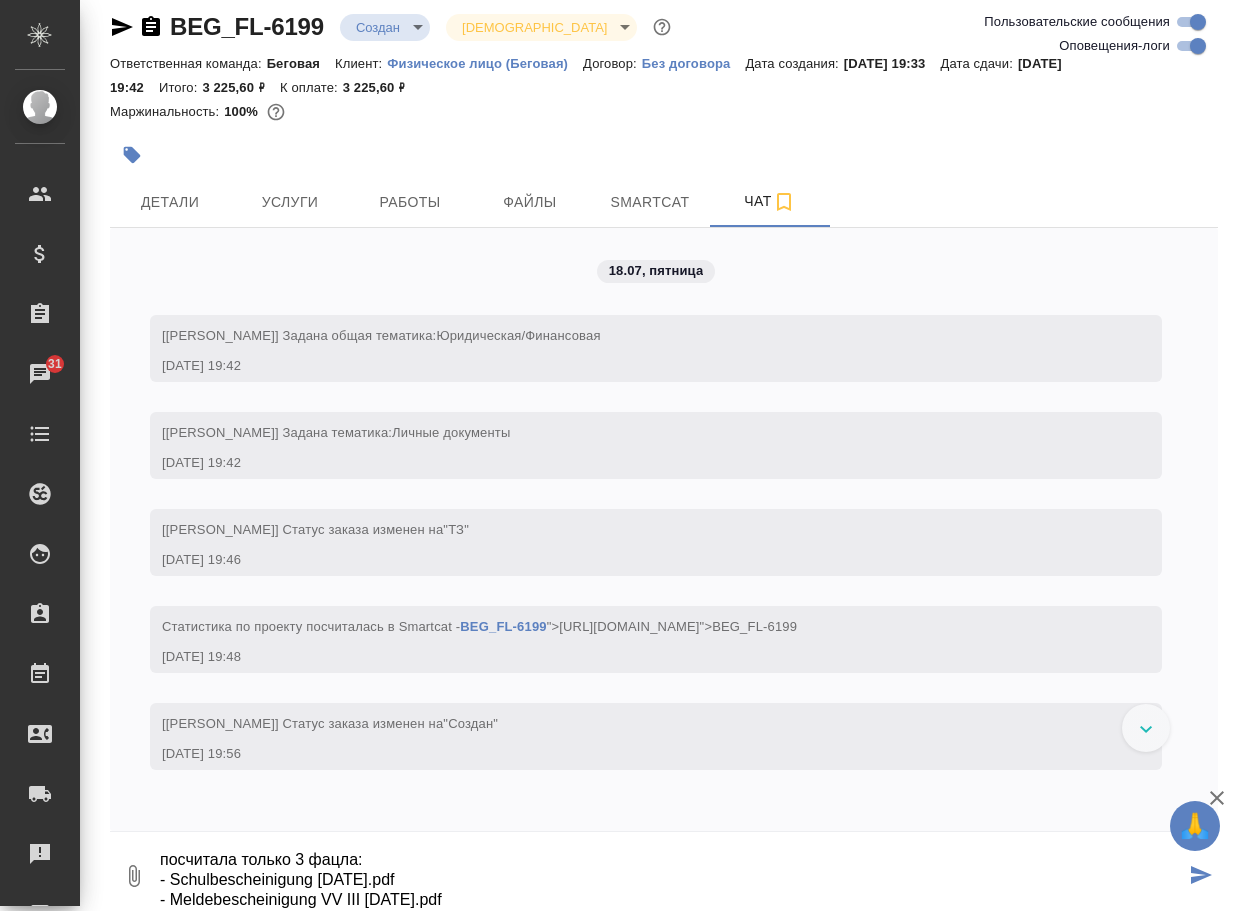 scroll, scrollTop: 34, scrollLeft: 0, axis: vertical 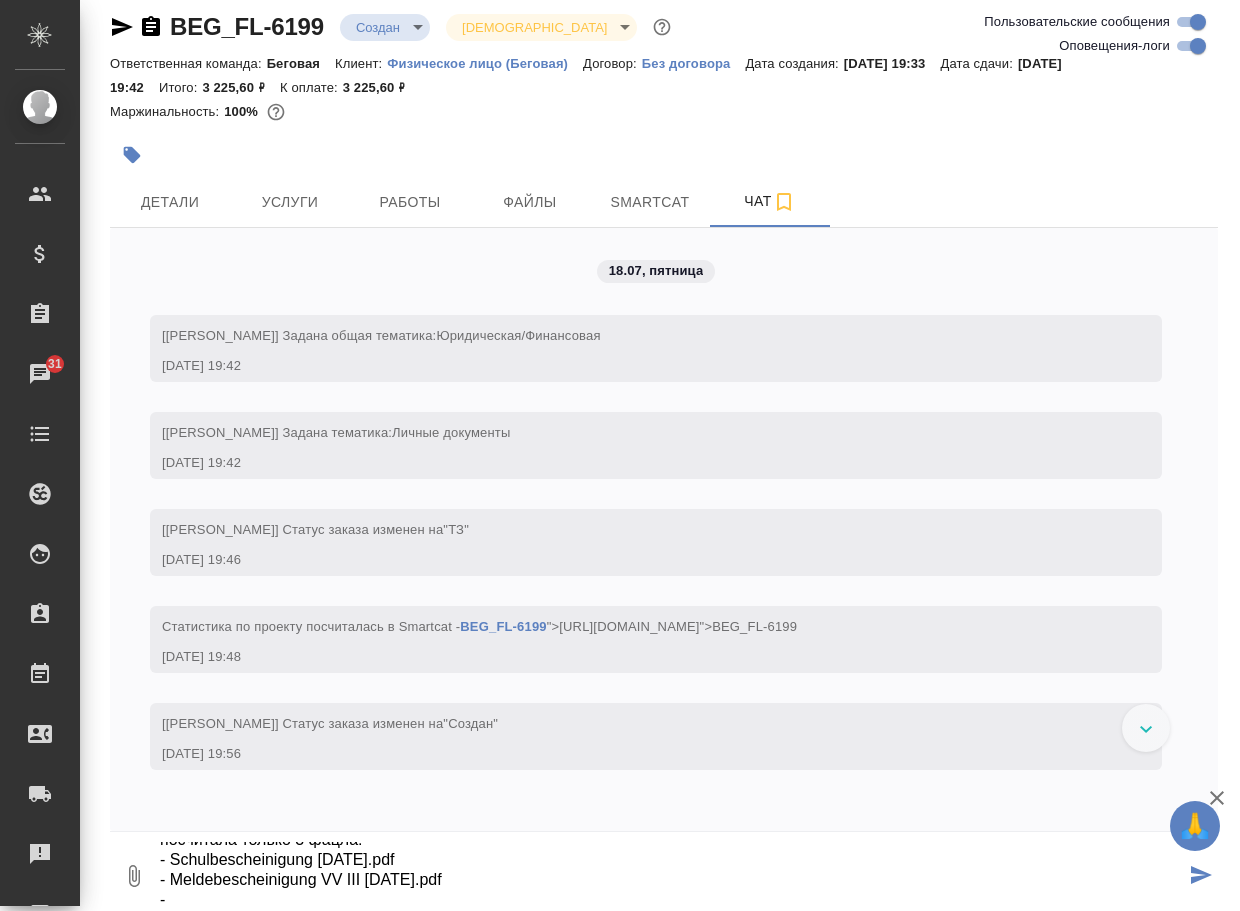 paste on "Meldebescheinigung 11.07.2025.pdf" 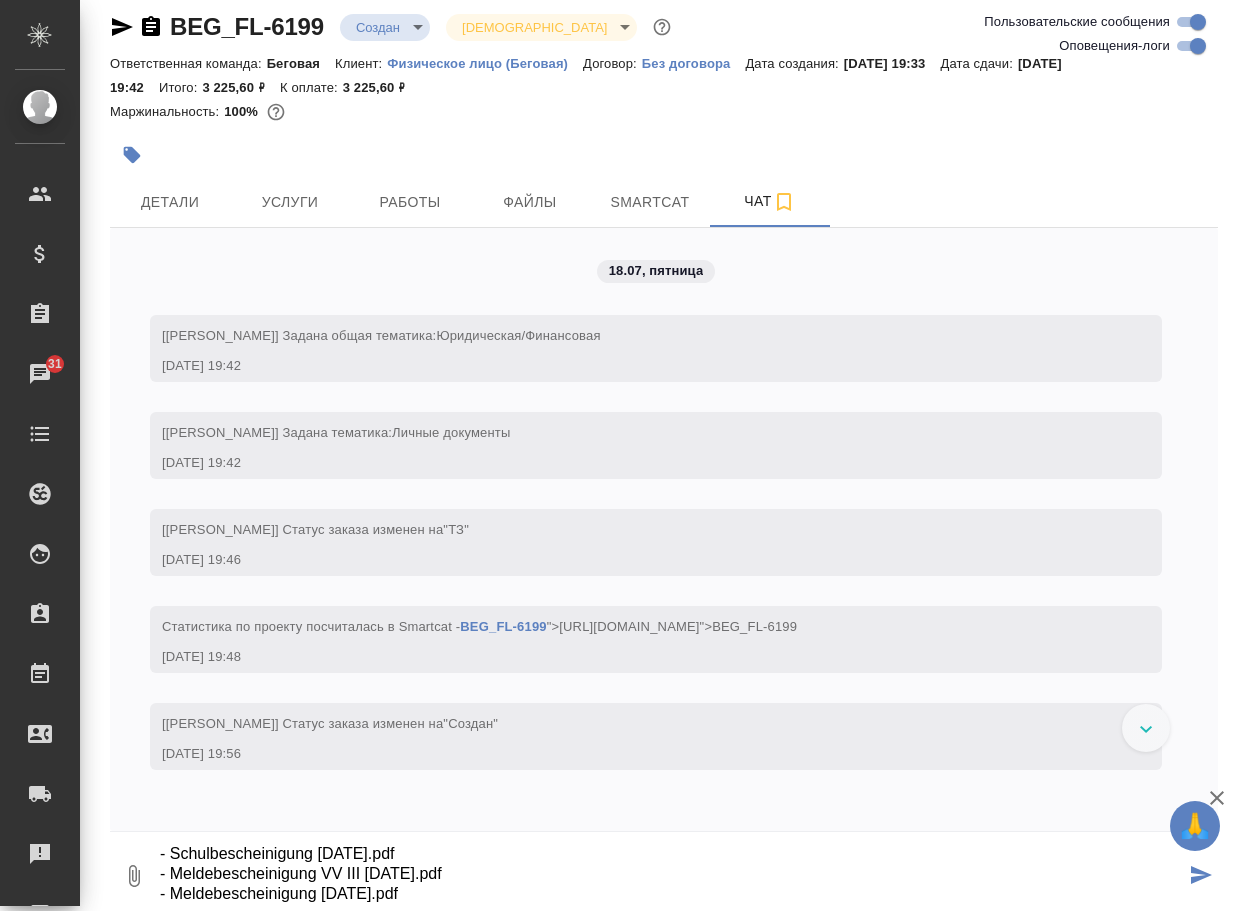 scroll, scrollTop: 74, scrollLeft: 0, axis: vertical 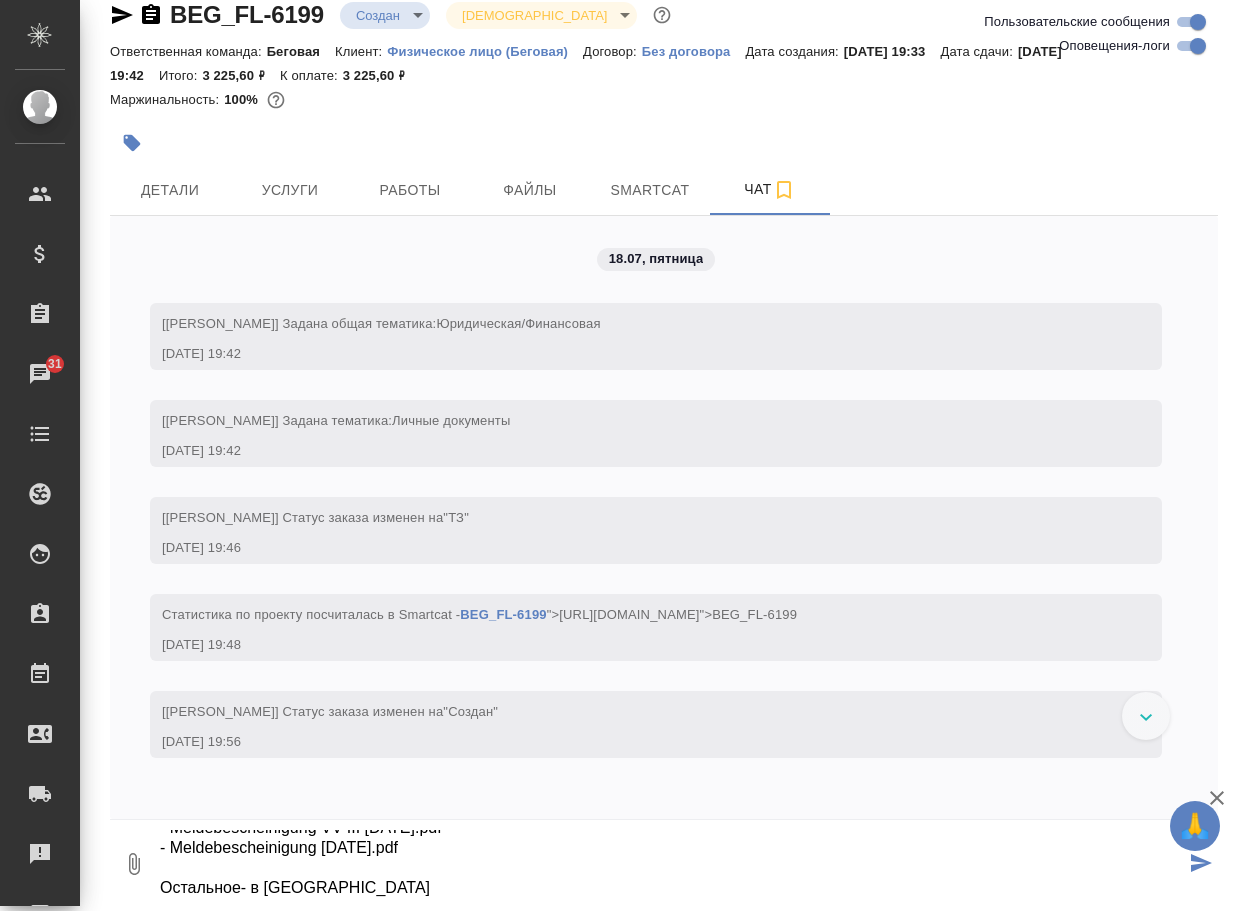 click on "посчитала только 3 фацла:
- Schulbescheinigung 26.06.2025.pdf
- Meldebescheinigung VV III 18.07.2025.pdf
- Meldebescheinigung 11.07.2025.pdf
Остальное- в ОПШД" at bounding box center (671, 864) 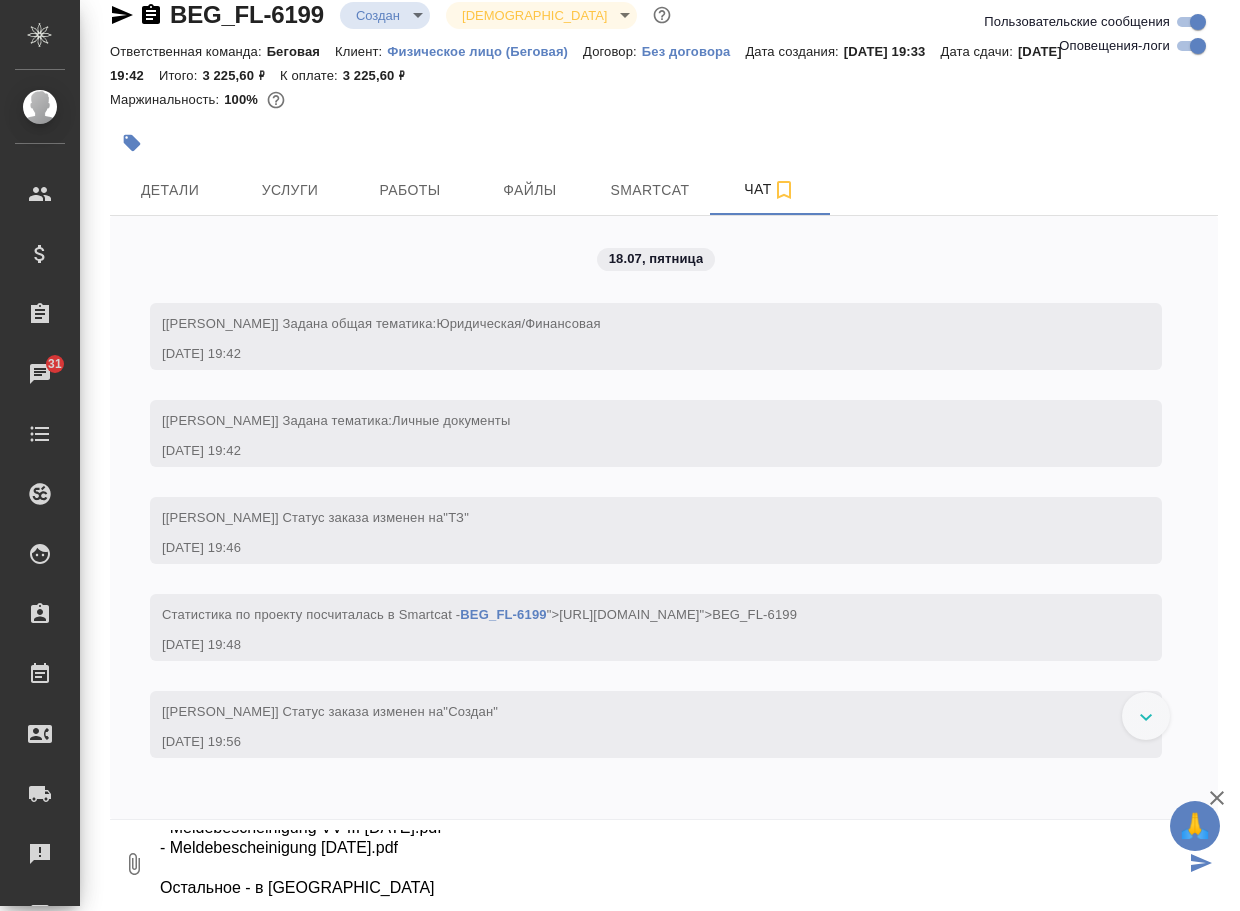 click on "посчитала только 3 фацла:
- Schulbescheinigung 26.06.2025.pdf
- Meldebescheinigung VV III 18.07.2025.pdf
- Meldebescheinigung 11.07.2025.pdf
Остальное - в ОПШД" at bounding box center [671, 864] 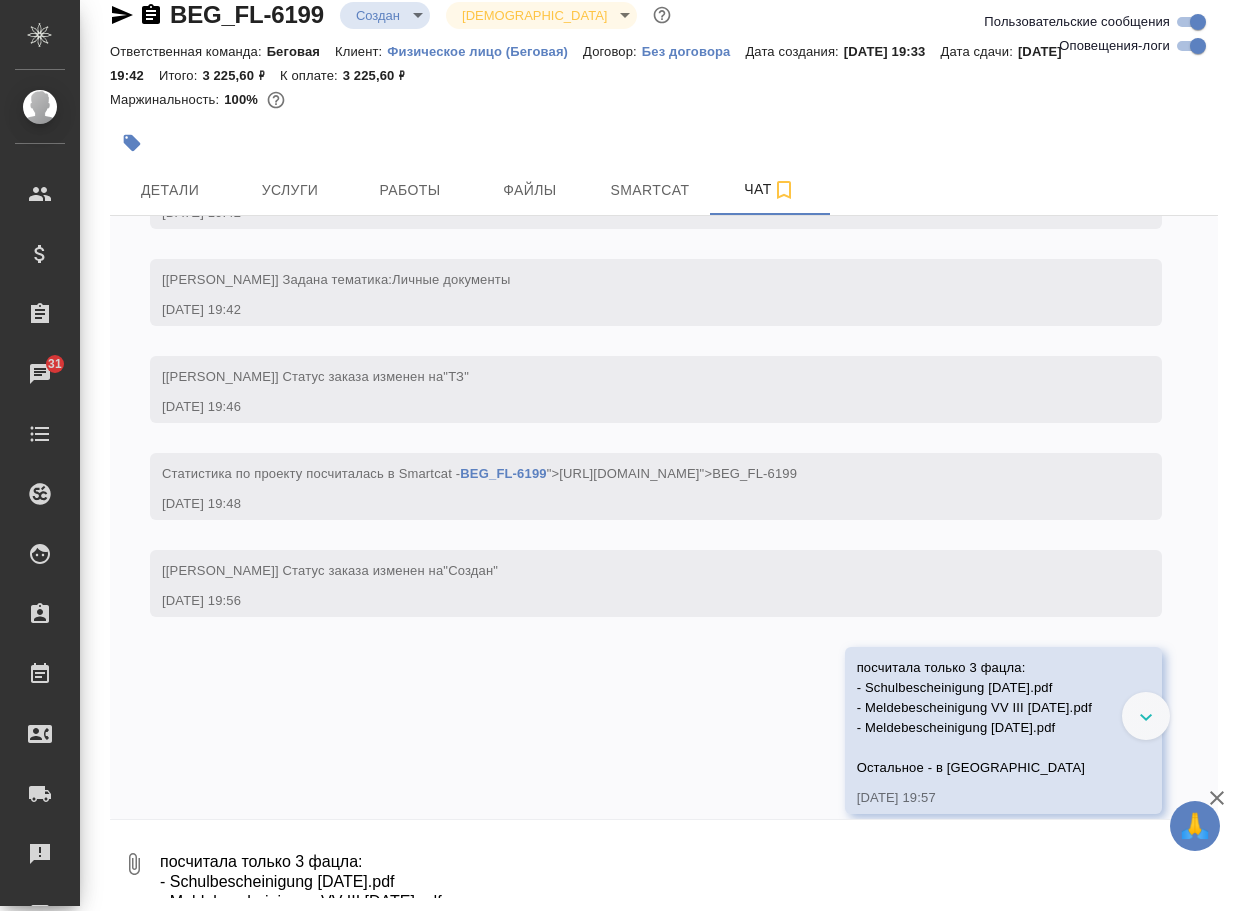 scroll, scrollTop: 186, scrollLeft: 0, axis: vertical 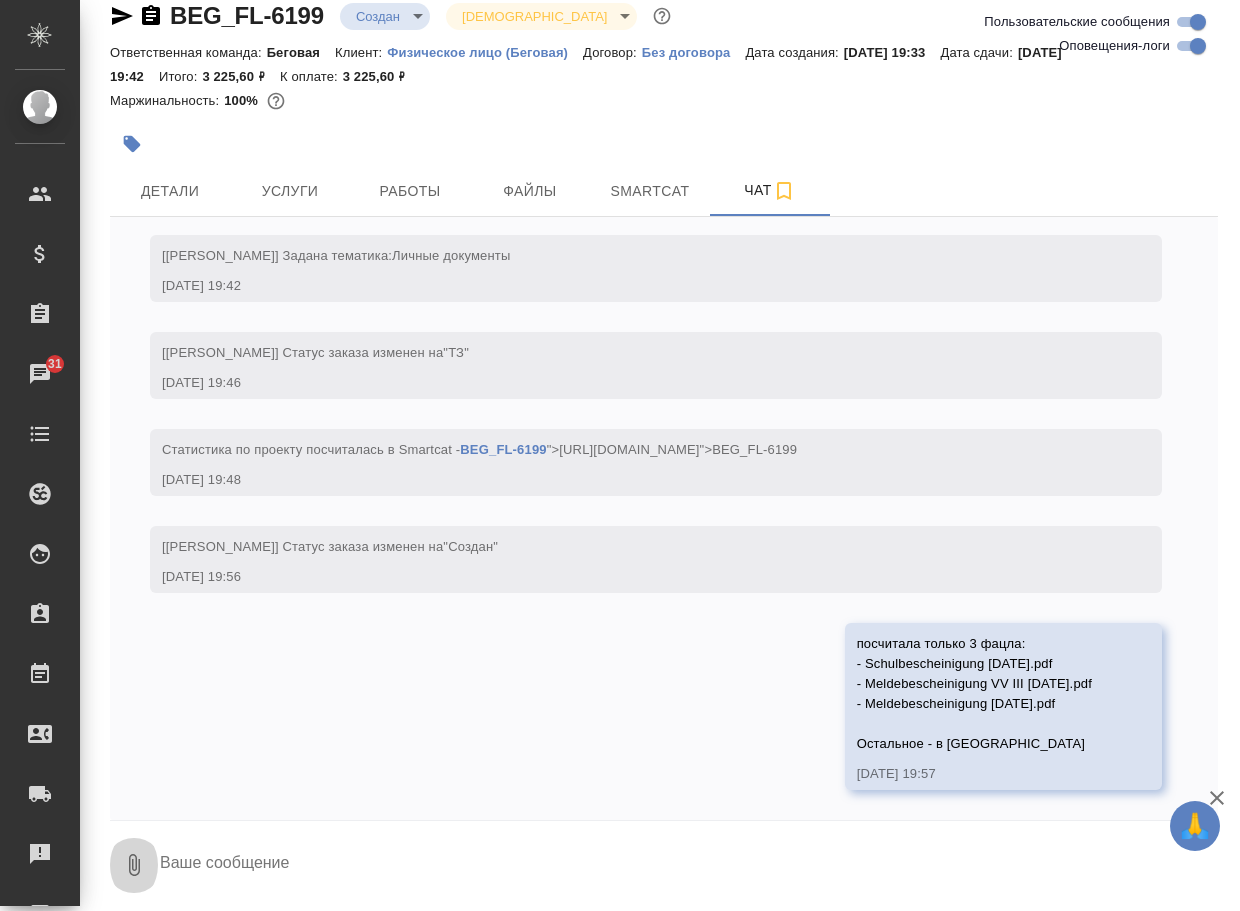 click 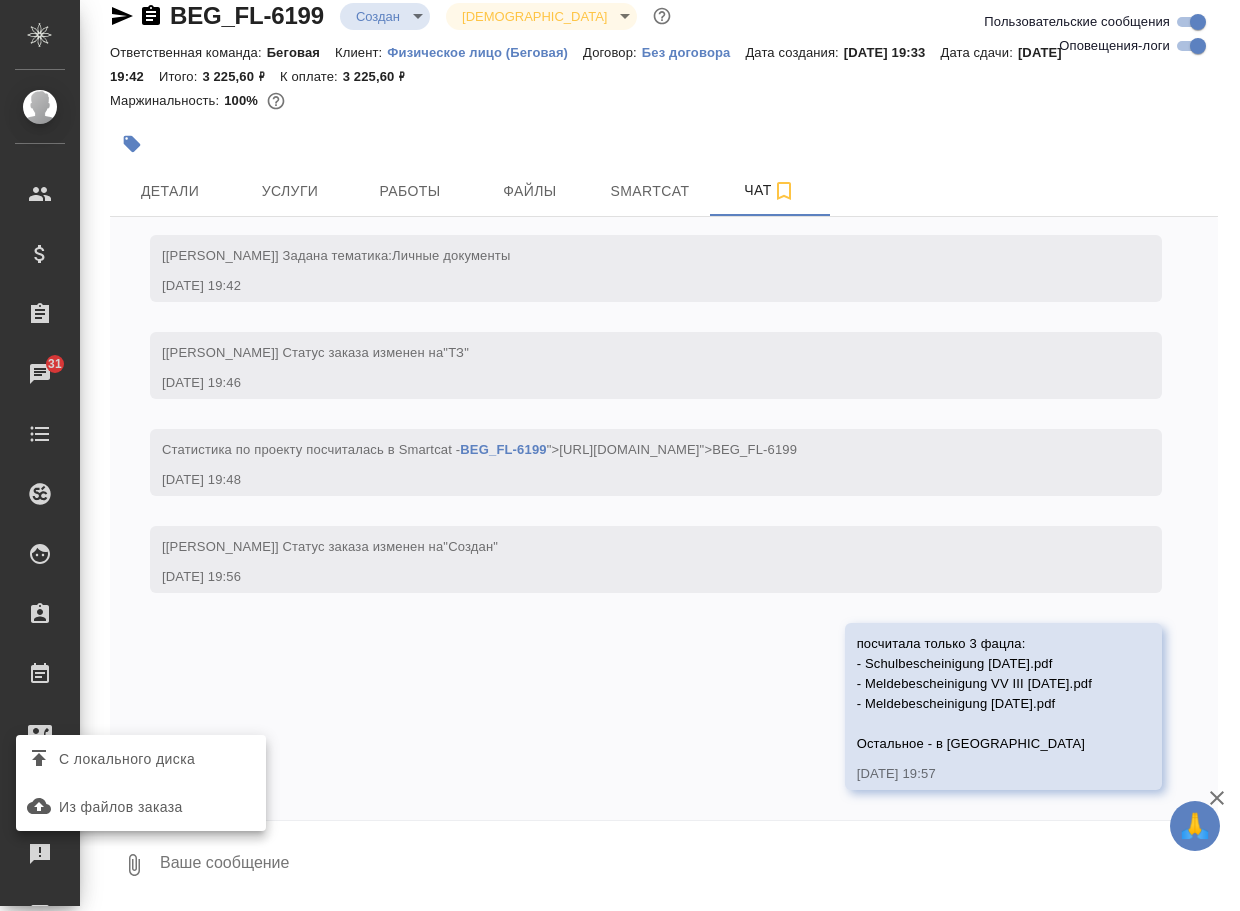 click on "С локального диска" at bounding box center [127, 759] 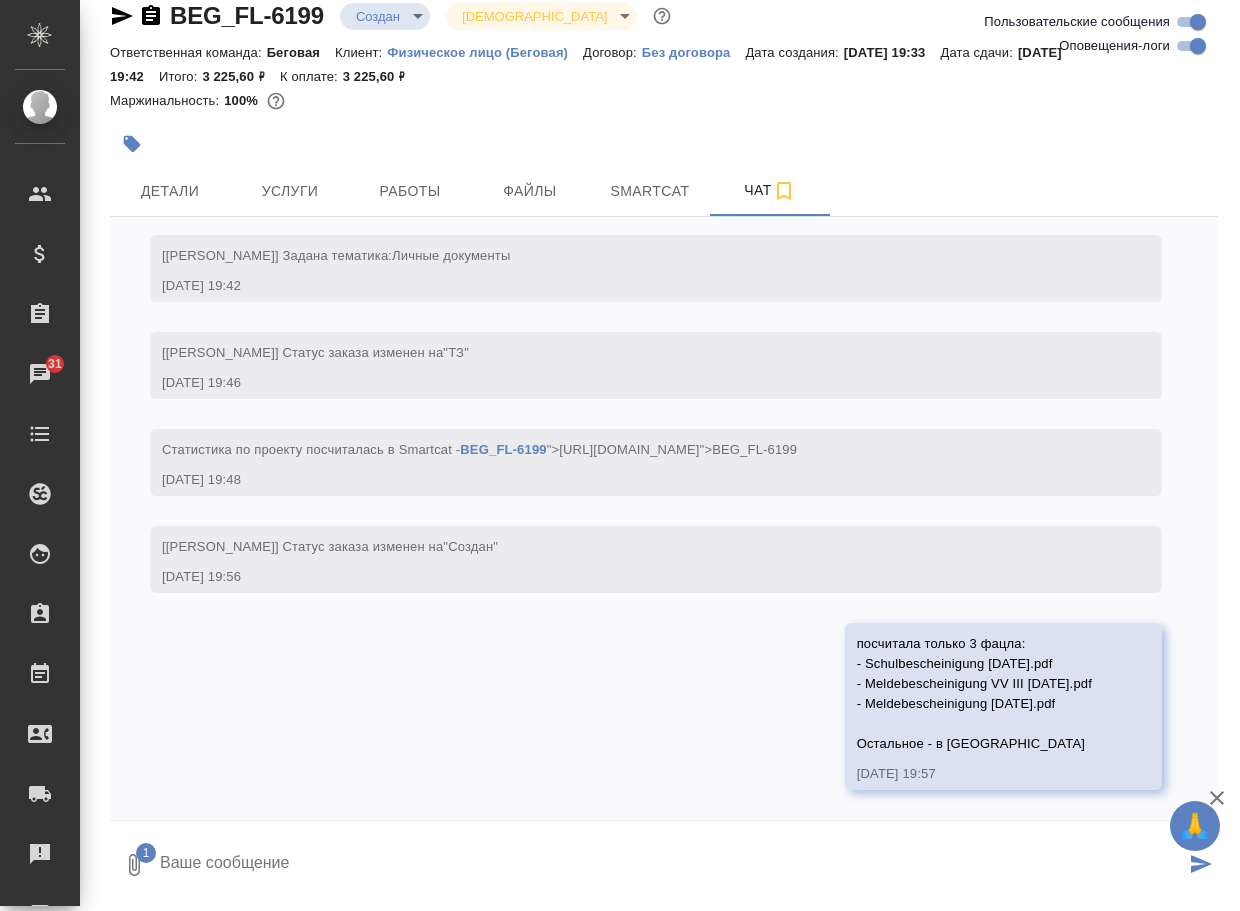 drag, startPoint x: 334, startPoint y: 858, endPoint x: 318, endPoint y: 840, distance: 24.083189 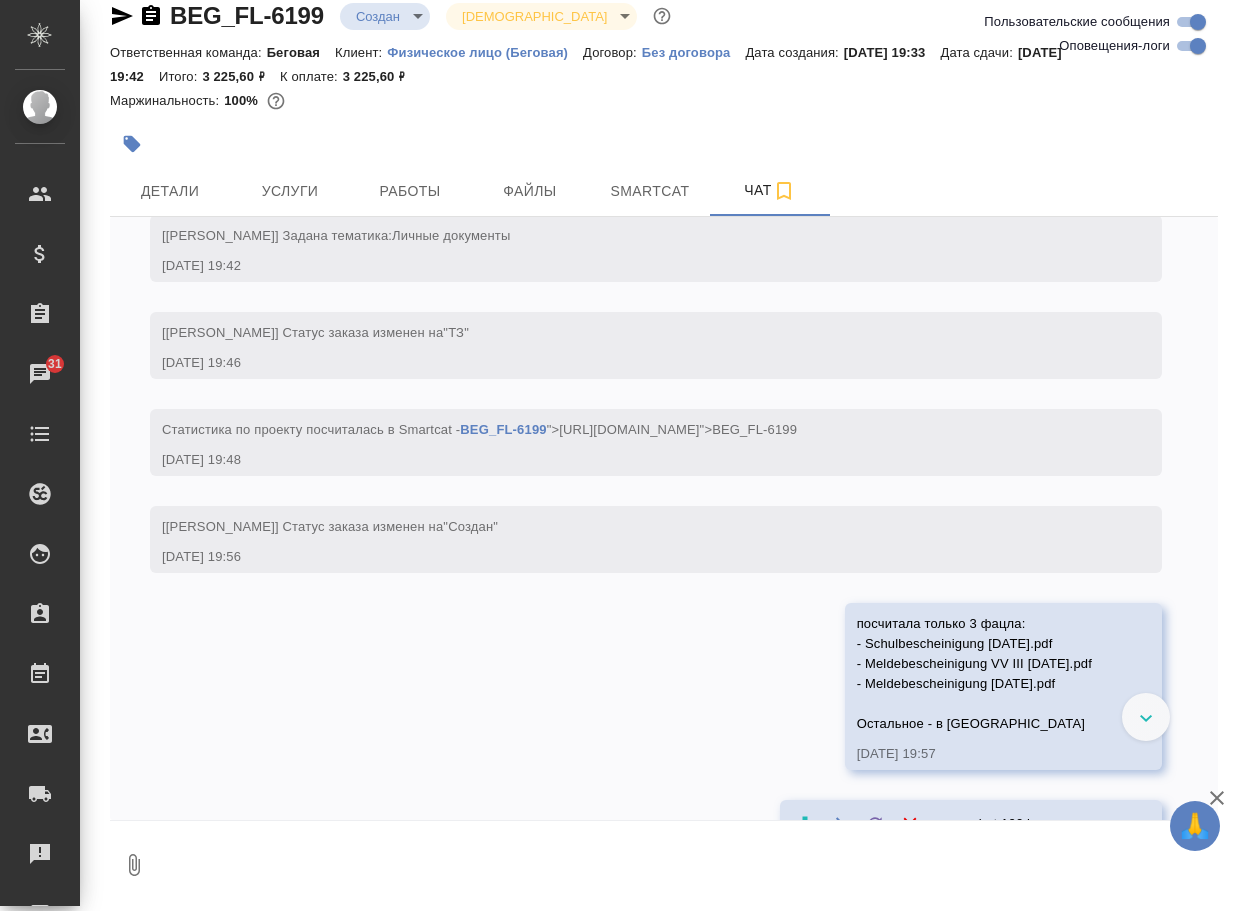 scroll, scrollTop: 323, scrollLeft: 0, axis: vertical 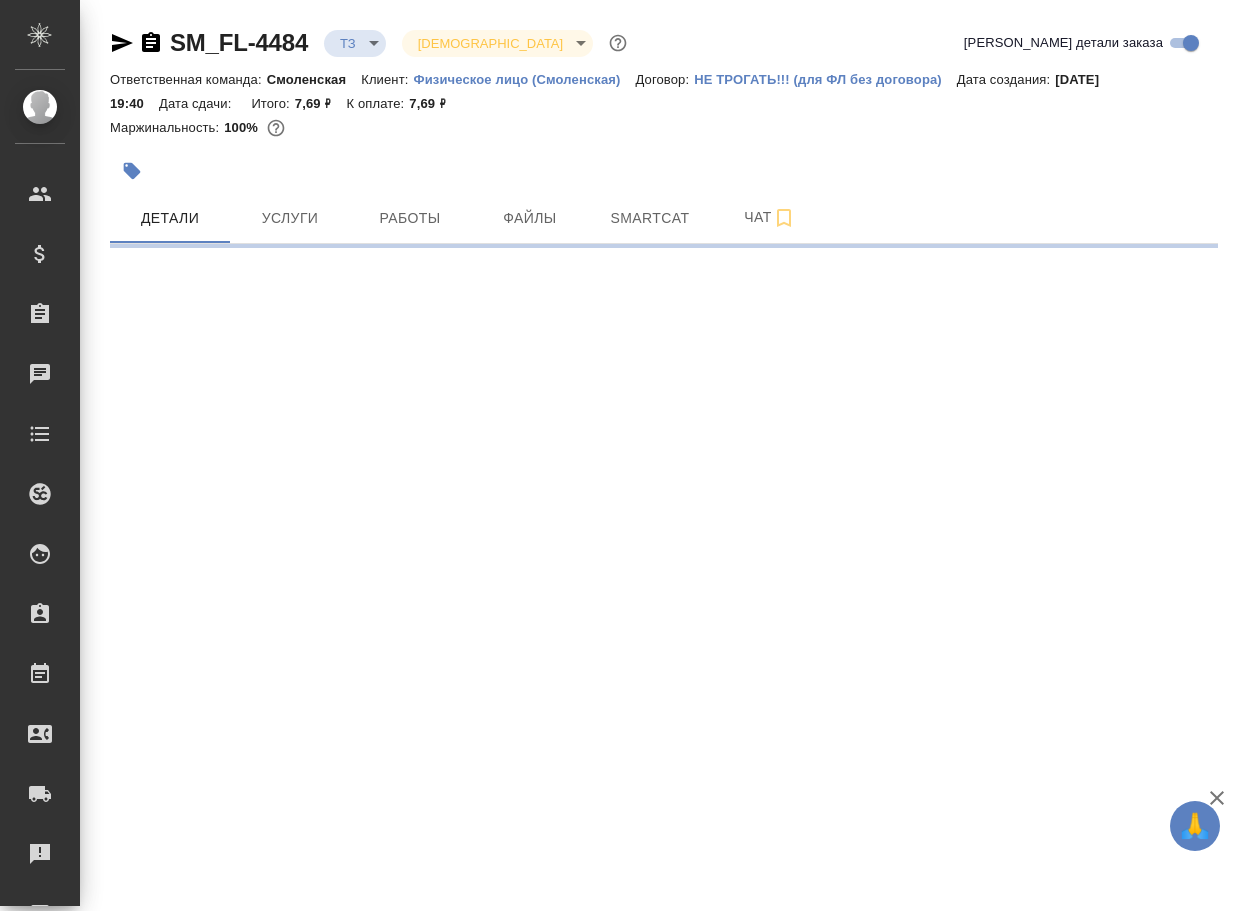 select on "RU" 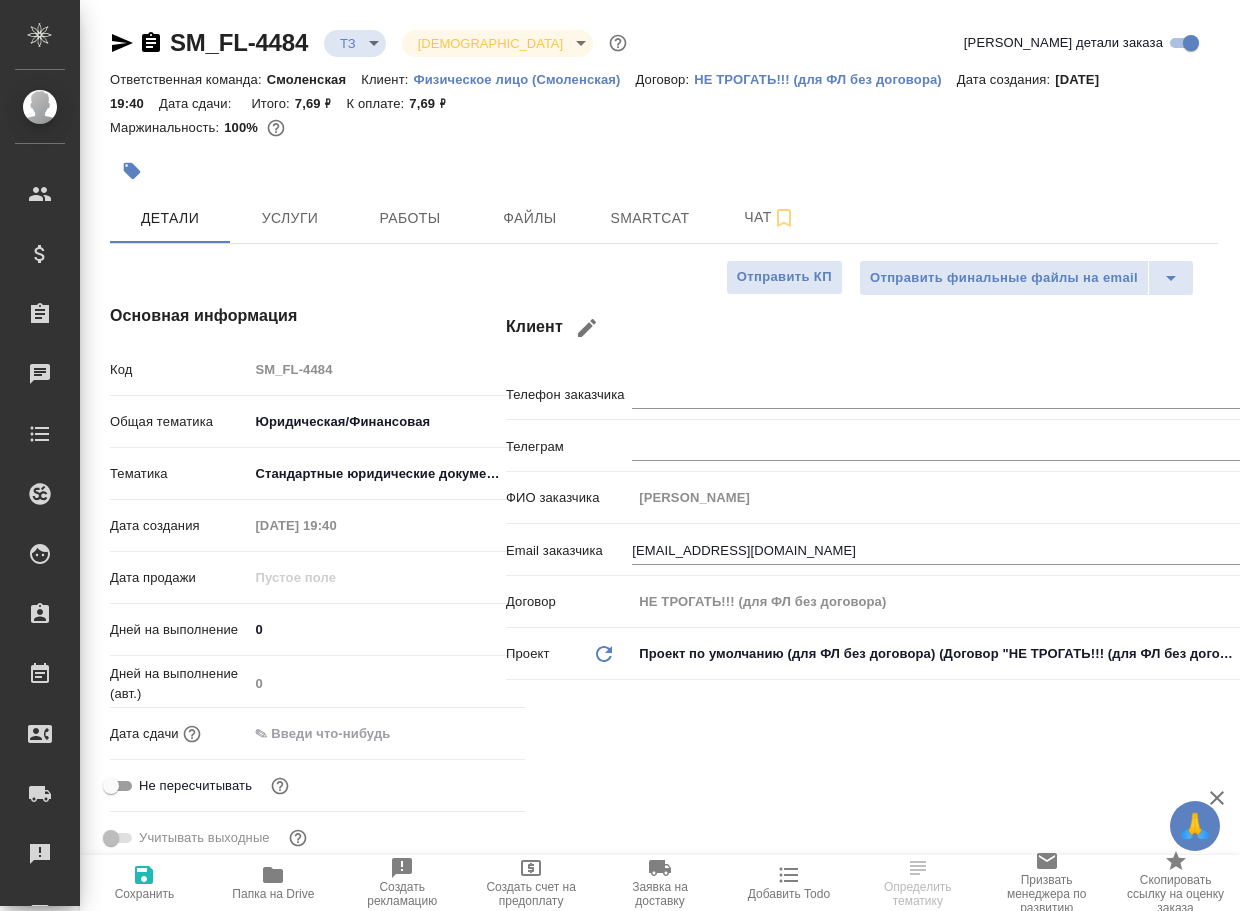 type on "x" 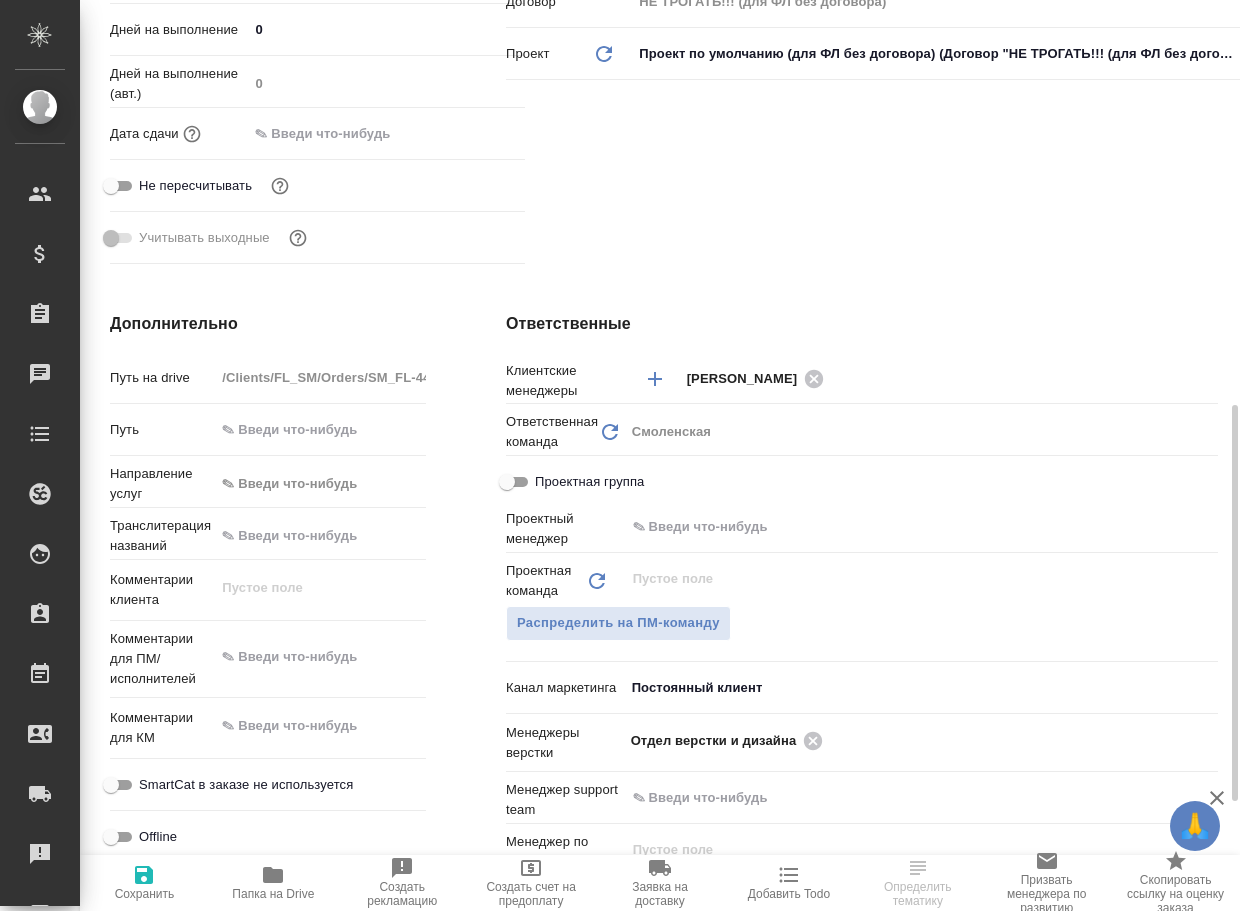 scroll, scrollTop: 700, scrollLeft: 0, axis: vertical 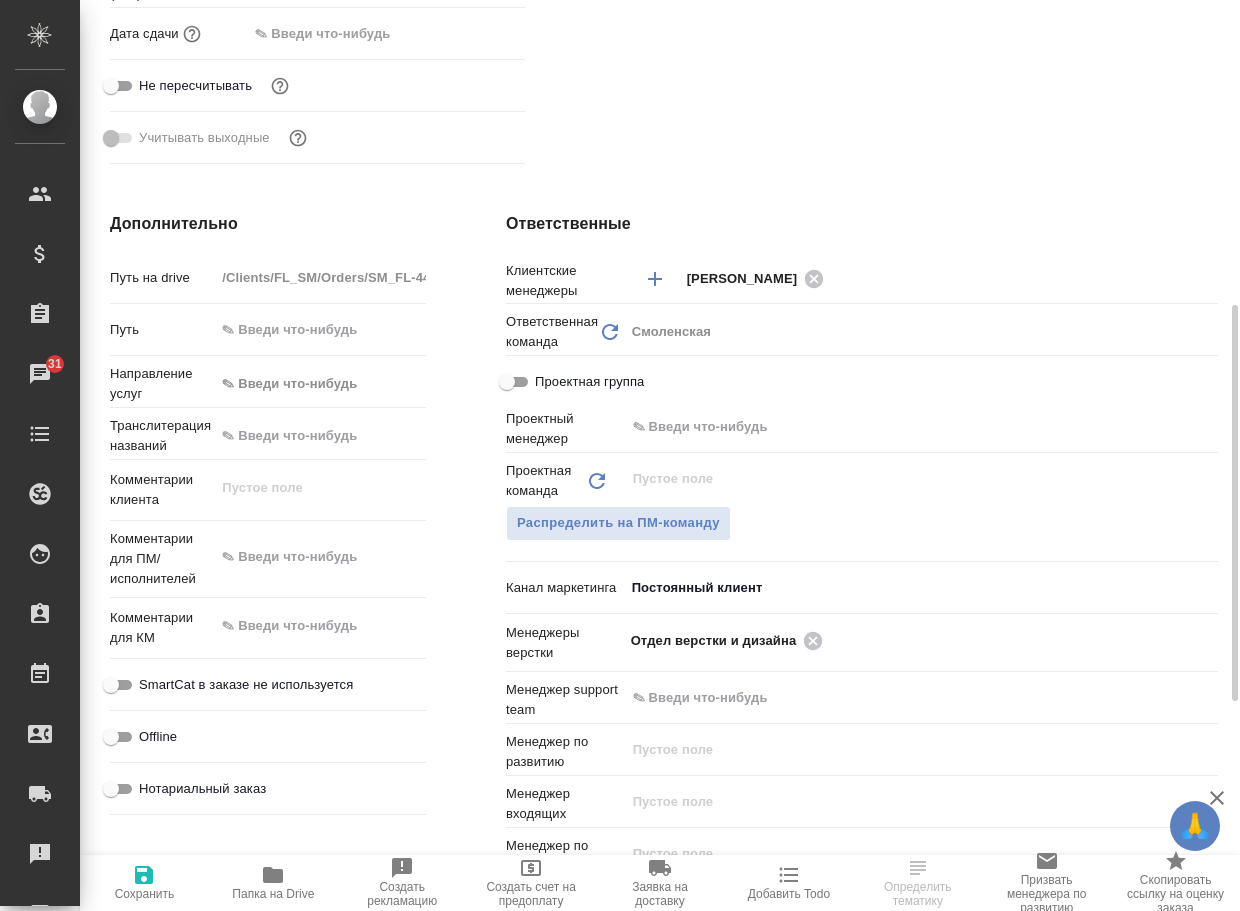 click 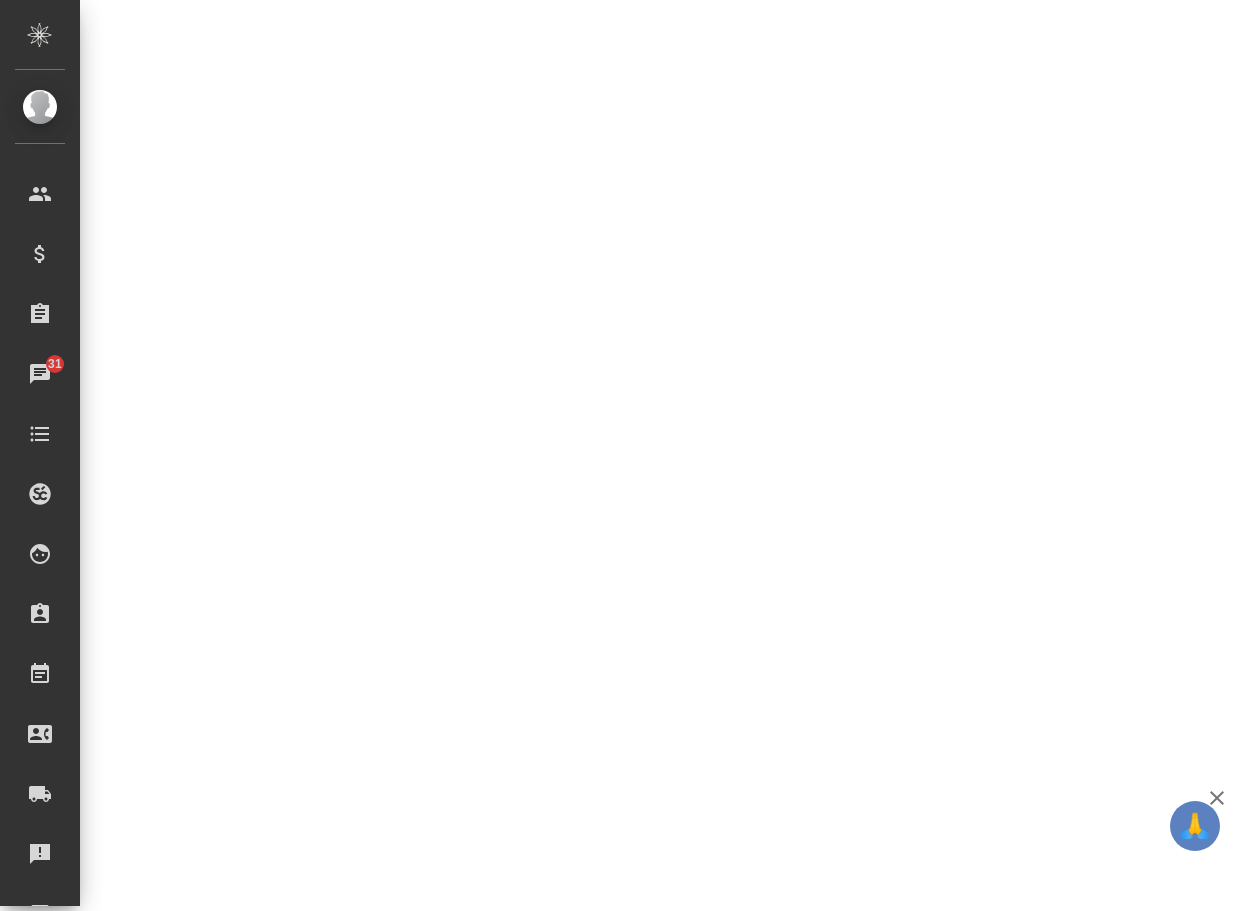 select on "RU" 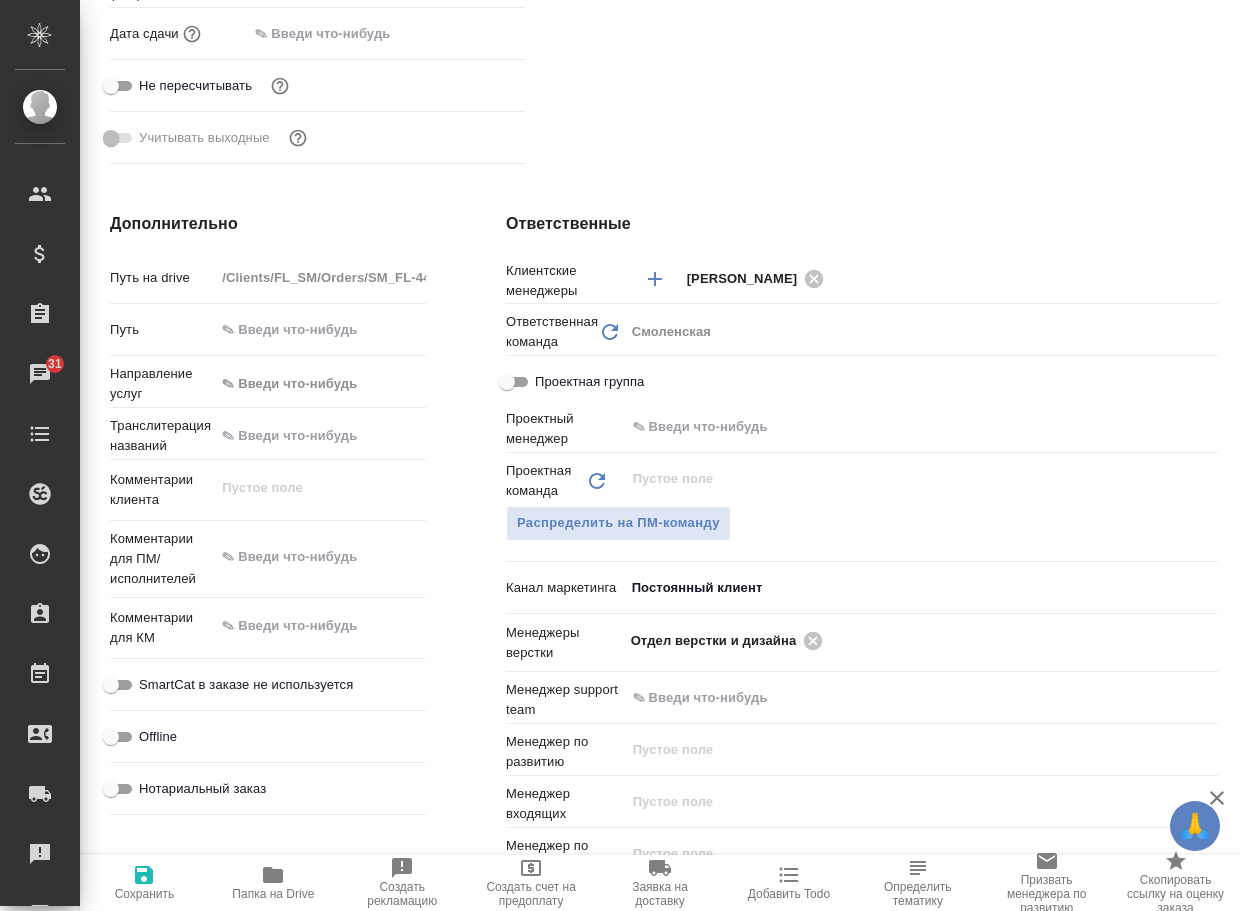 type on "x" 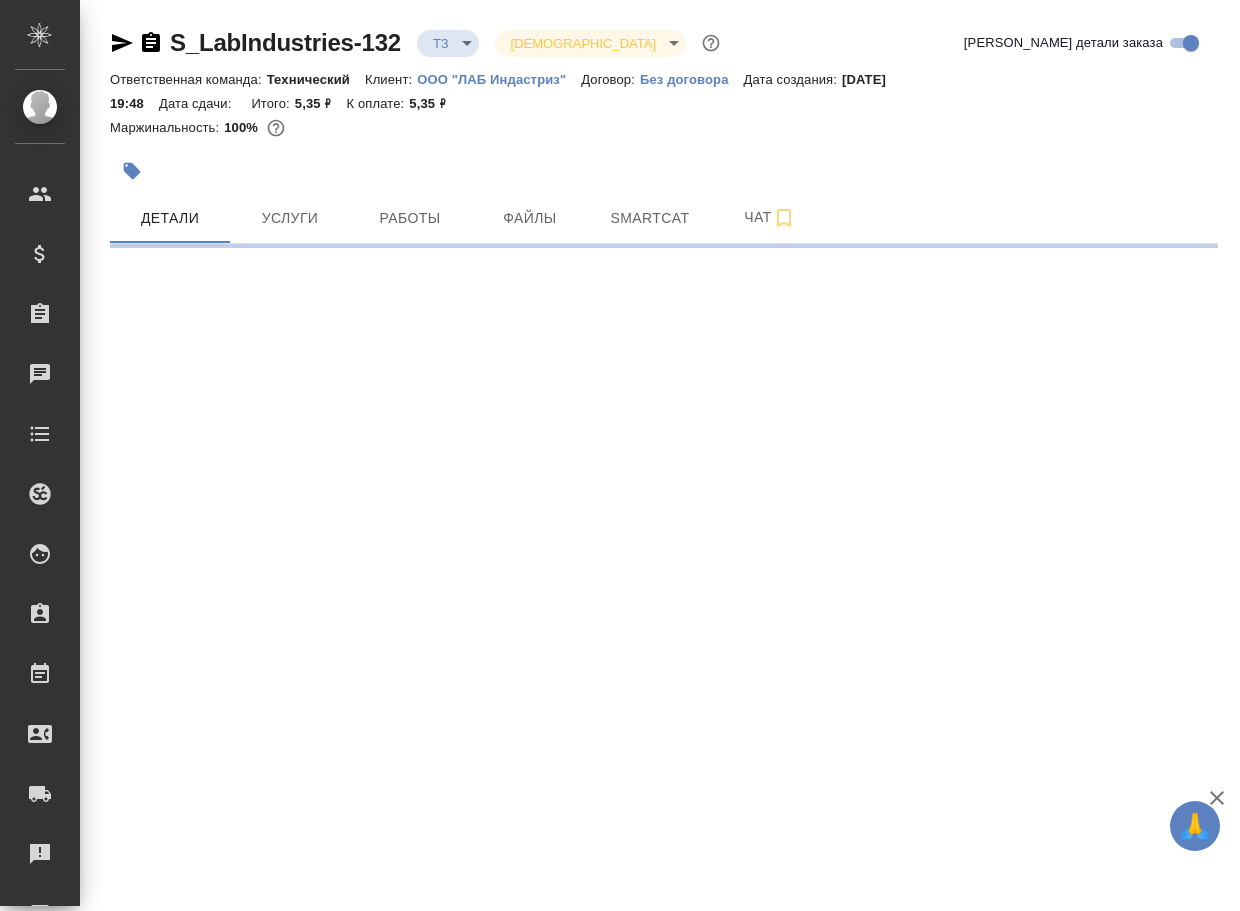 scroll, scrollTop: 0, scrollLeft: 0, axis: both 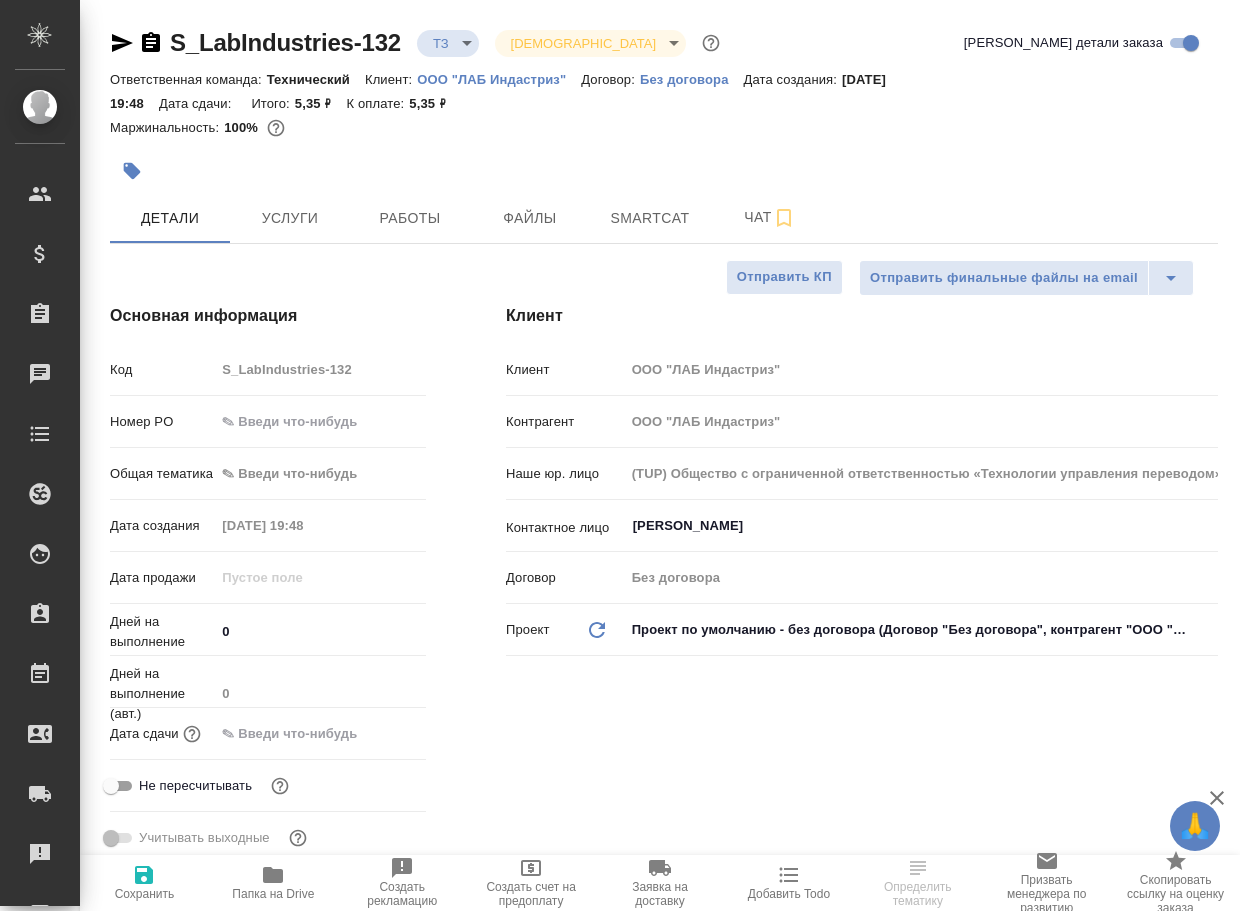 type on "x" 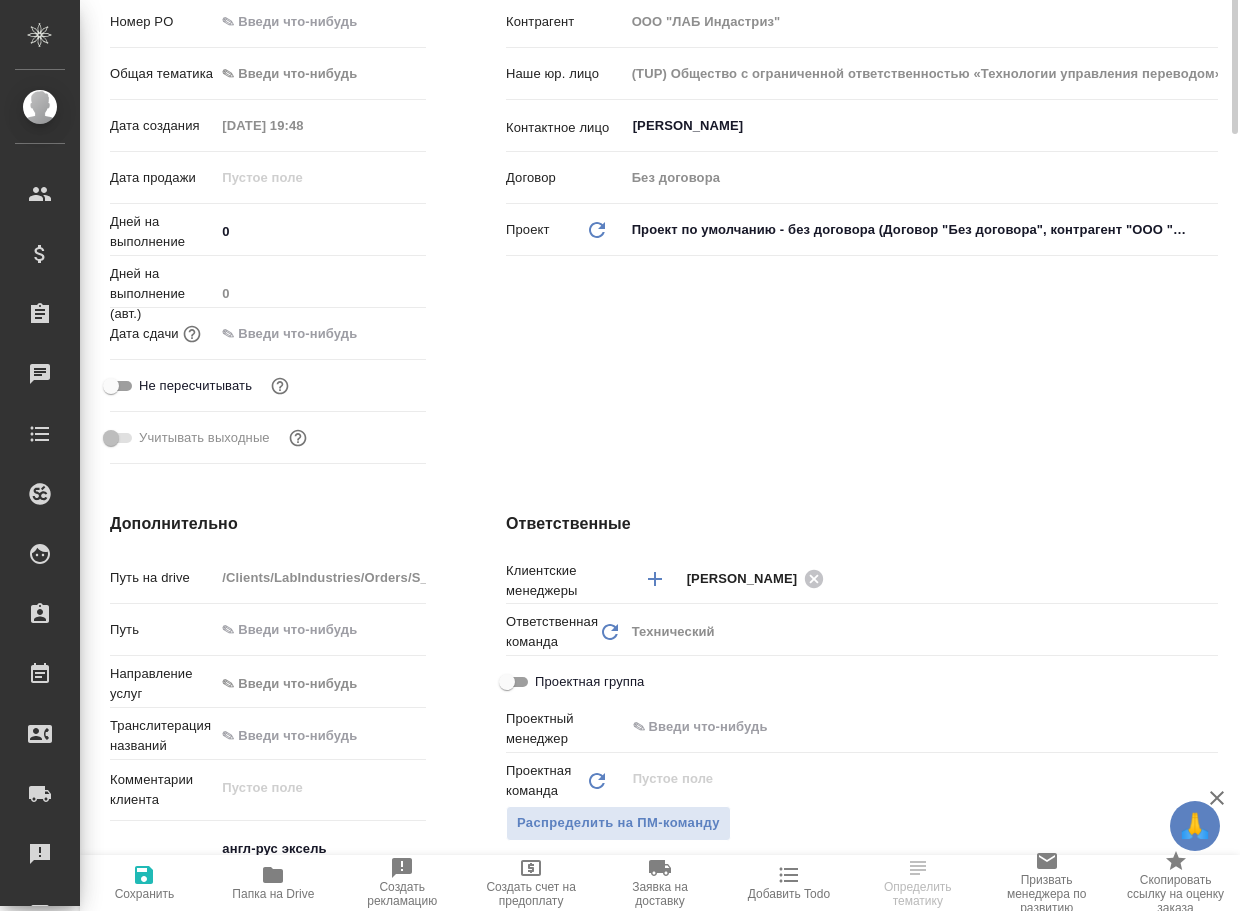 scroll, scrollTop: 700, scrollLeft: 0, axis: vertical 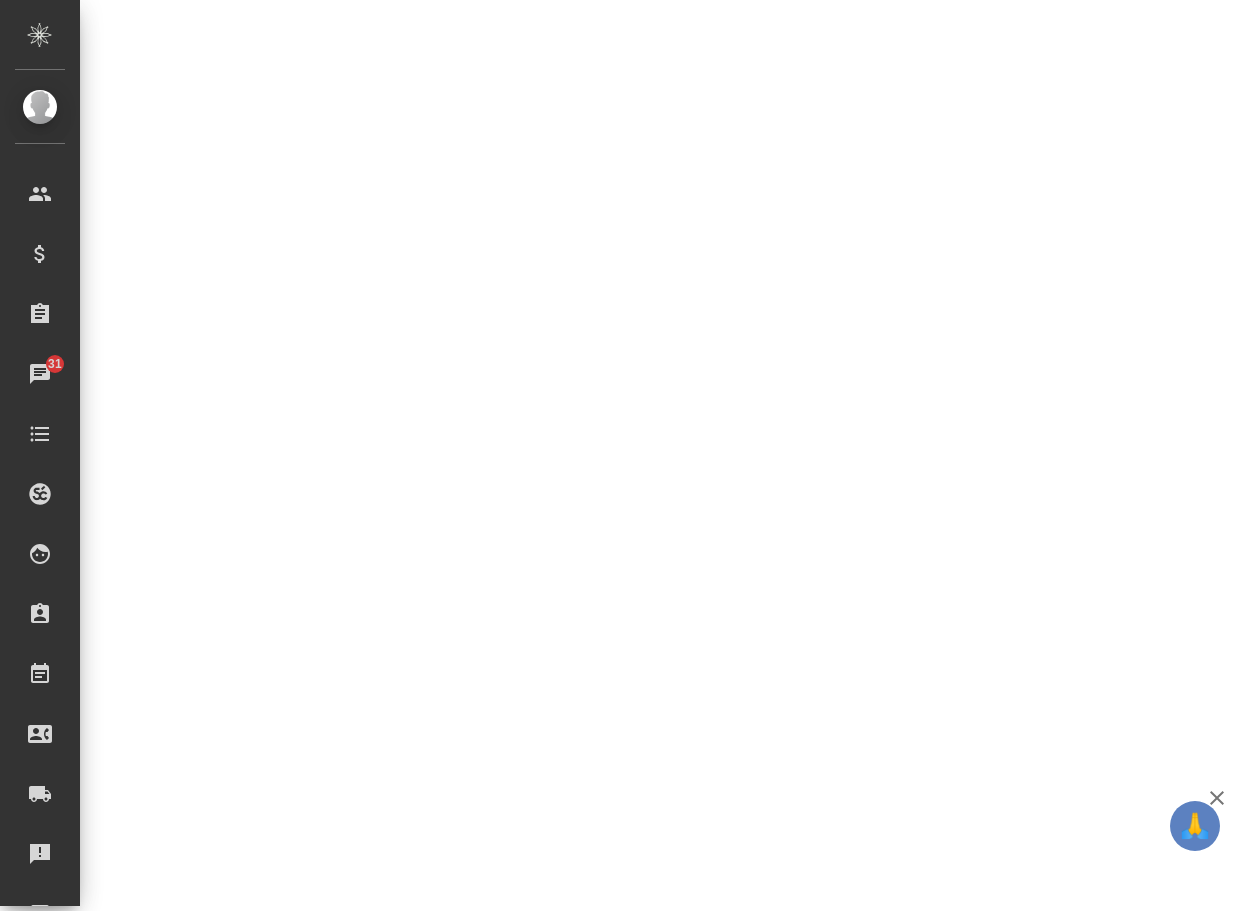 select on "RU" 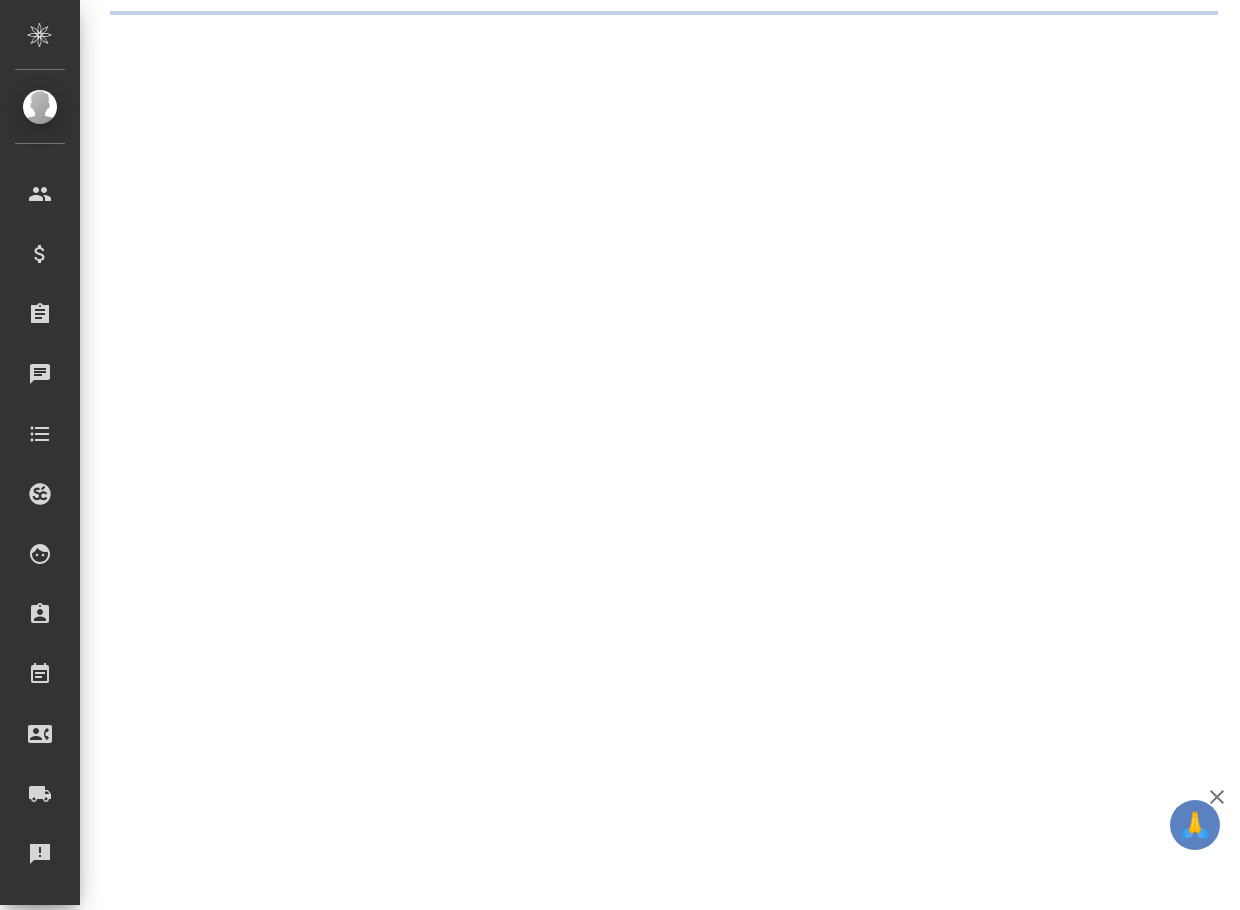 scroll, scrollTop: 0, scrollLeft: 0, axis: both 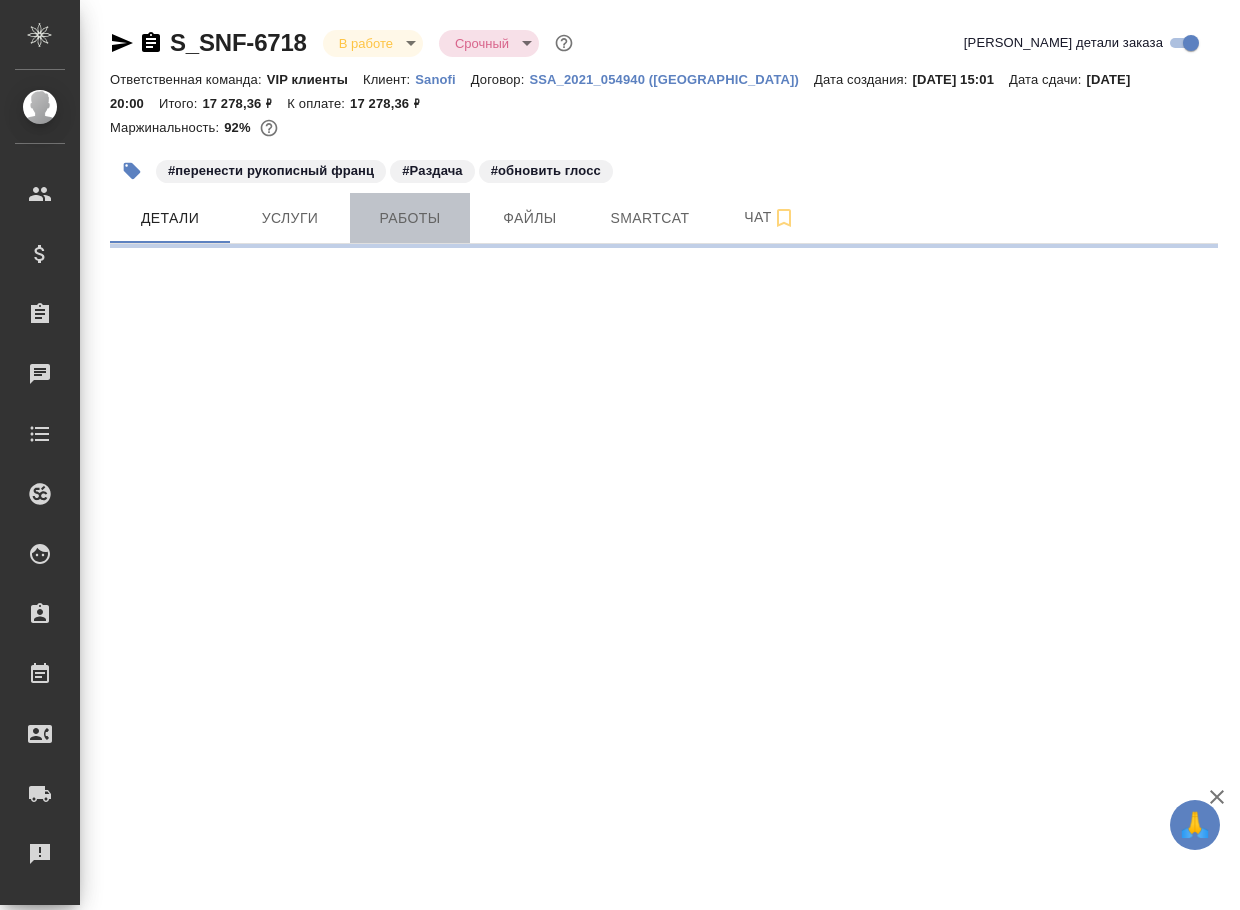 click on "Работы" at bounding box center [410, 218] 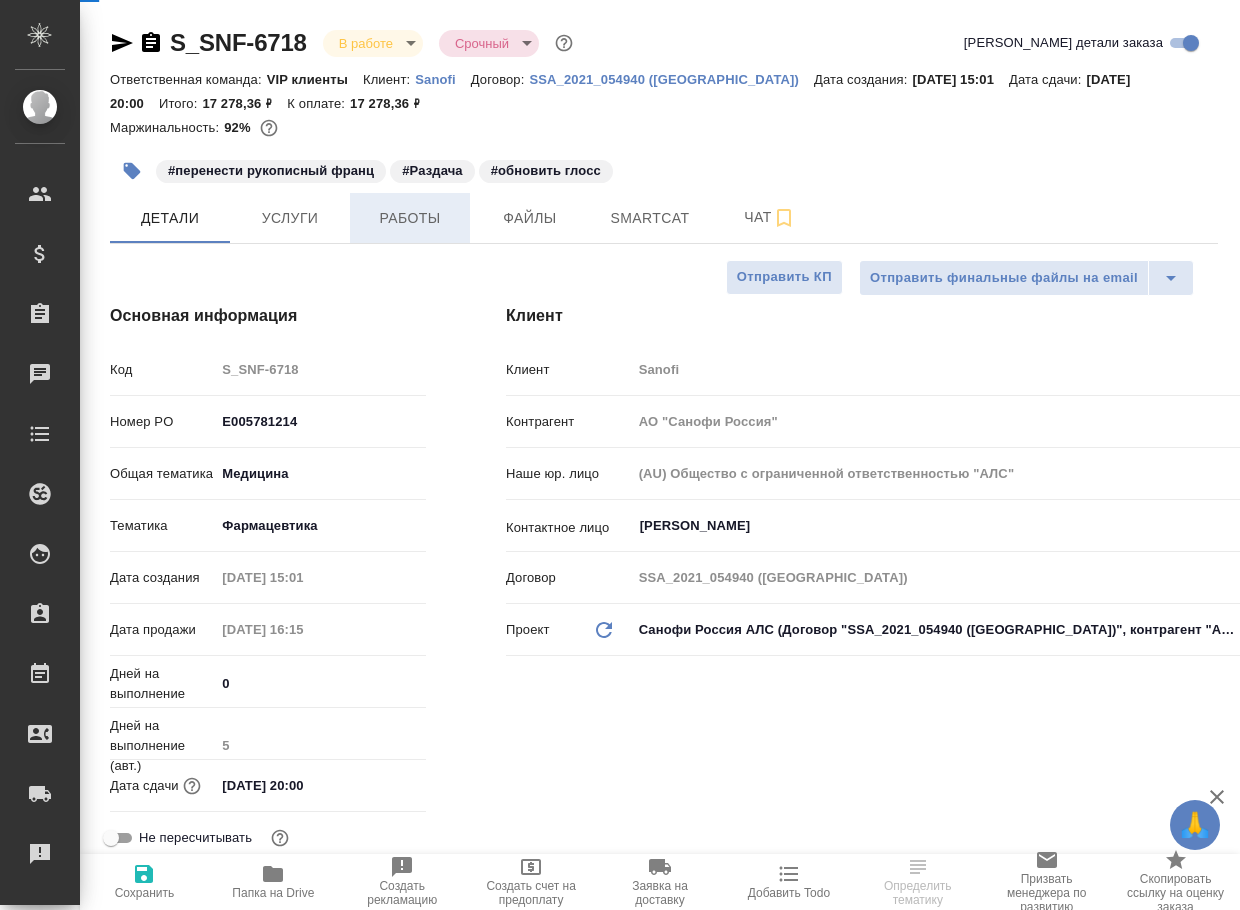 type on "x" 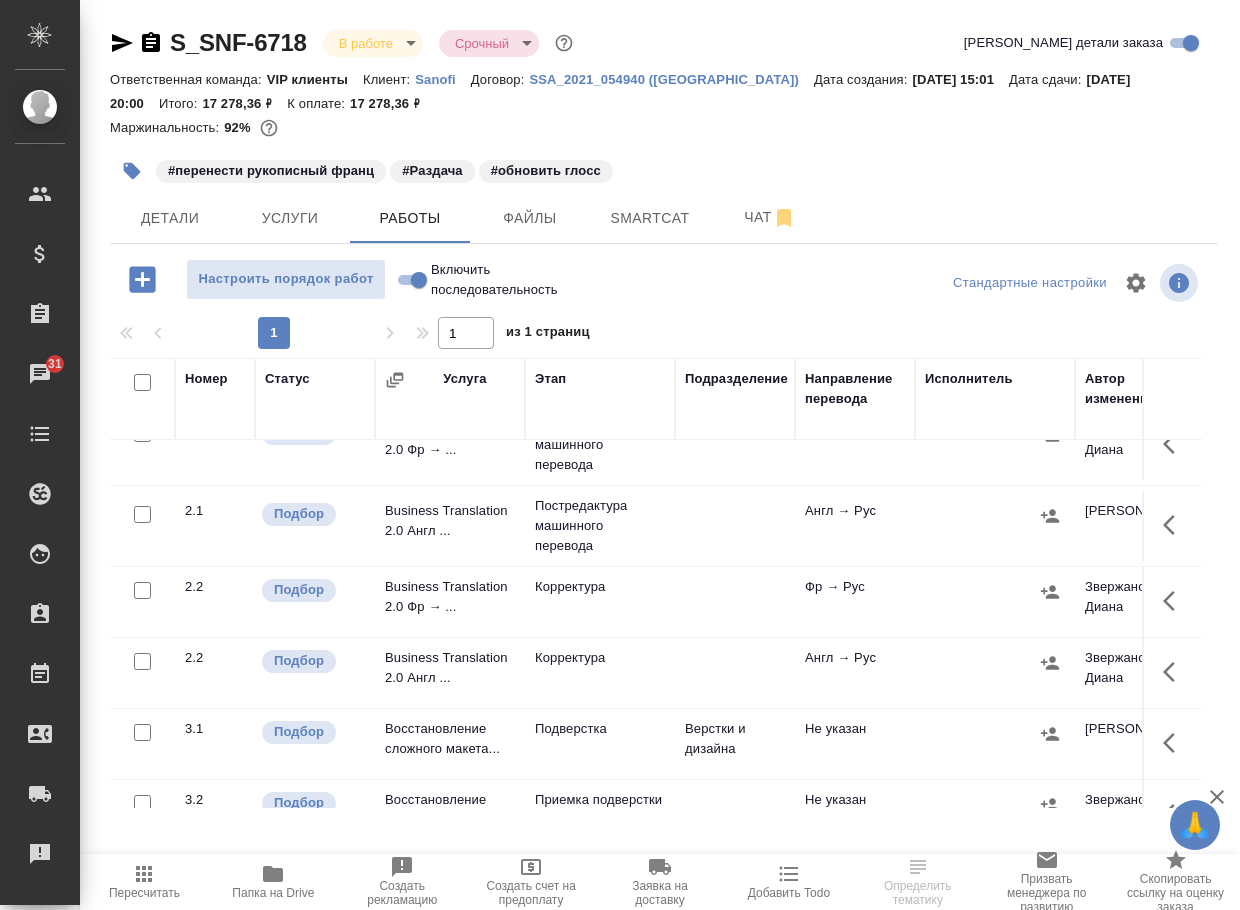 scroll, scrollTop: 200, scrollLeft: 0, axis: vertical 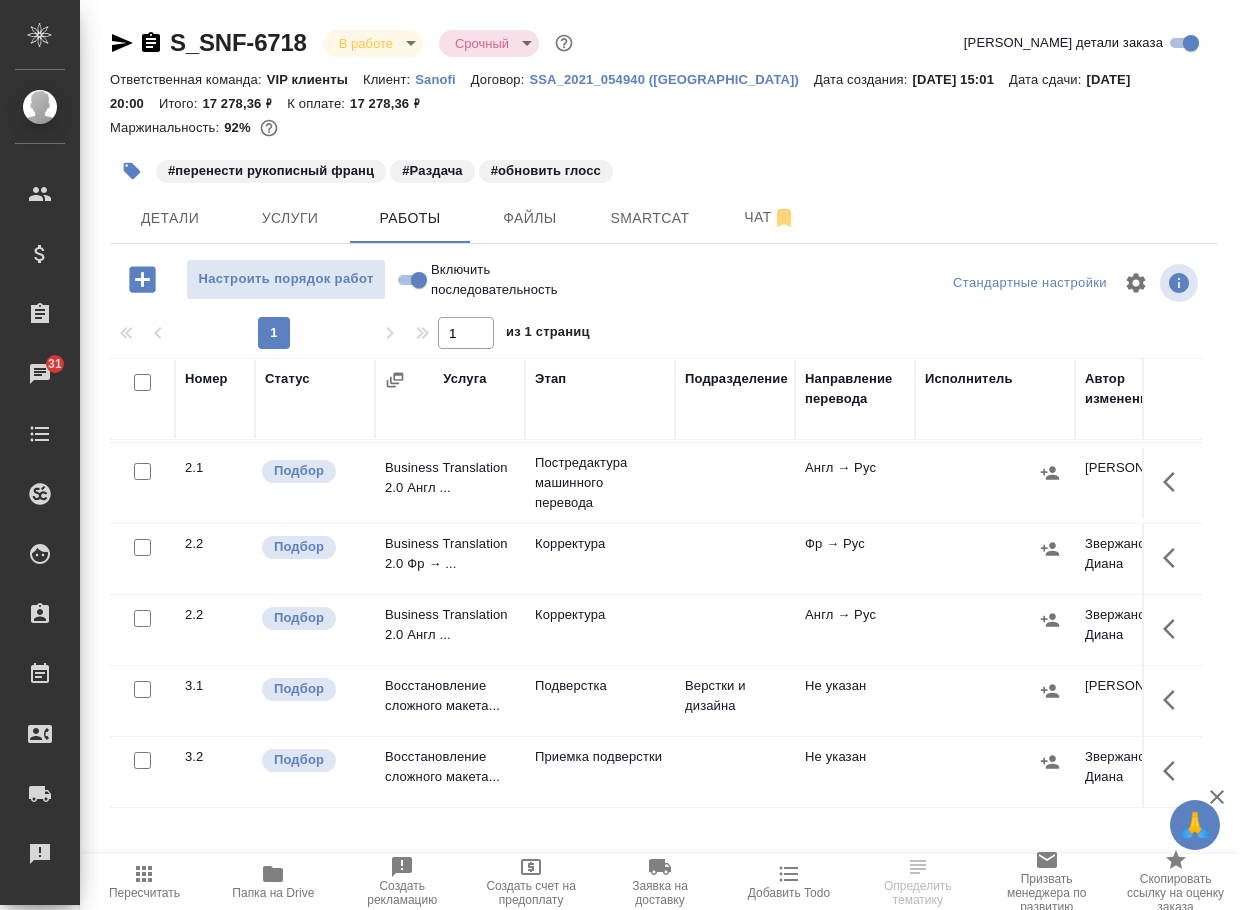 click on "Подверстка" at bounding box center [600, 321] 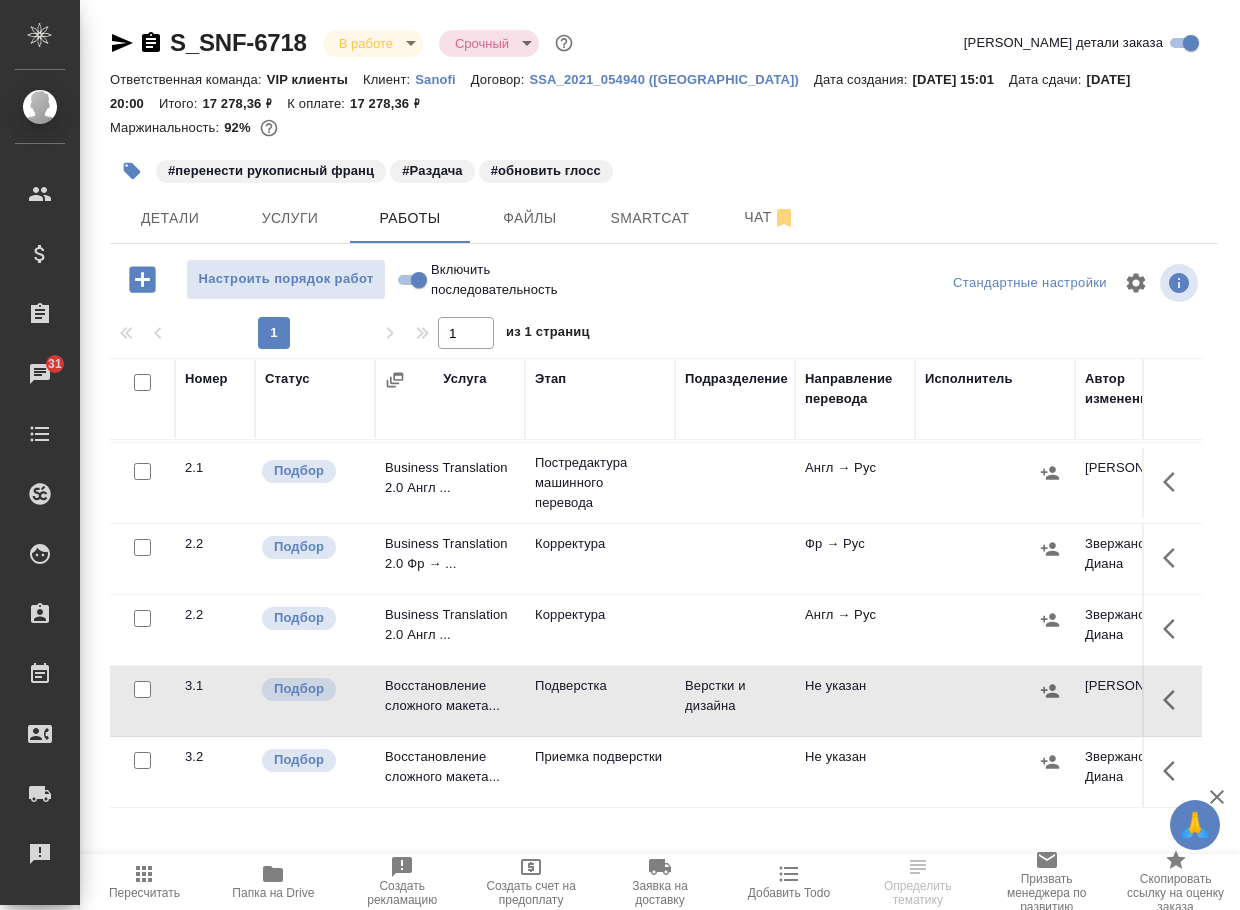 click on "Подверстка" at bounding box center [600, 321] 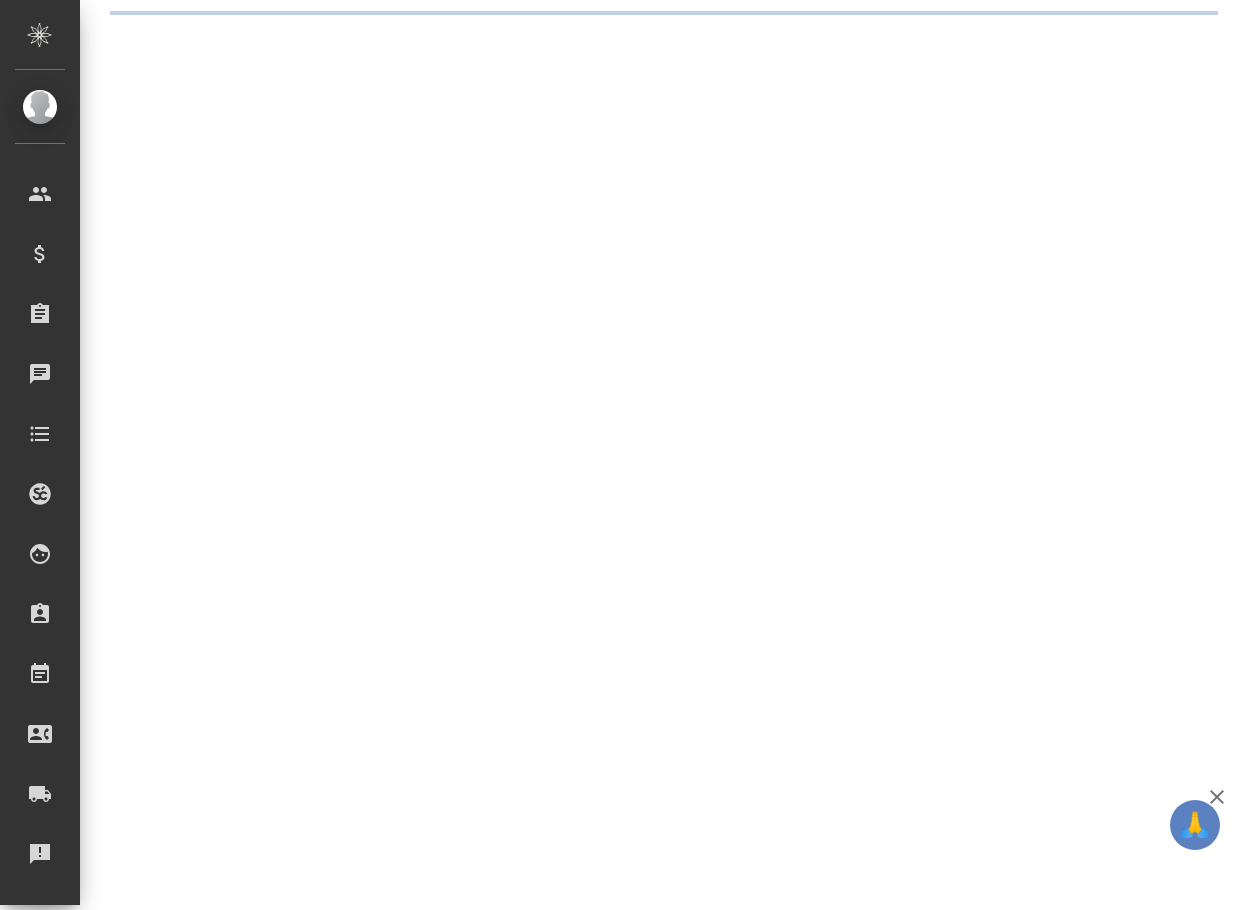 scroll, scrollTop: 0, scrollLeft: 0, axis: both 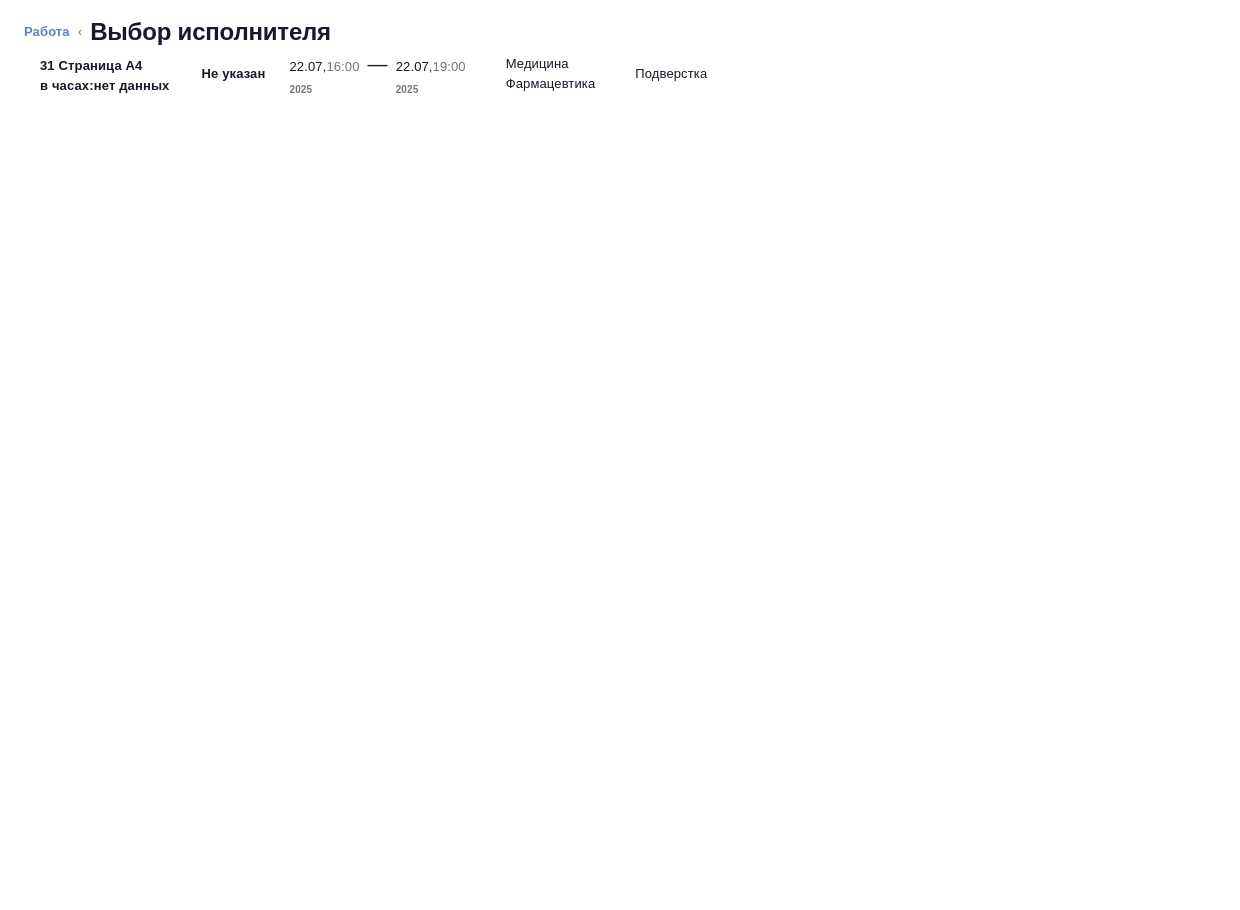 type on "x" 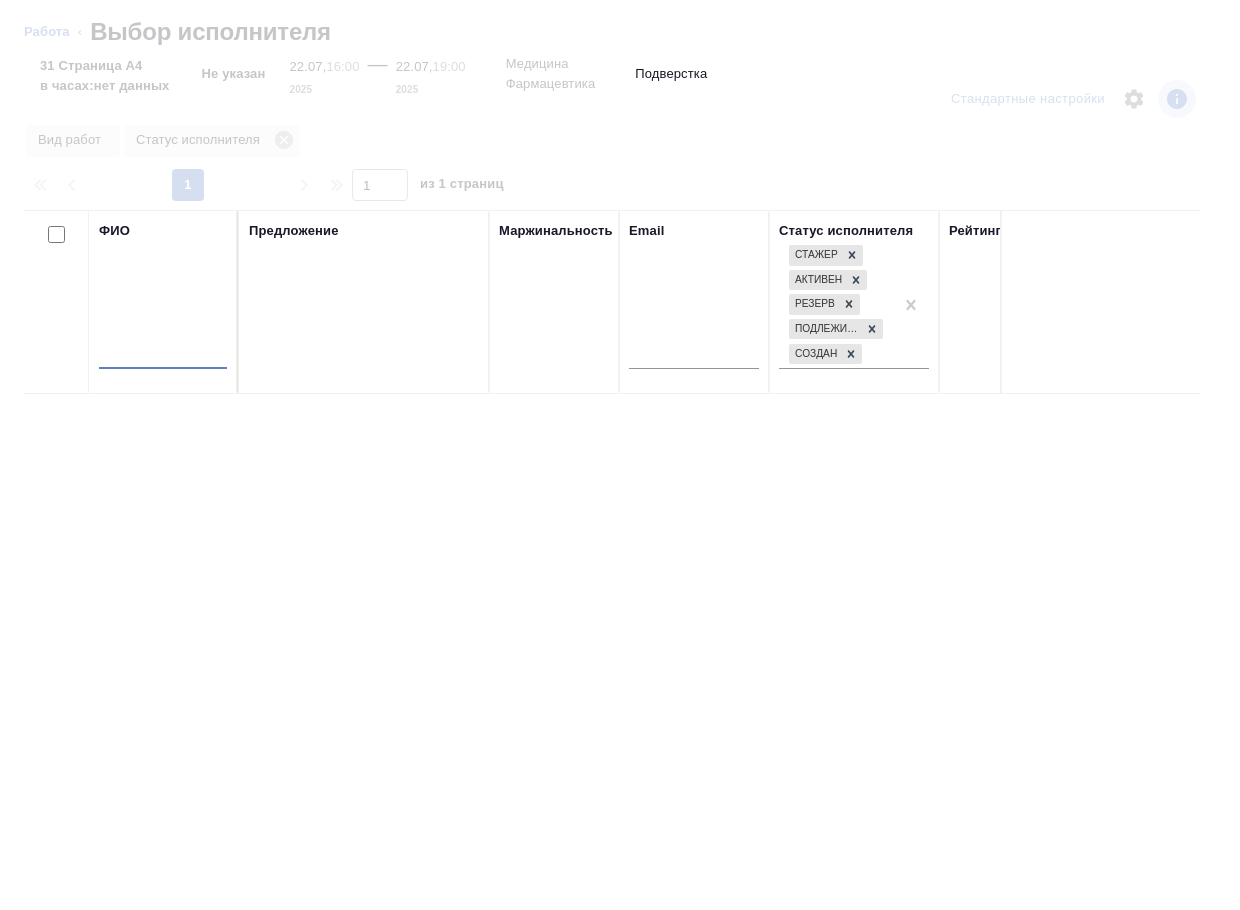 type on "x" 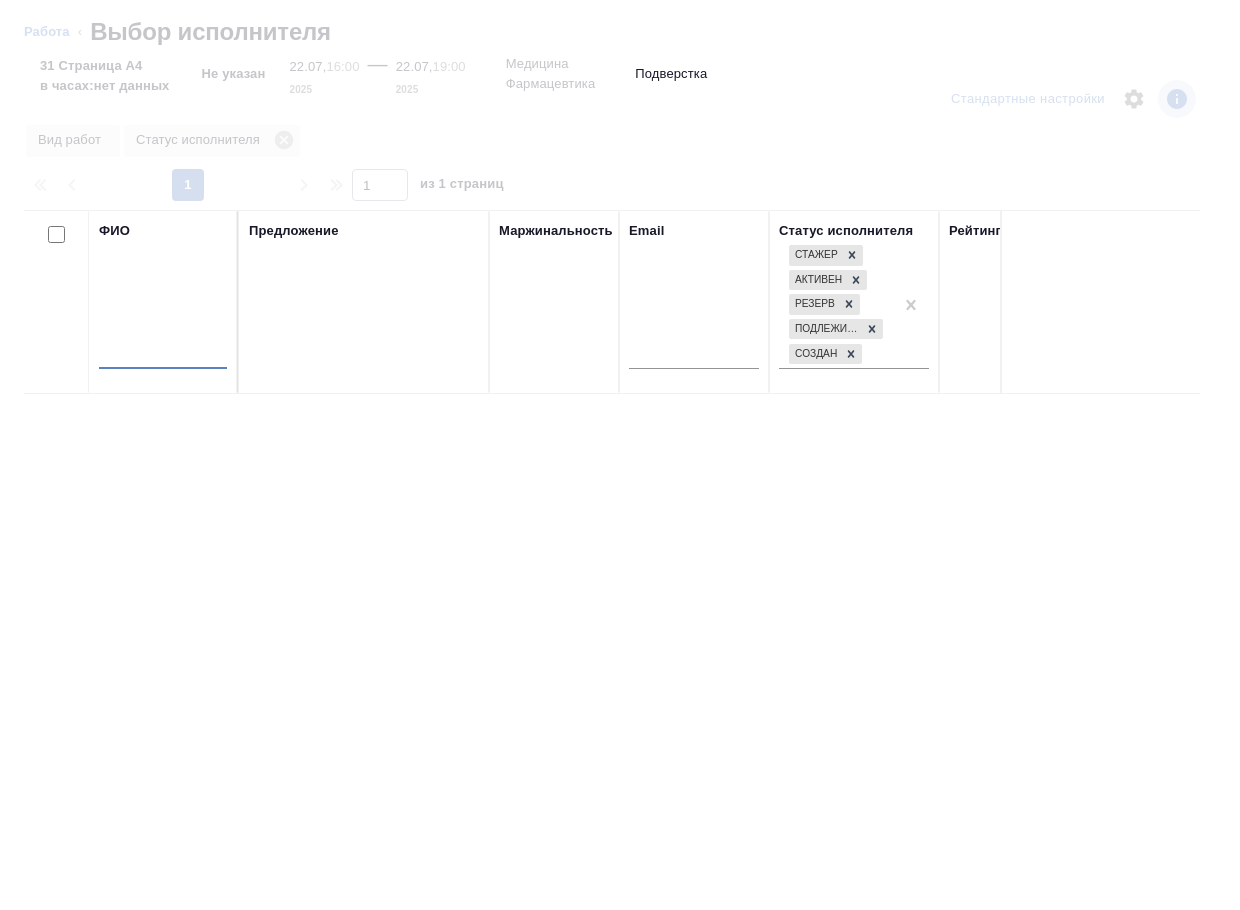 type on "x" 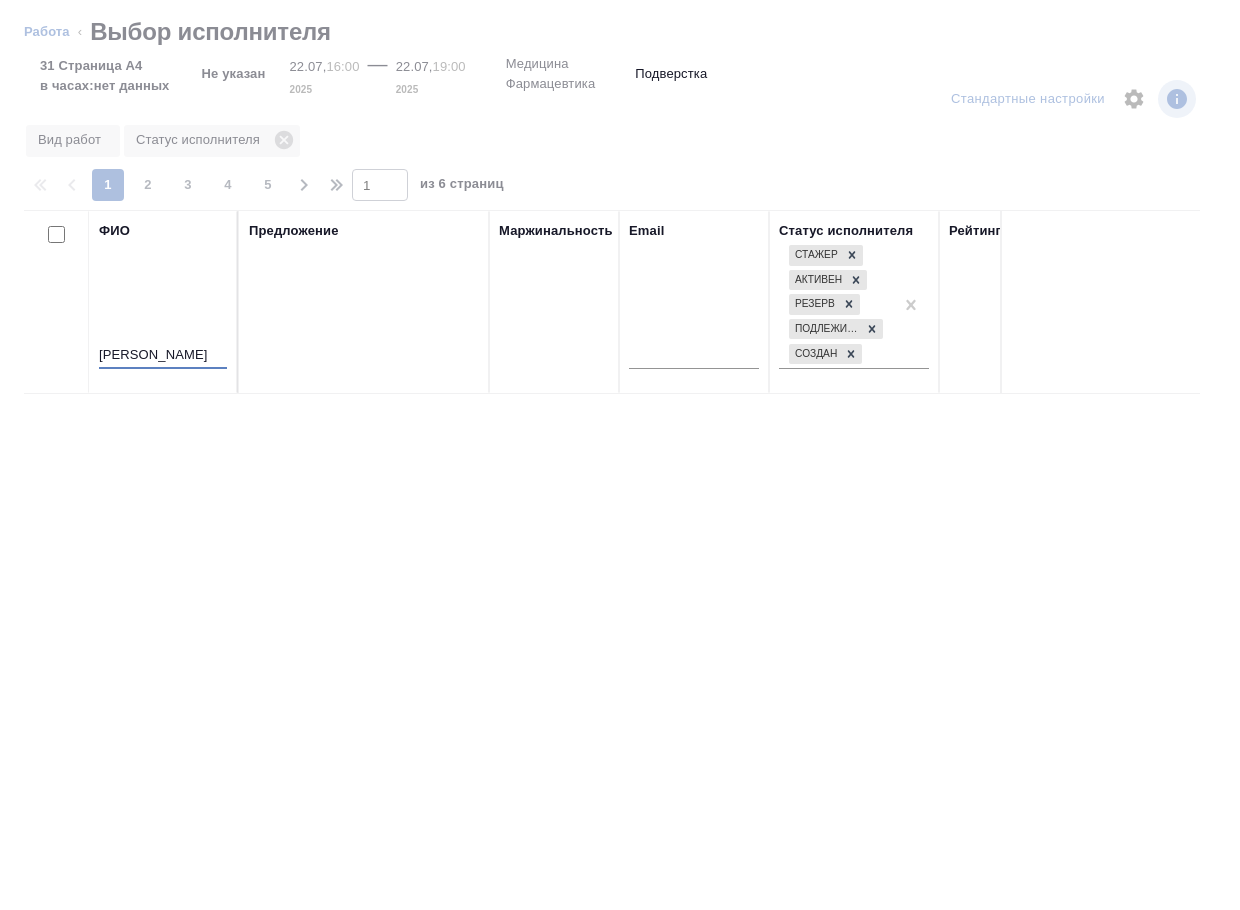 type on "кошелева" 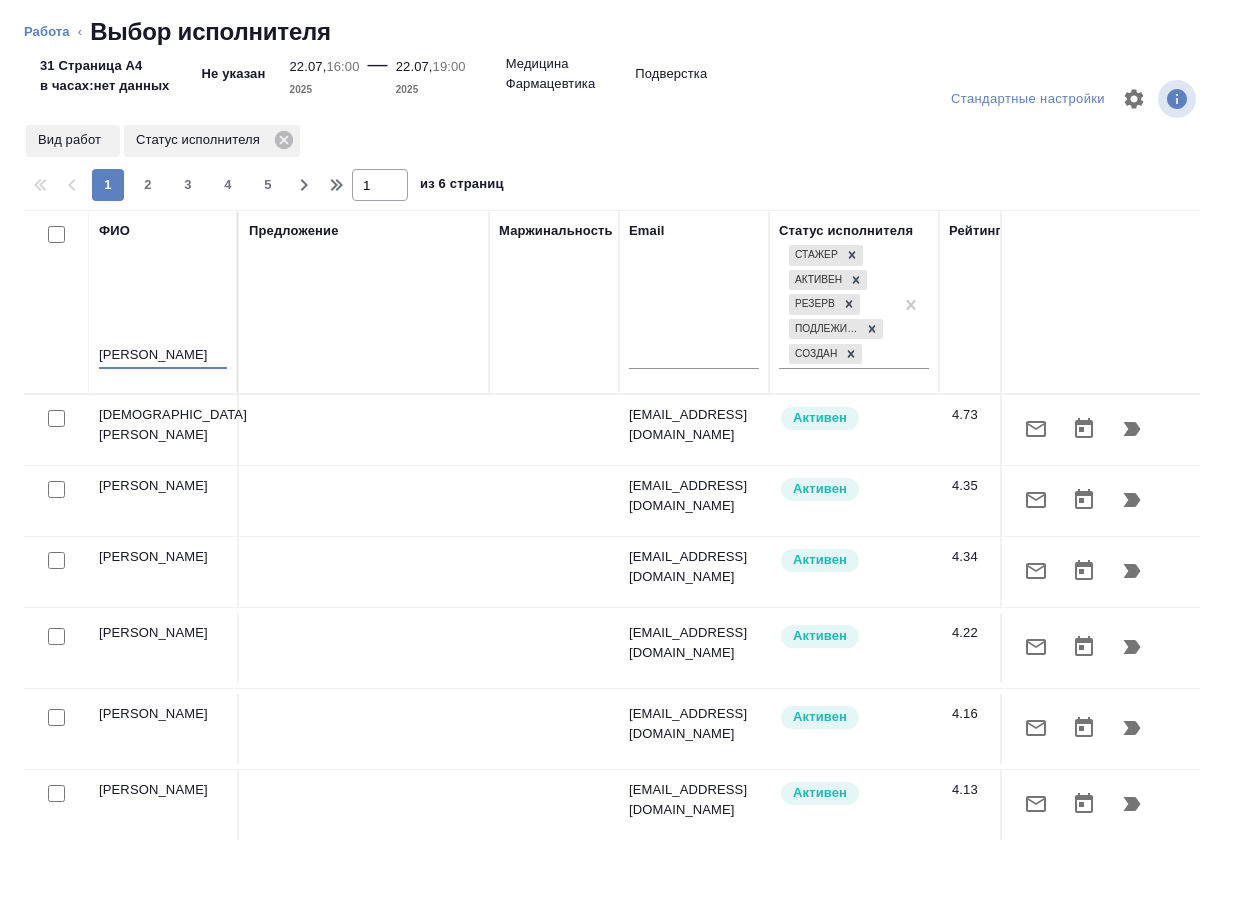 type on "x" 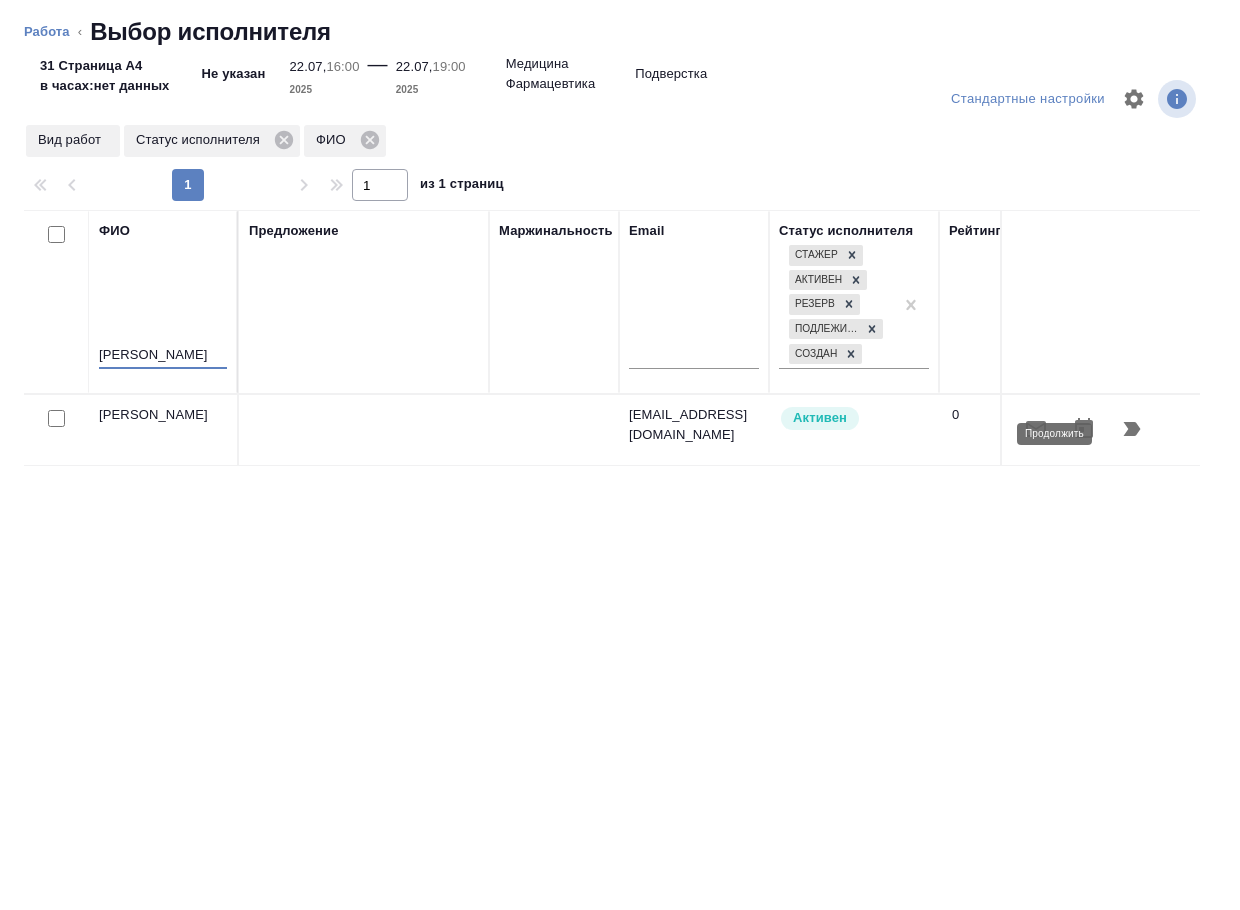 type on "кошелева" 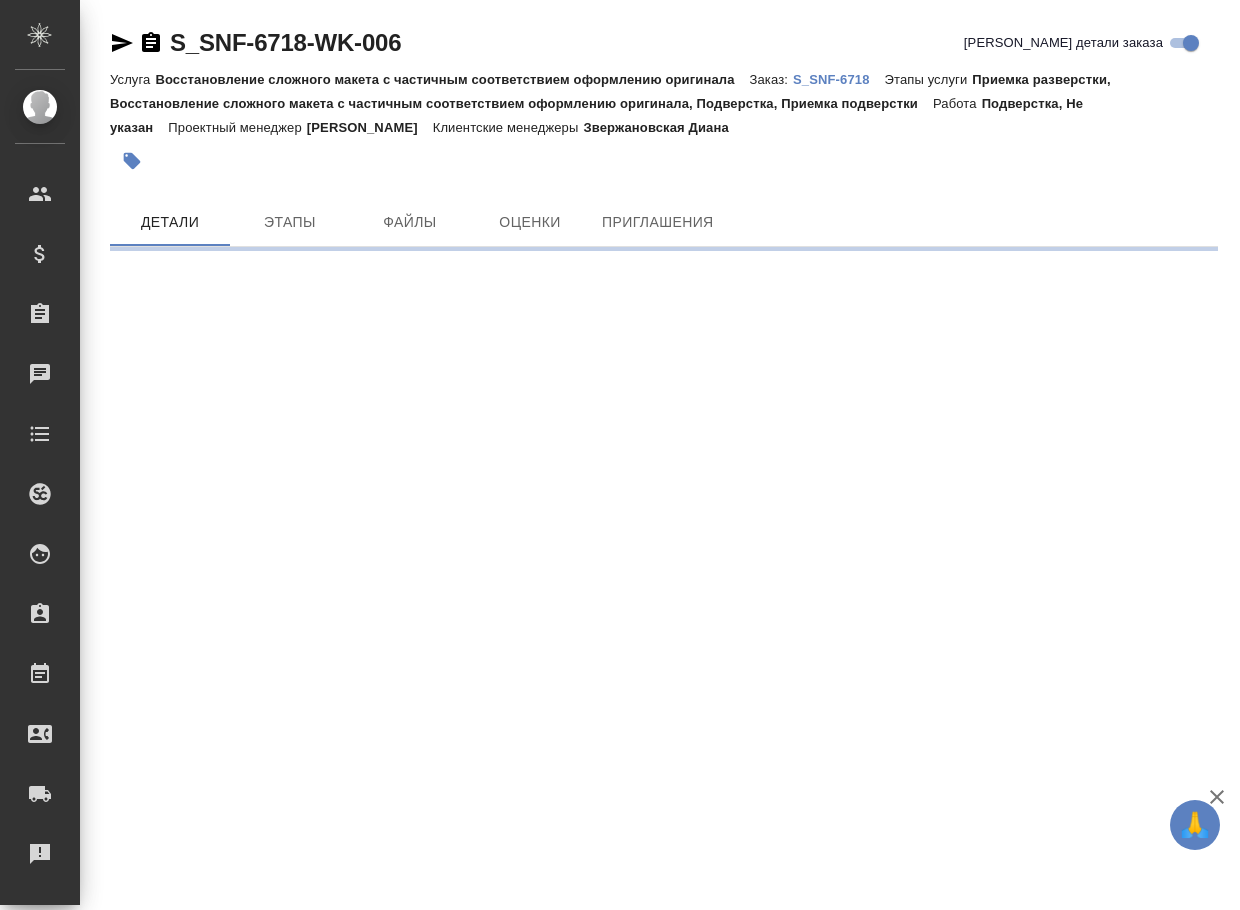 scroll, scrollTop: 0, scrollLeft: 0, axis: both 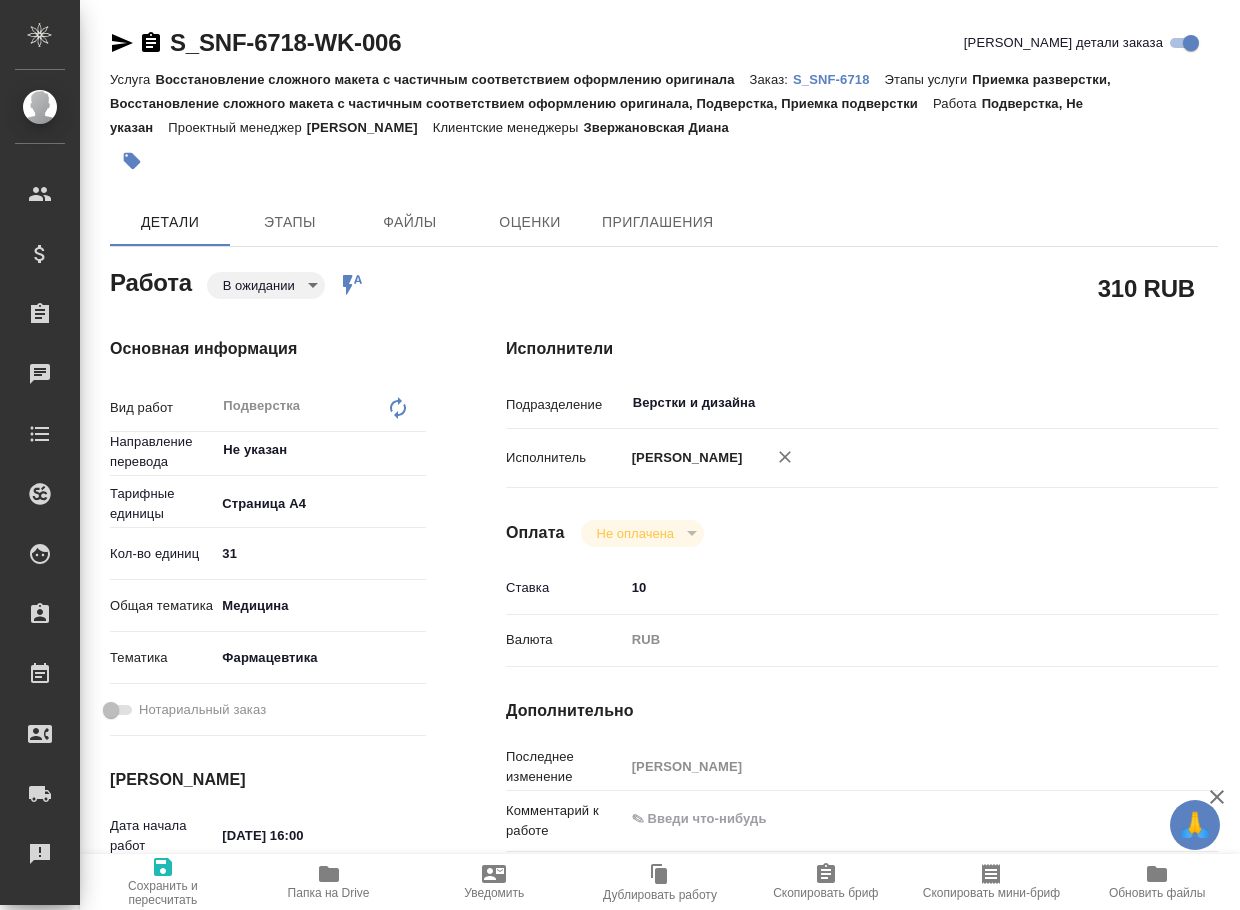 type on "x" 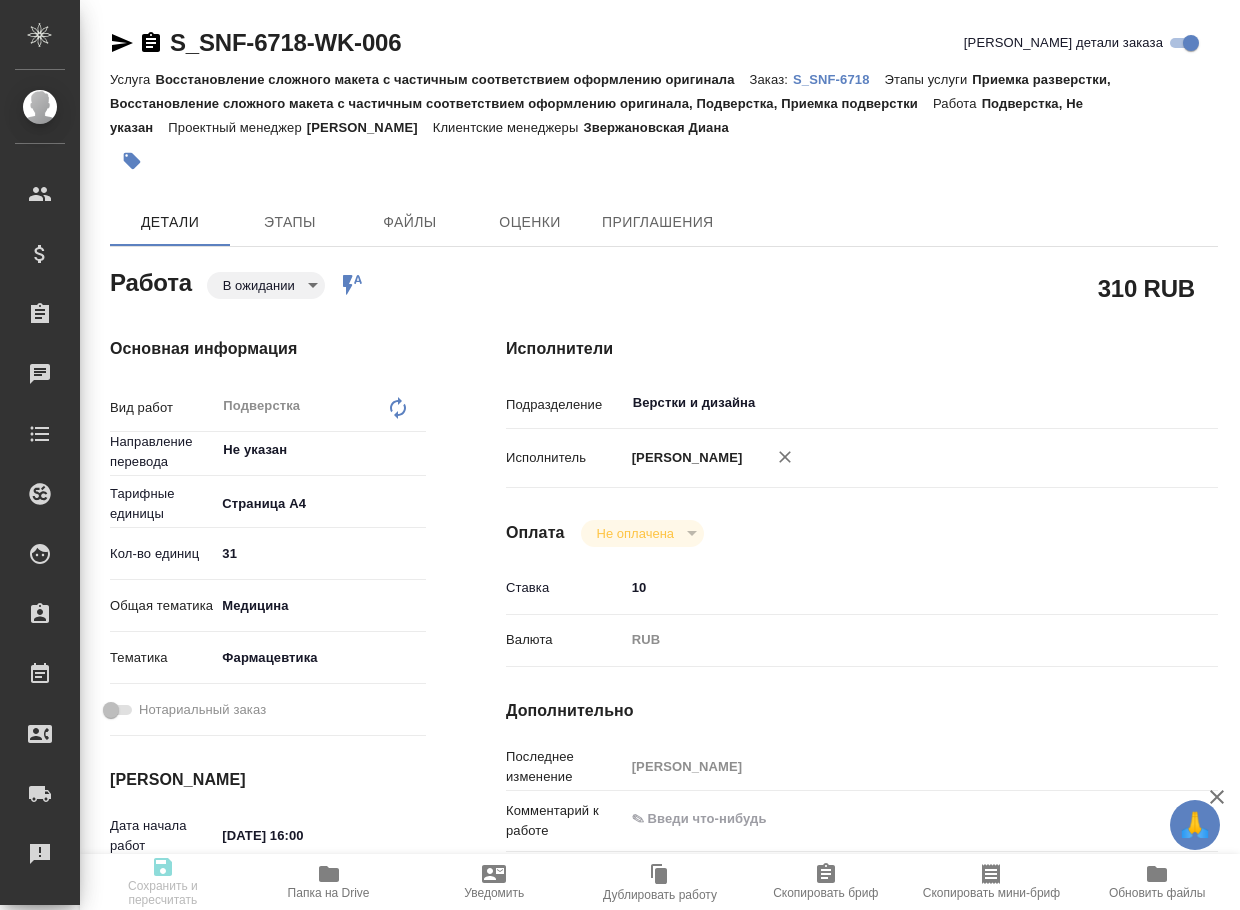 type on "x" 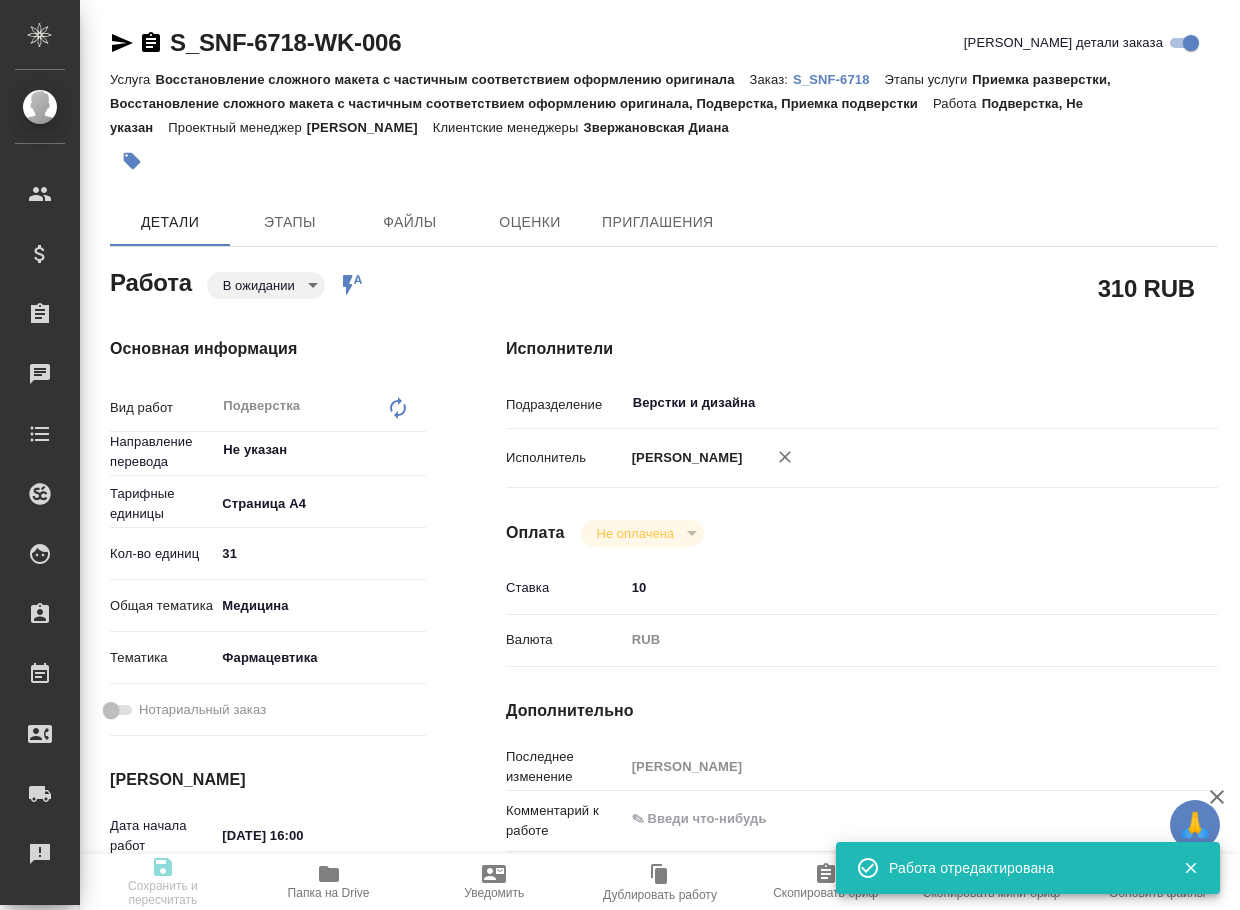 type on "x" 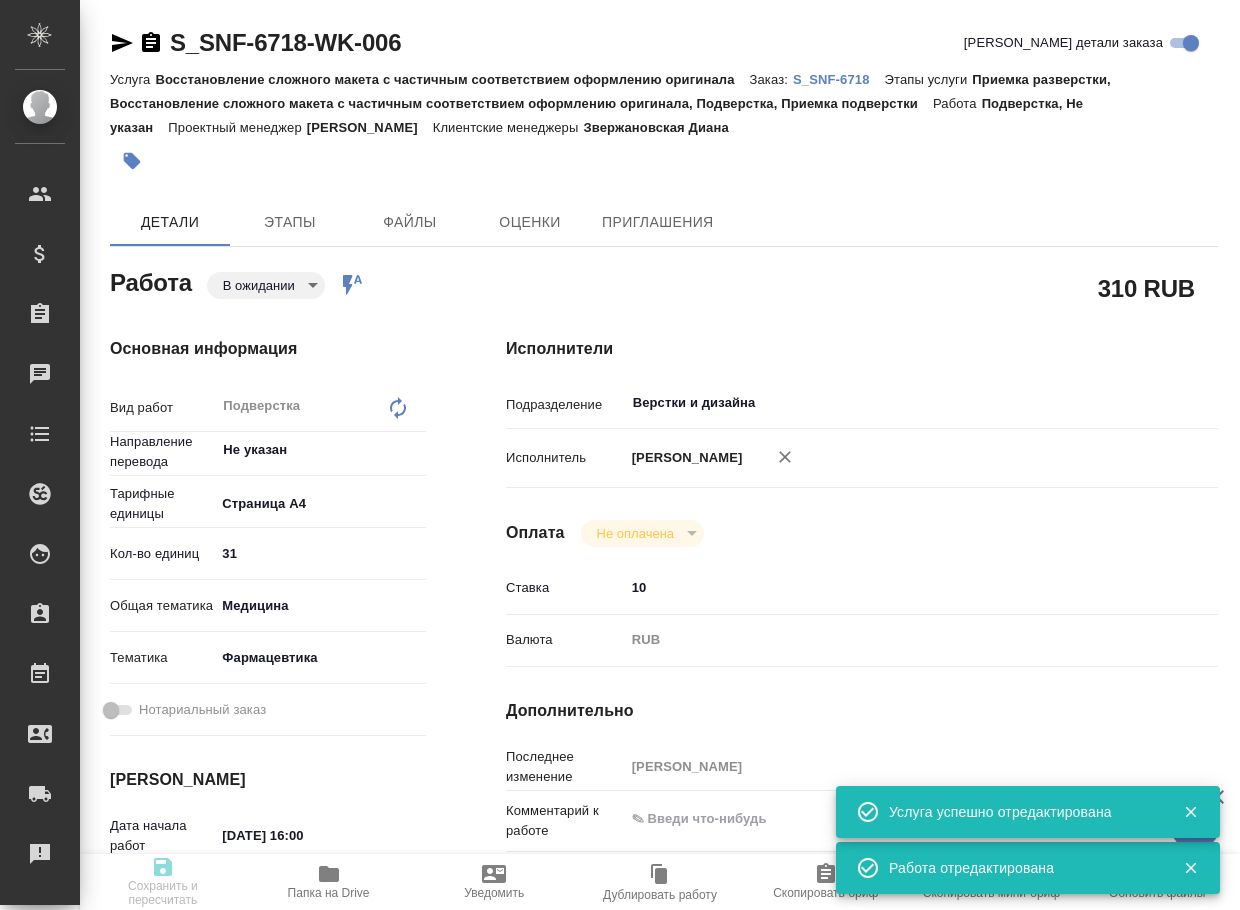 type on "x" 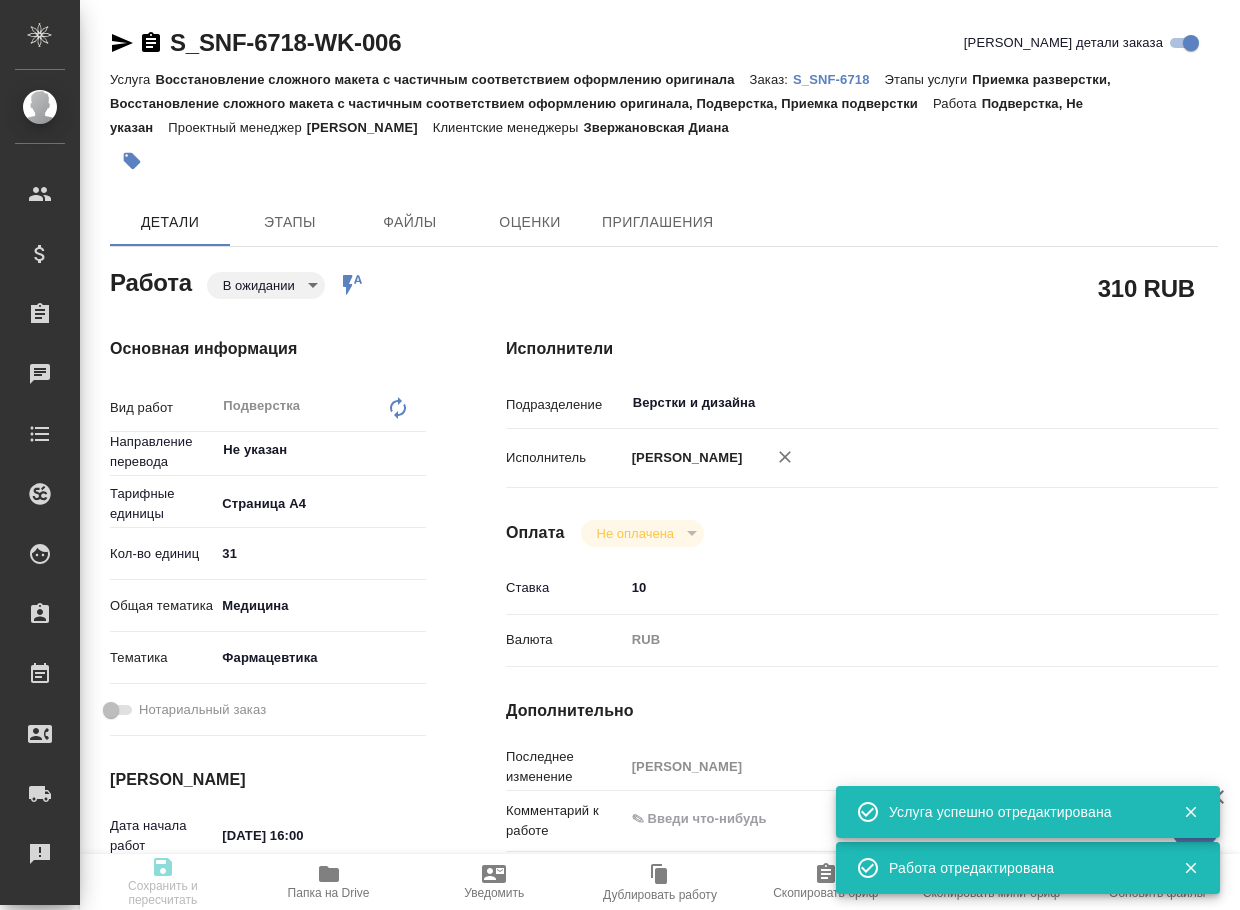 type on "x" 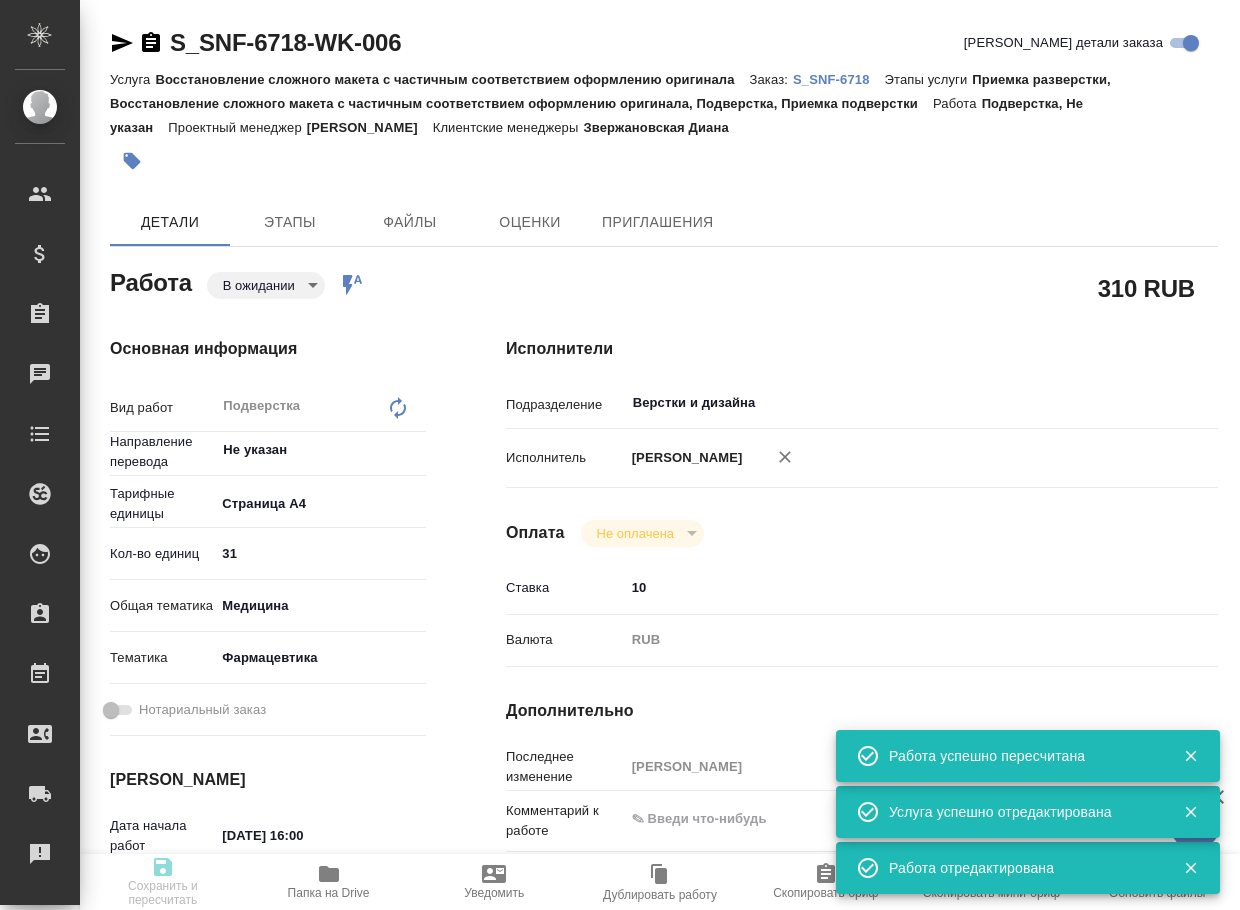 type on "pending" 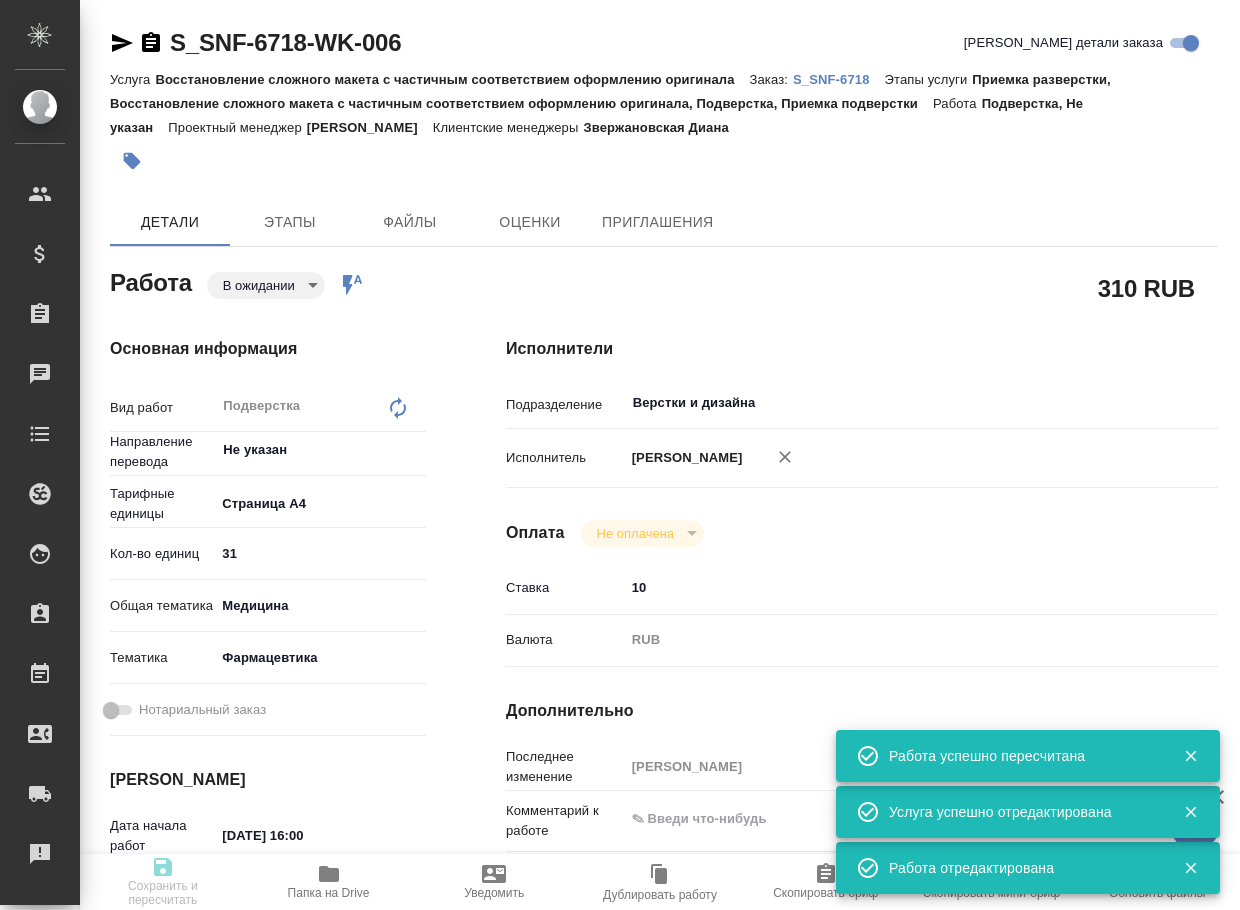 type on "Подверстка" 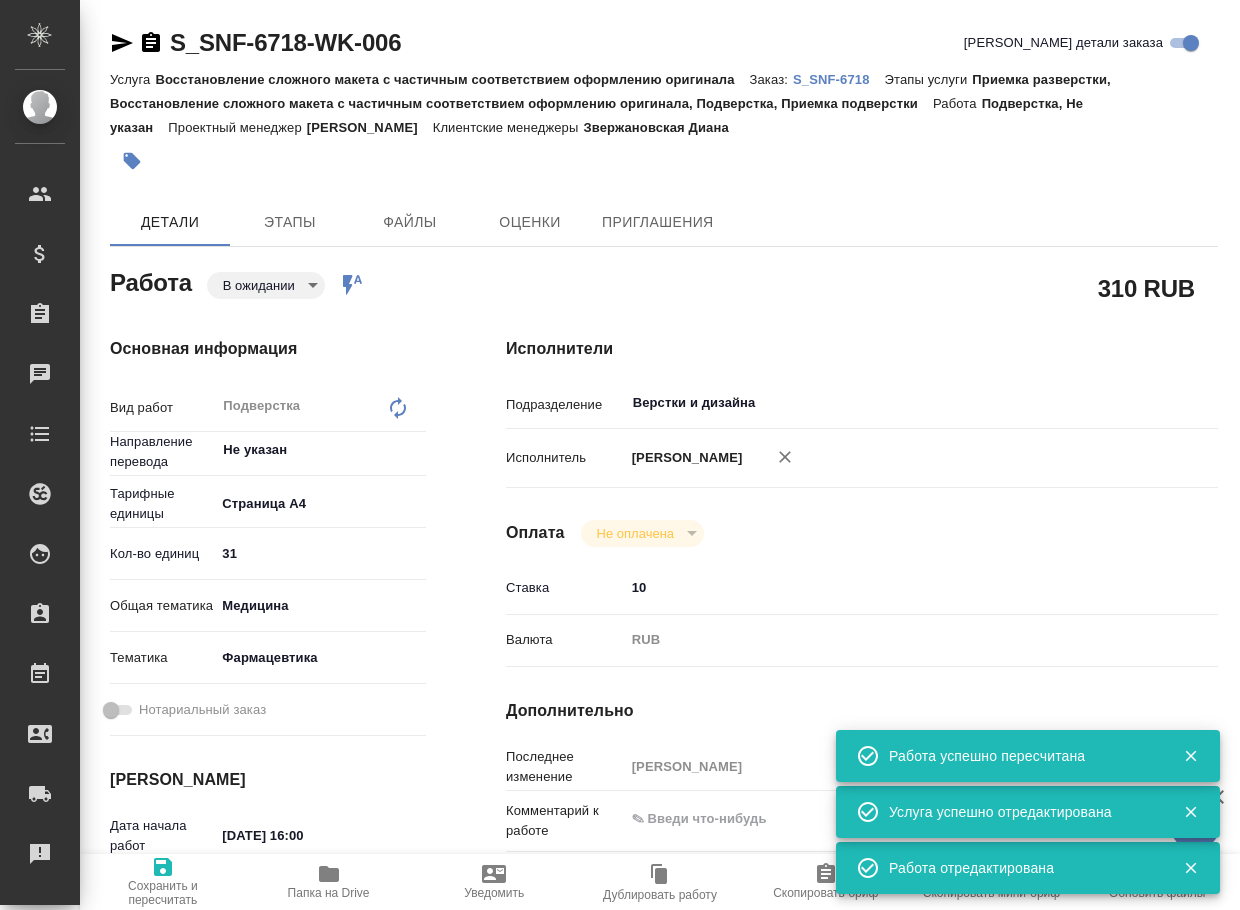type on "x" 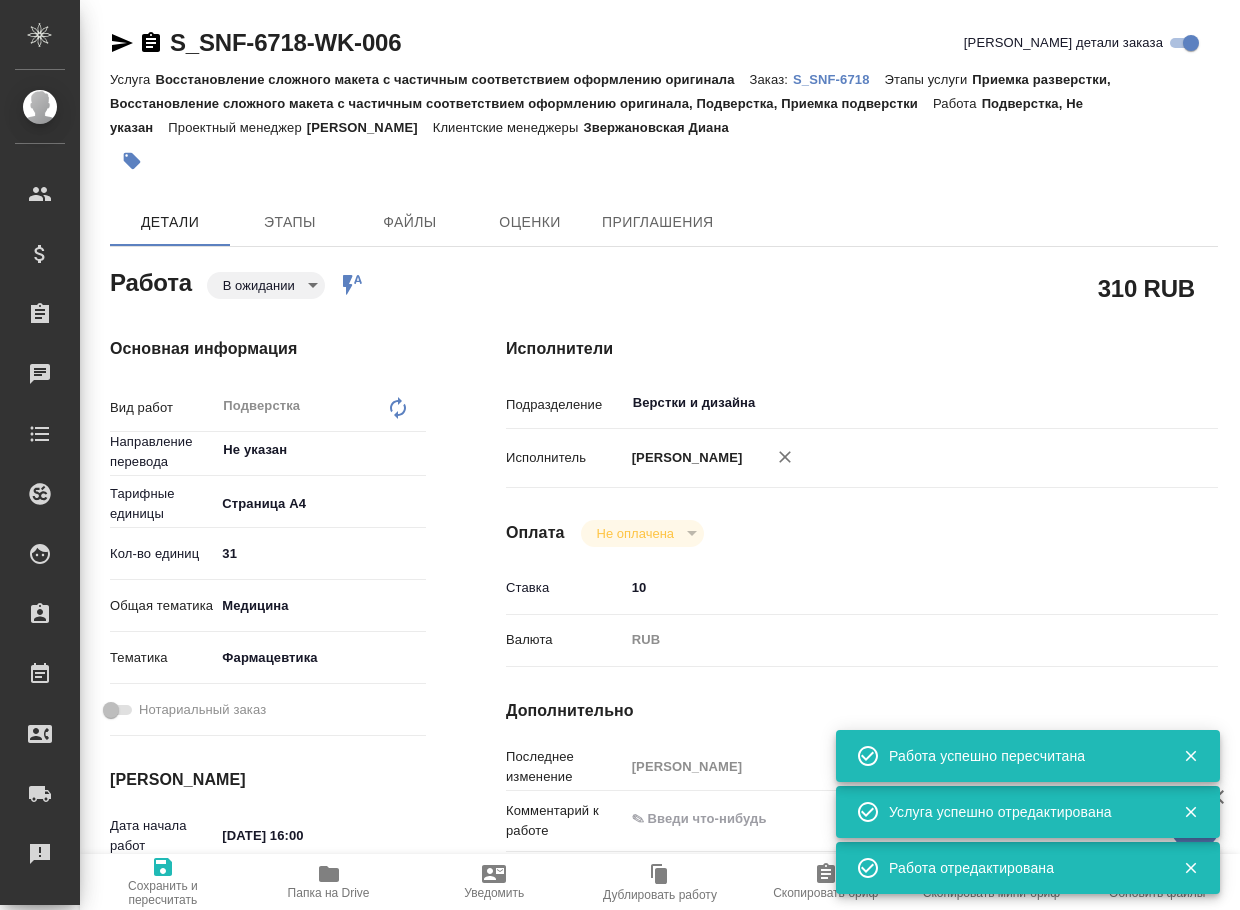 type on "x" 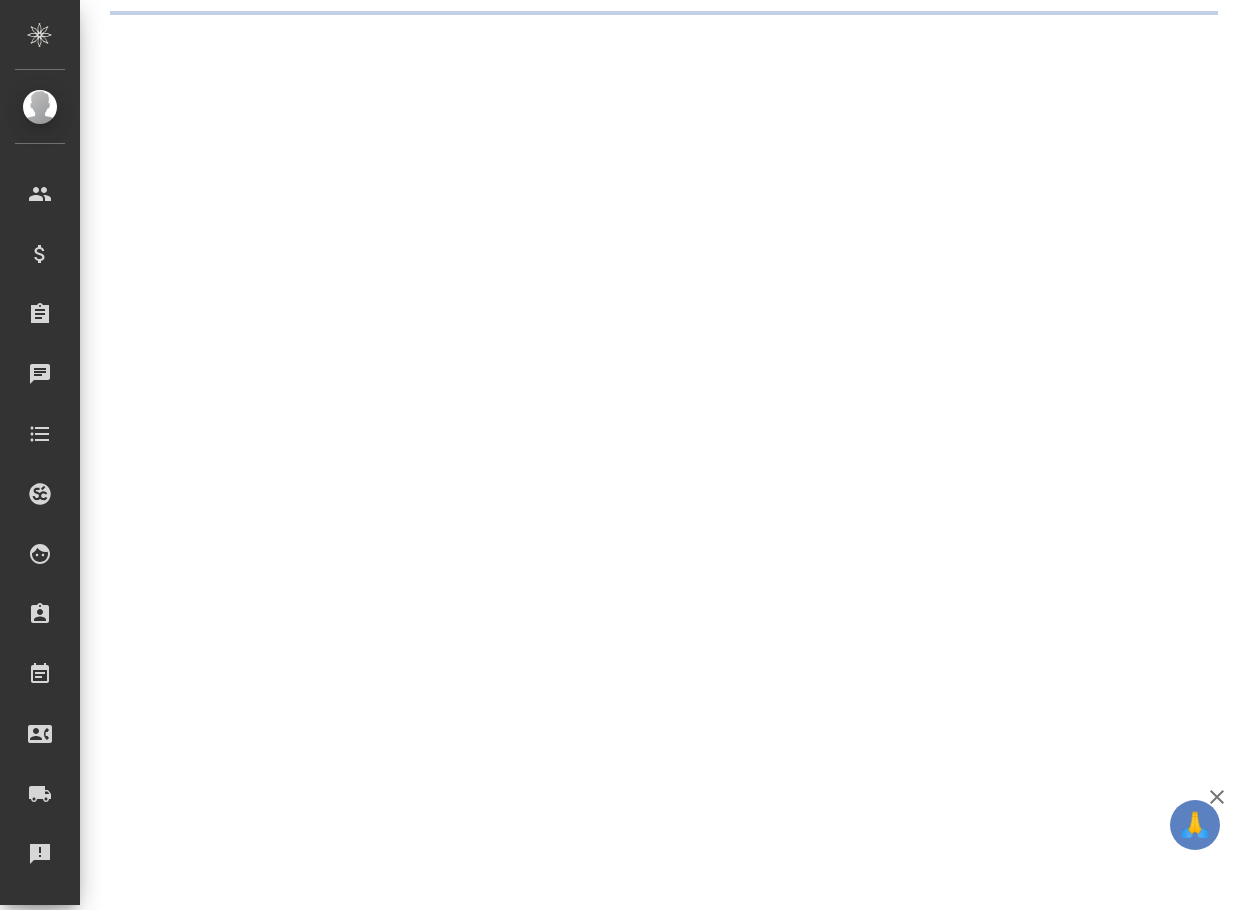 scroll, scrollTop: 0, scrollLeft: 0, axis: both 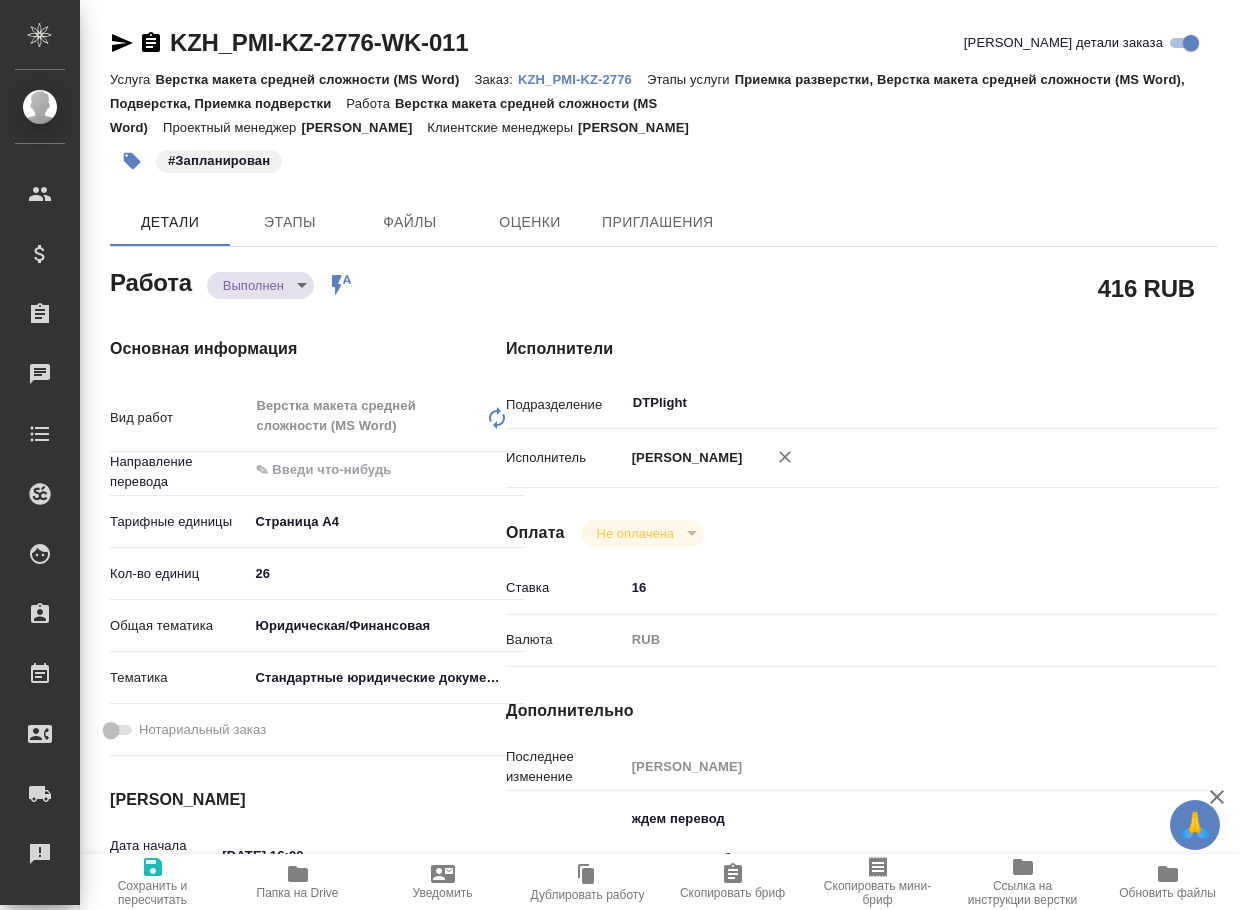 type on "x" 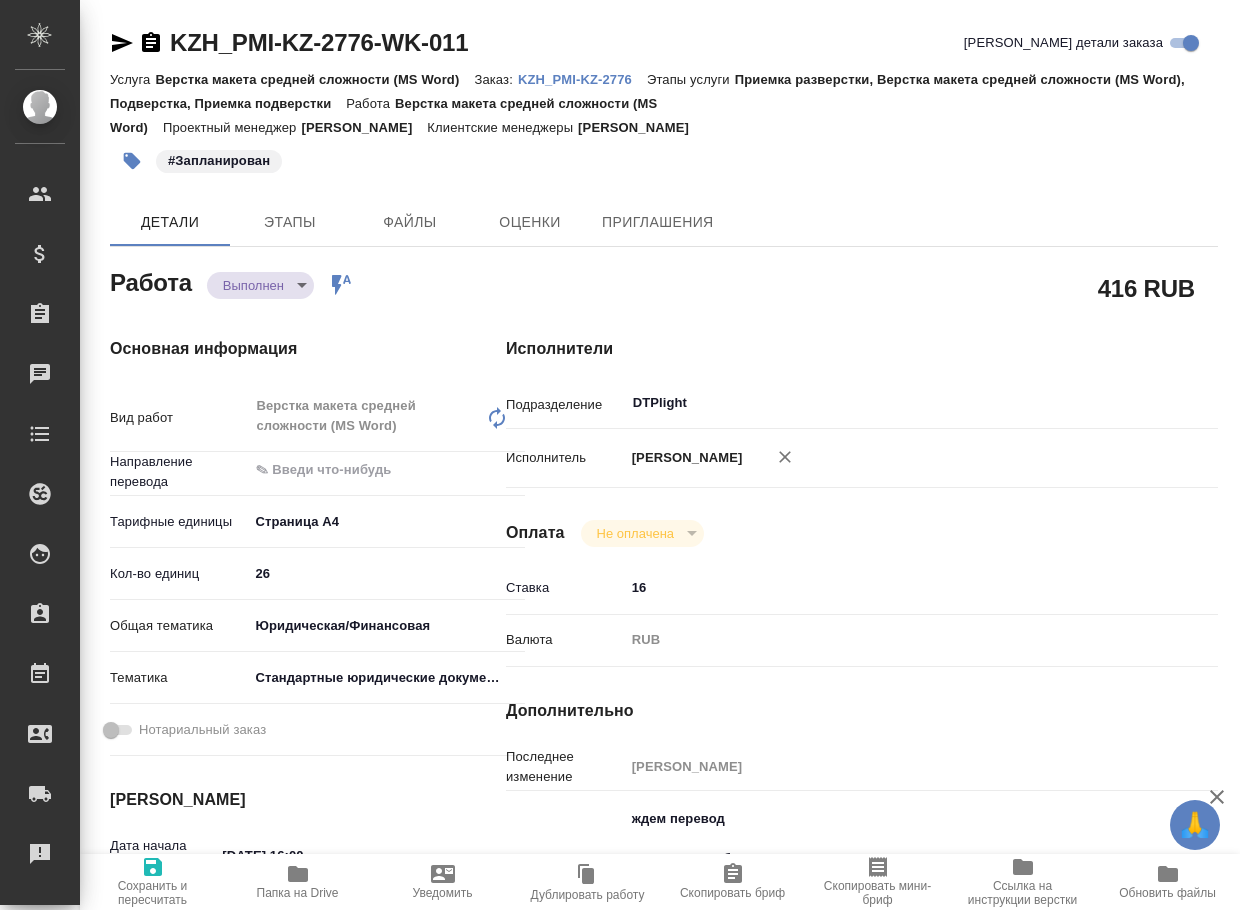 type on "x" 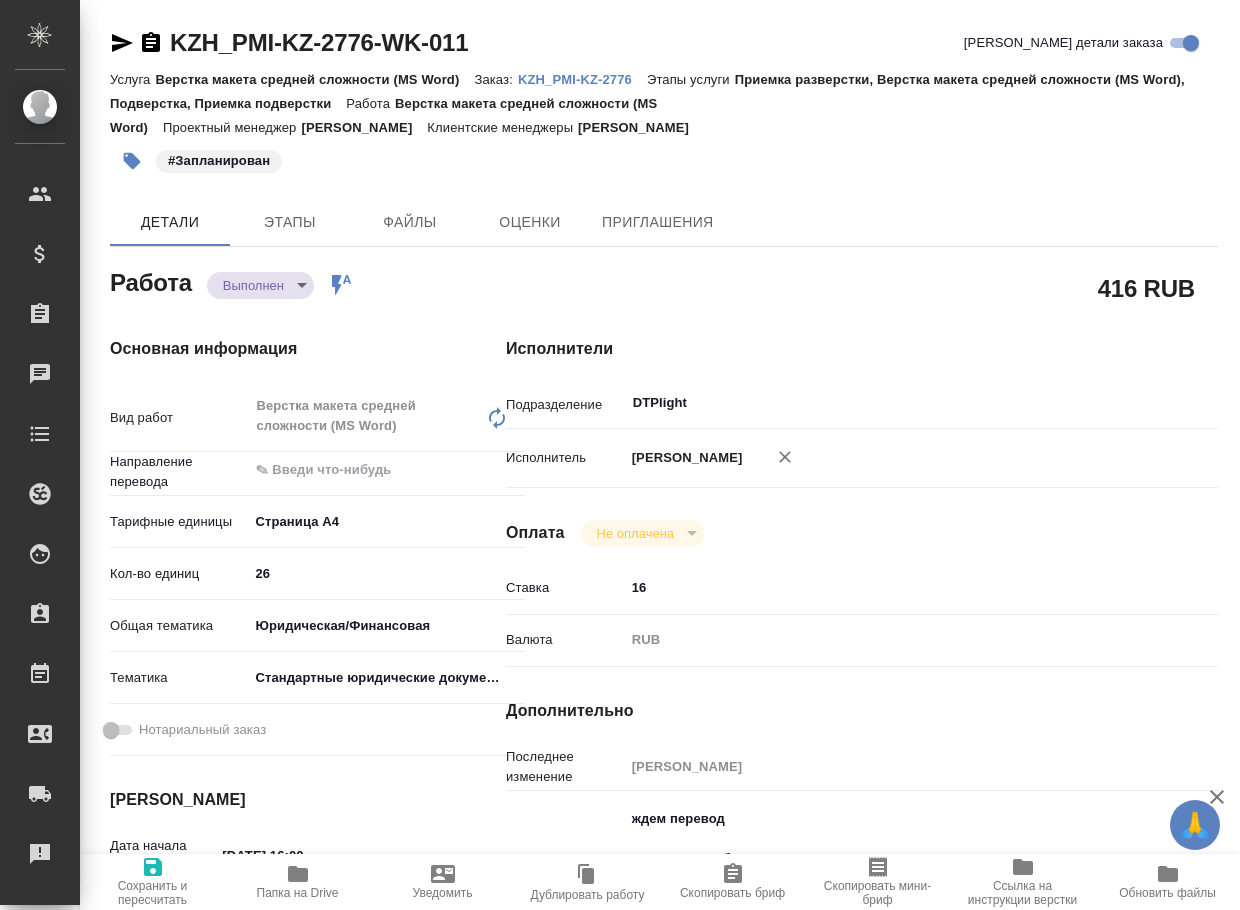 type on "x" 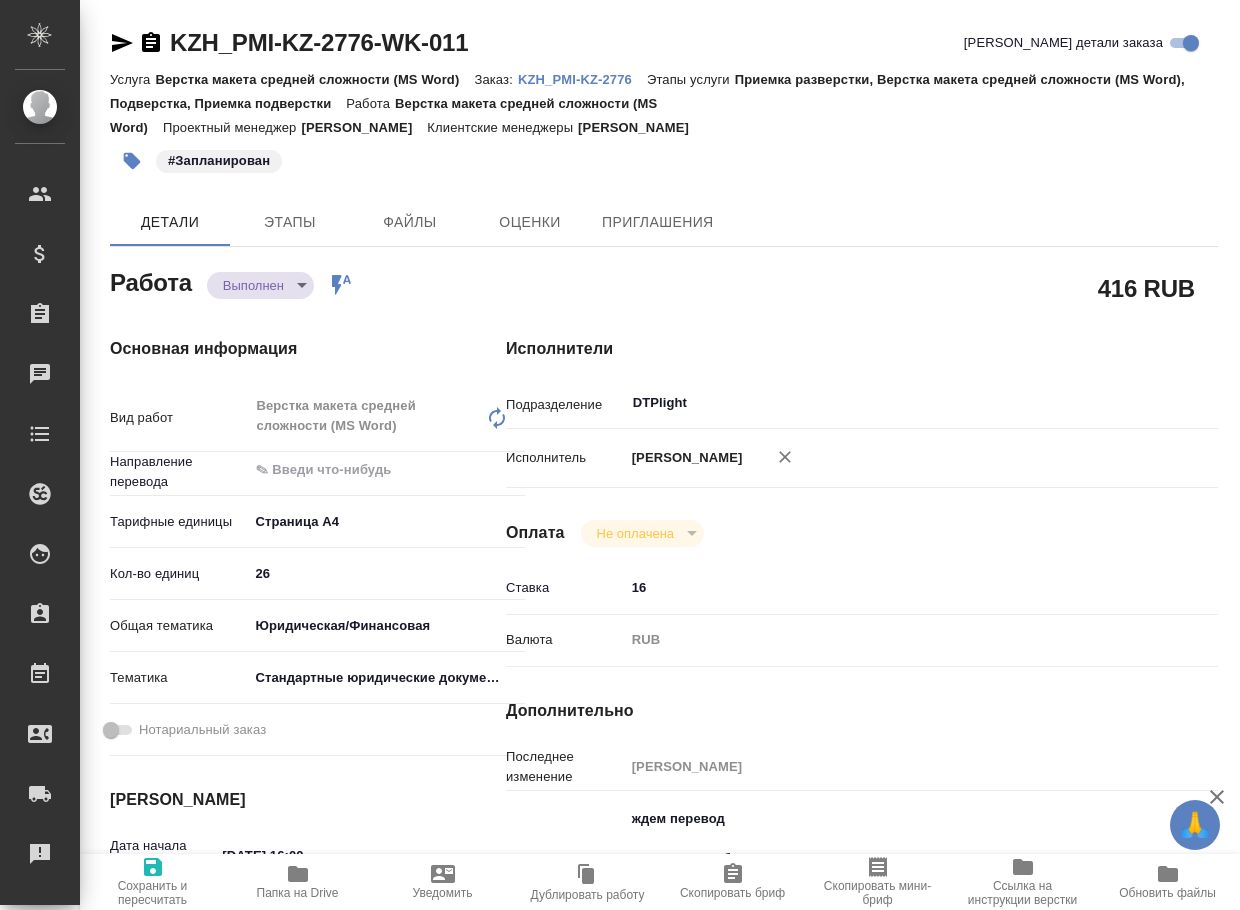 type on "x" 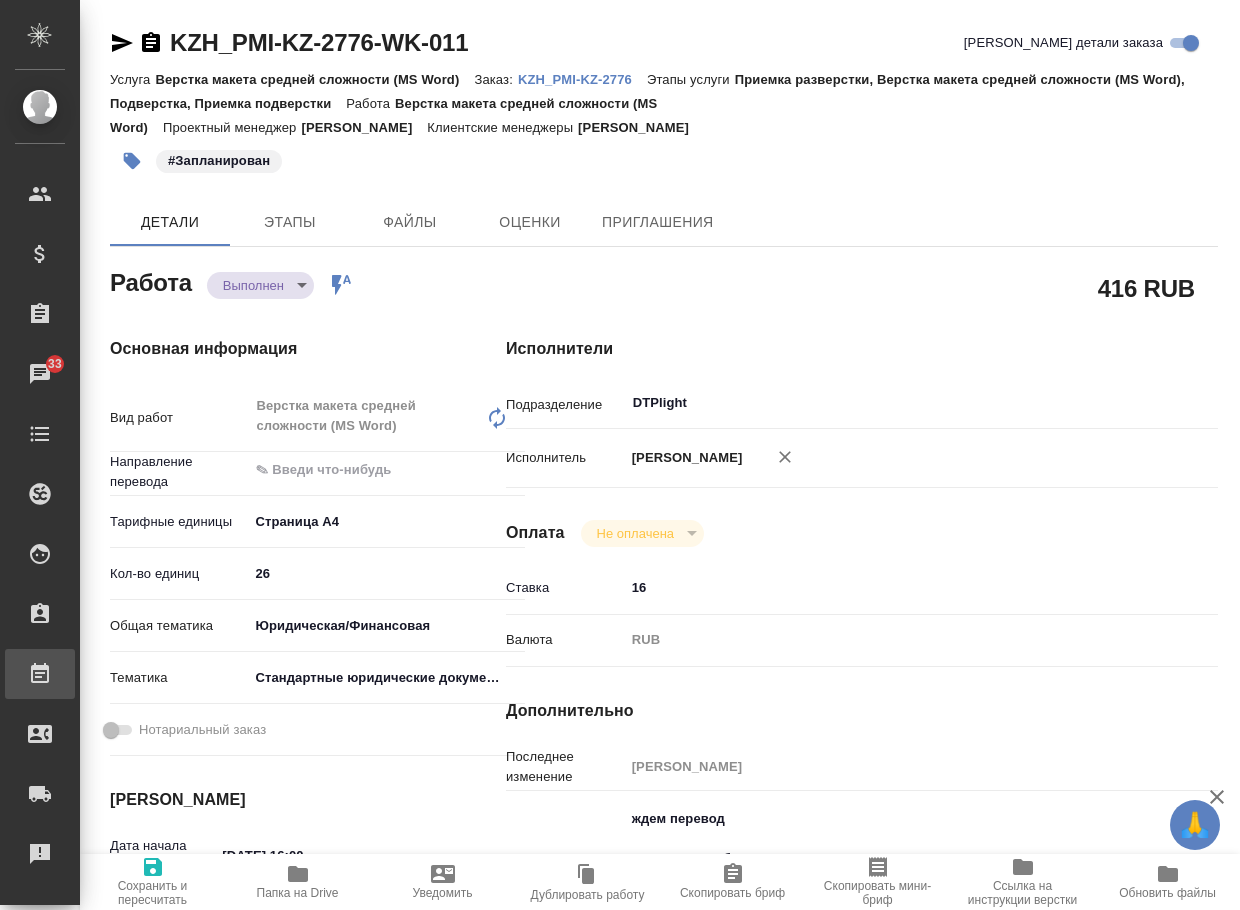type on "x" 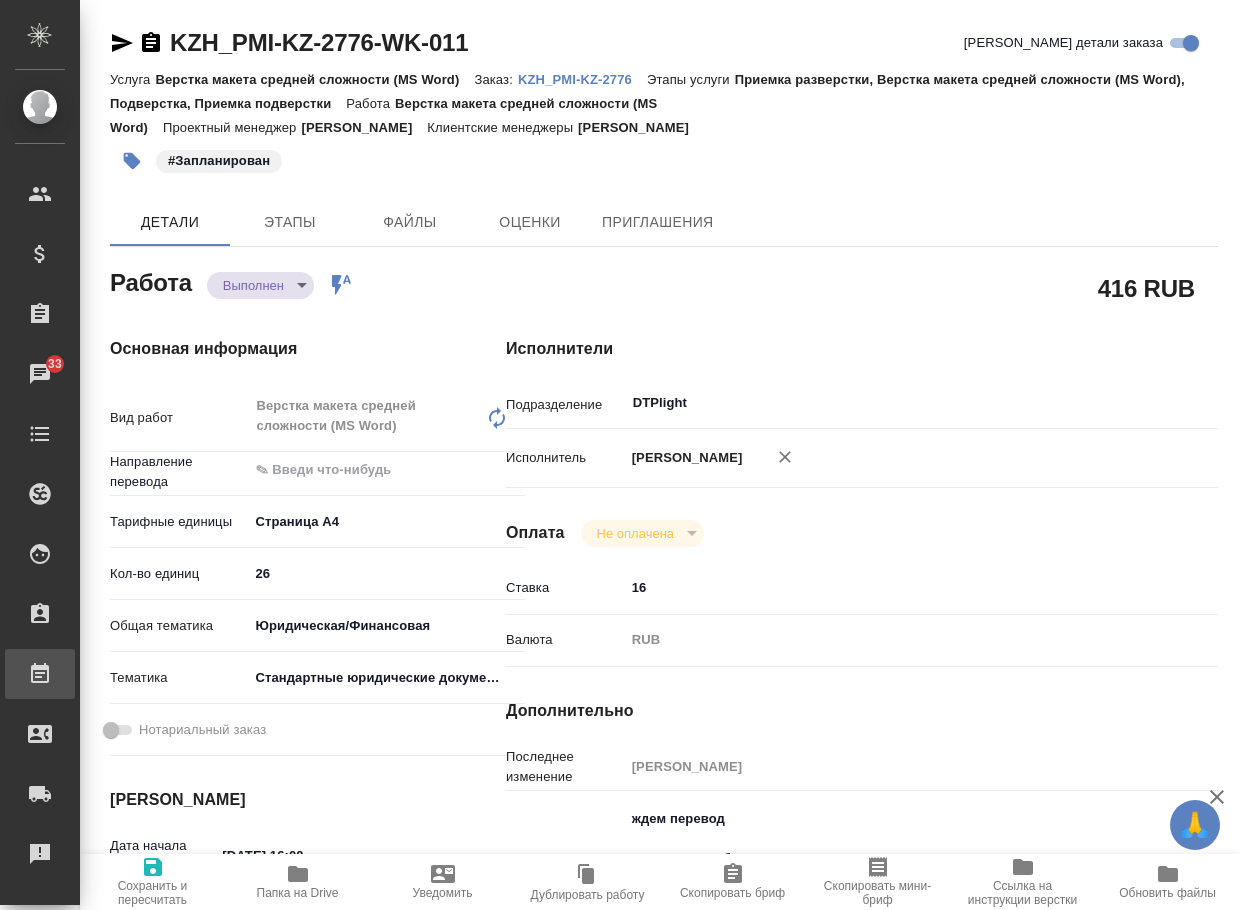 type on "x" 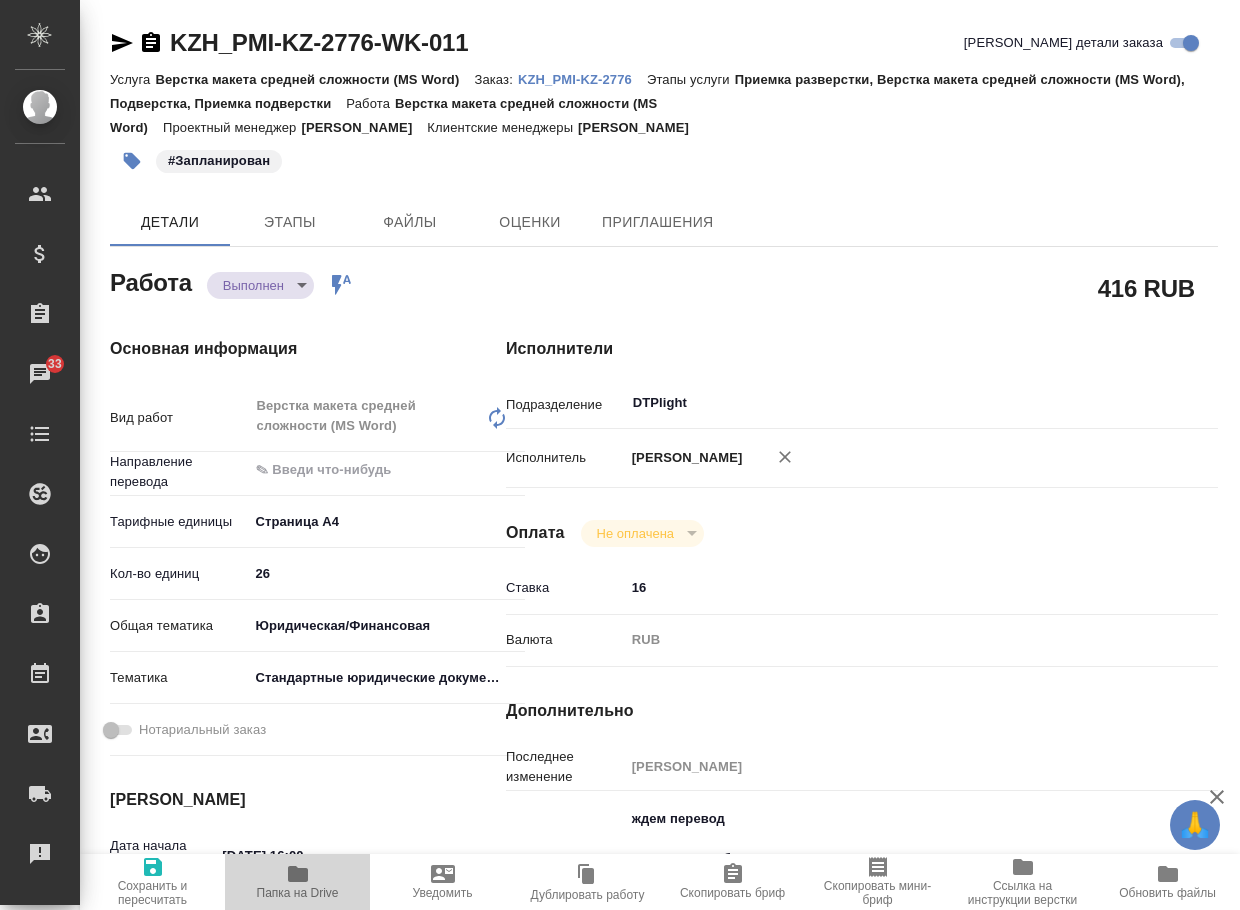 click 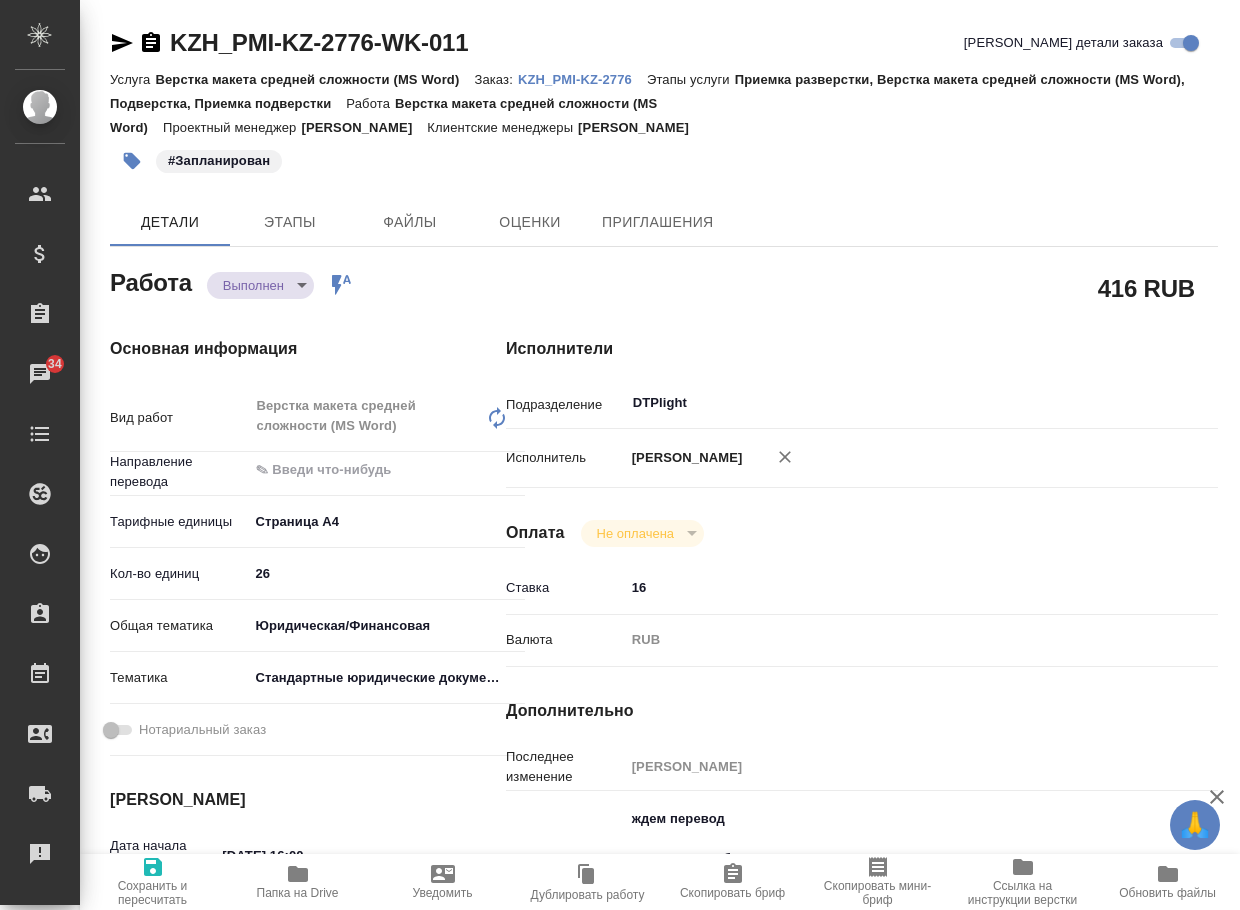 click on "🙏 .cls-1
fill:#fff;
AWATERA Arsenyeva [PERSON_NAME] Клиенты Спецификации Заказы 34 Чаты Todo Проекты SC Исполнители Кандидаты Работы Входящие заявки Заявки на доставку Рекламации Проекты процессинга Конференции Выйти KZH_PMI-KZ-2776-WK-011 Кратко детали заказа Услуга Верстка макета средней сложности (MS Word) Заказ: KZH_PMI-KZ-2776 Этапы услуги Приемка разверстки, Верстка макета средней сложности (MS Word), Подверстка, Приемка подверстки Работа Верстка макета средней сложности (MS Word) Проектный менеджер [PERSON_NAME] менеджеры [PERSON_NAME] #Запланирован Детали Этапы" at bounding box center [620, 455] 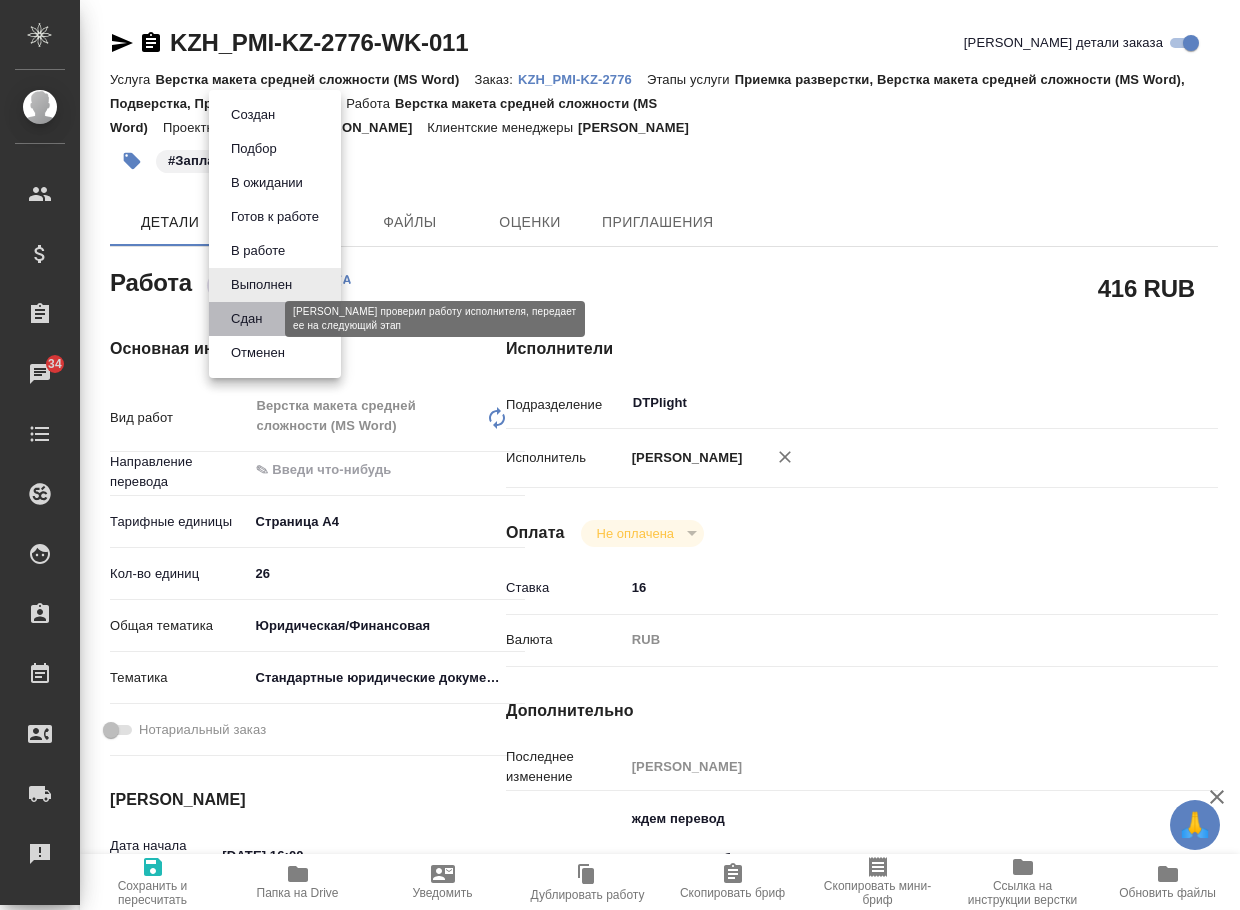 click on "Сдан" at bounding box center [246, 319] 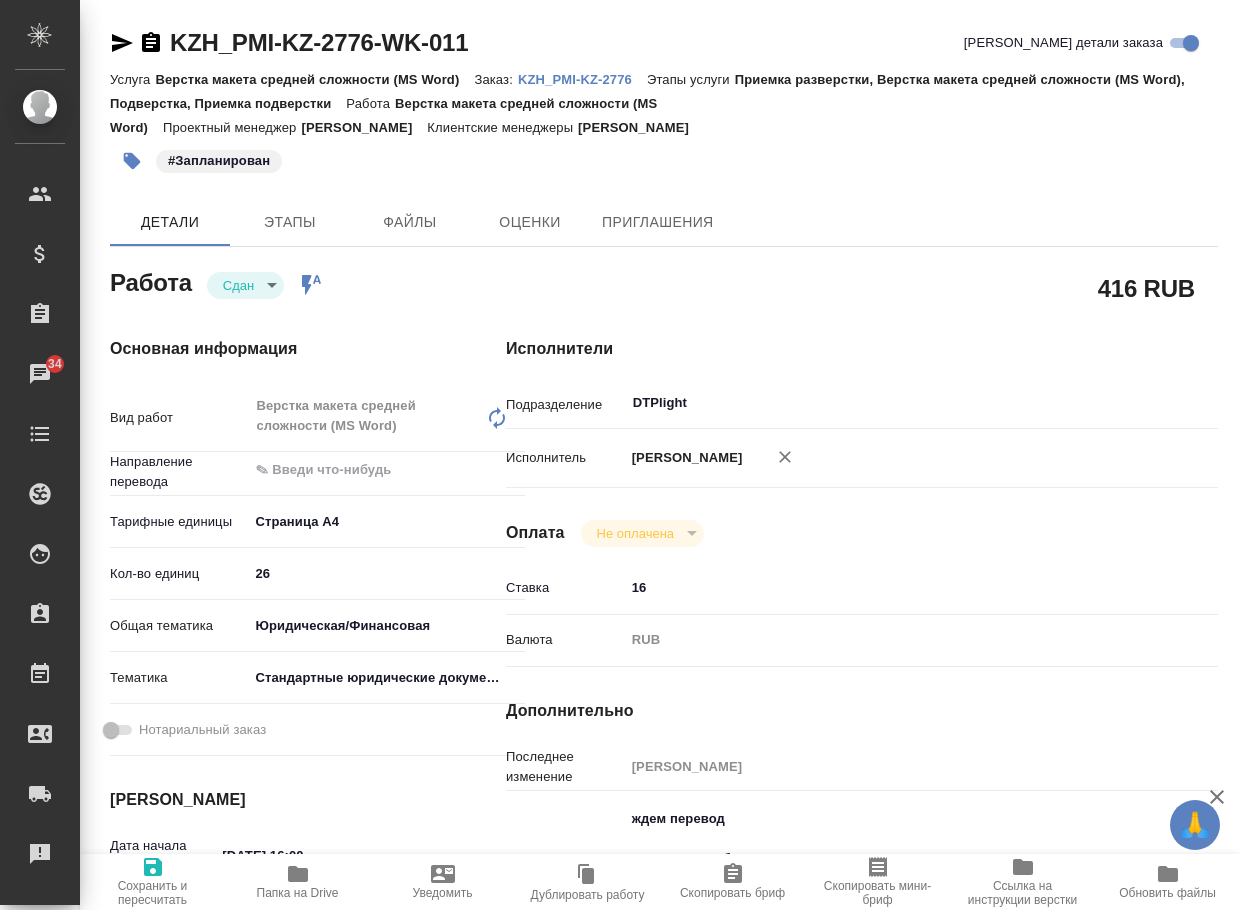 type on "x" 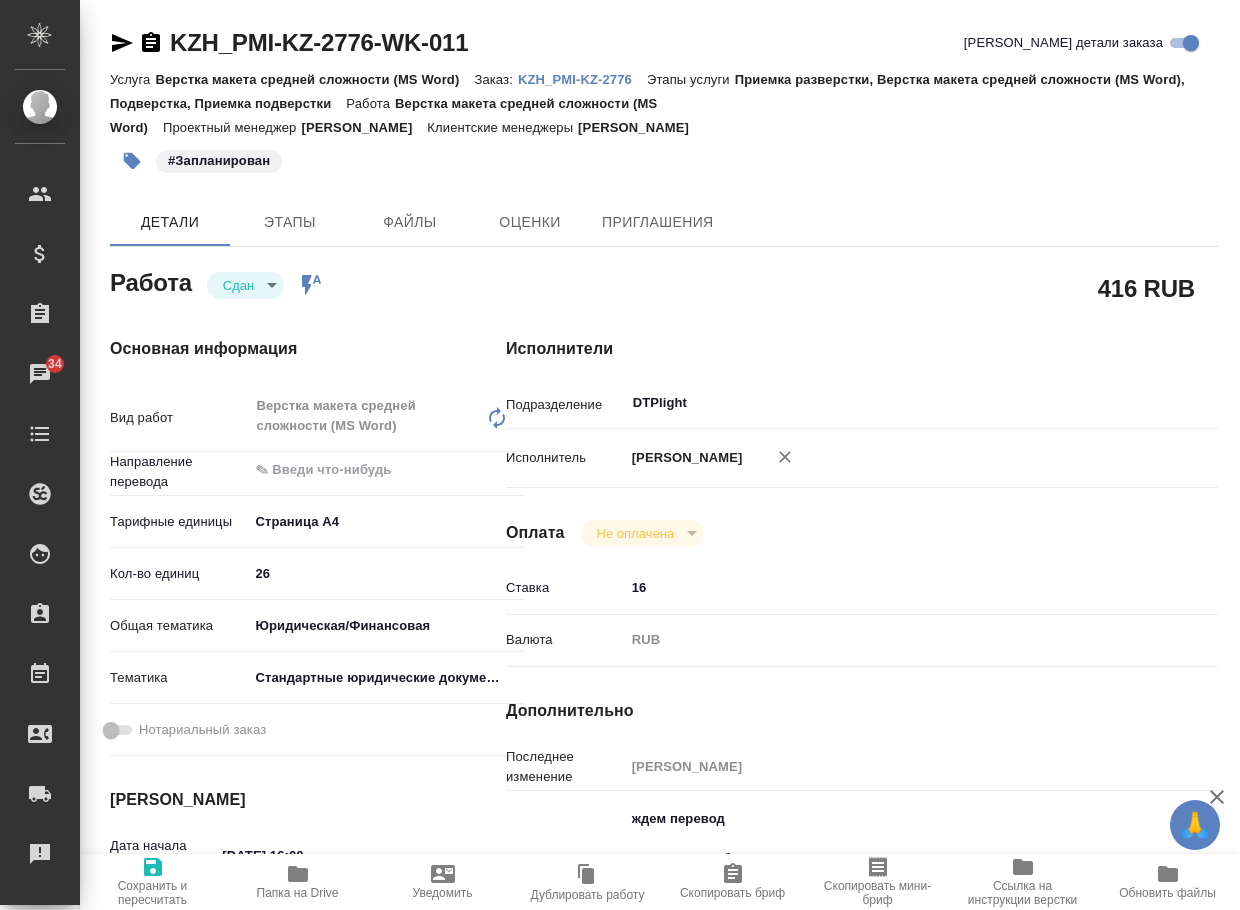 type on "x" 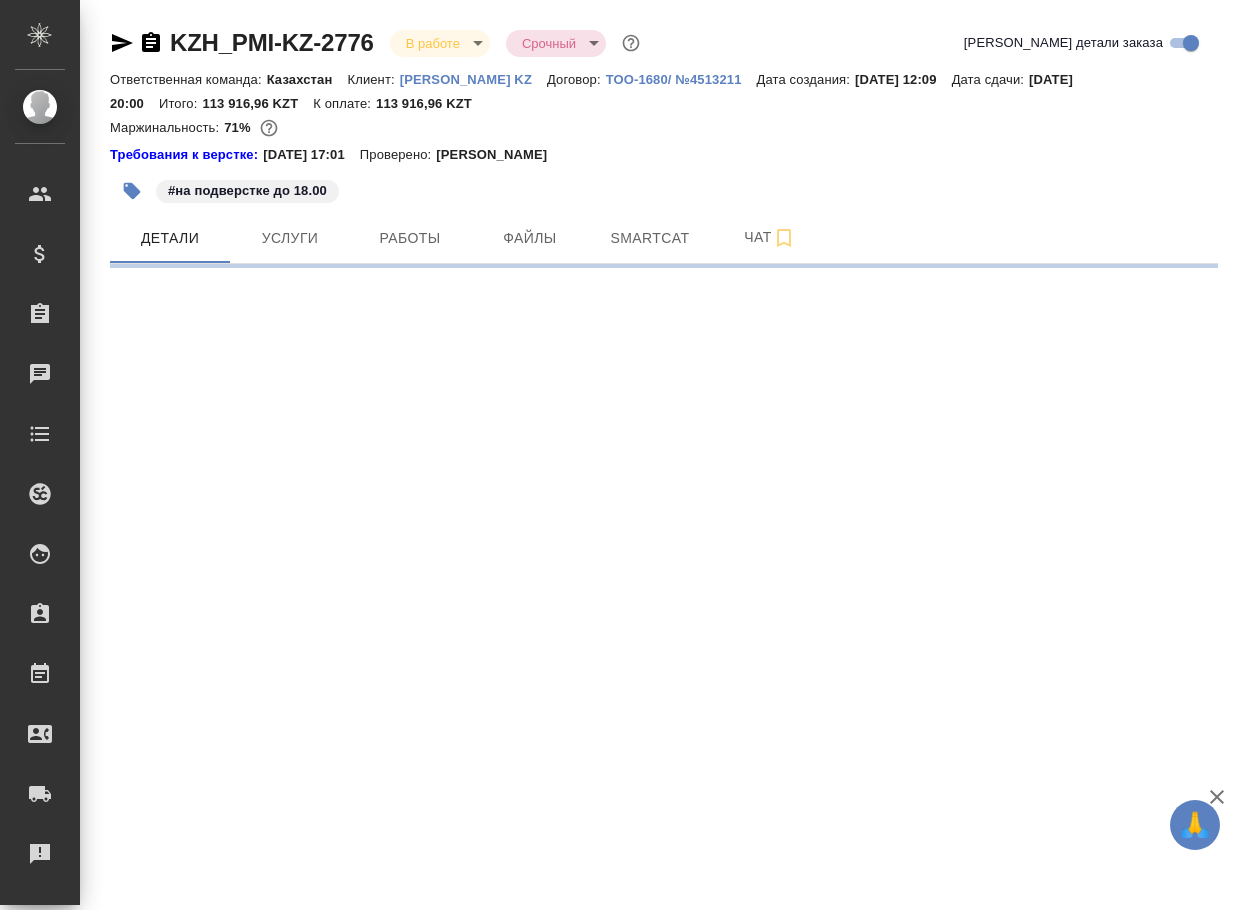 scroll, scrollTop: 0, scrollLeft: 0, axis: both 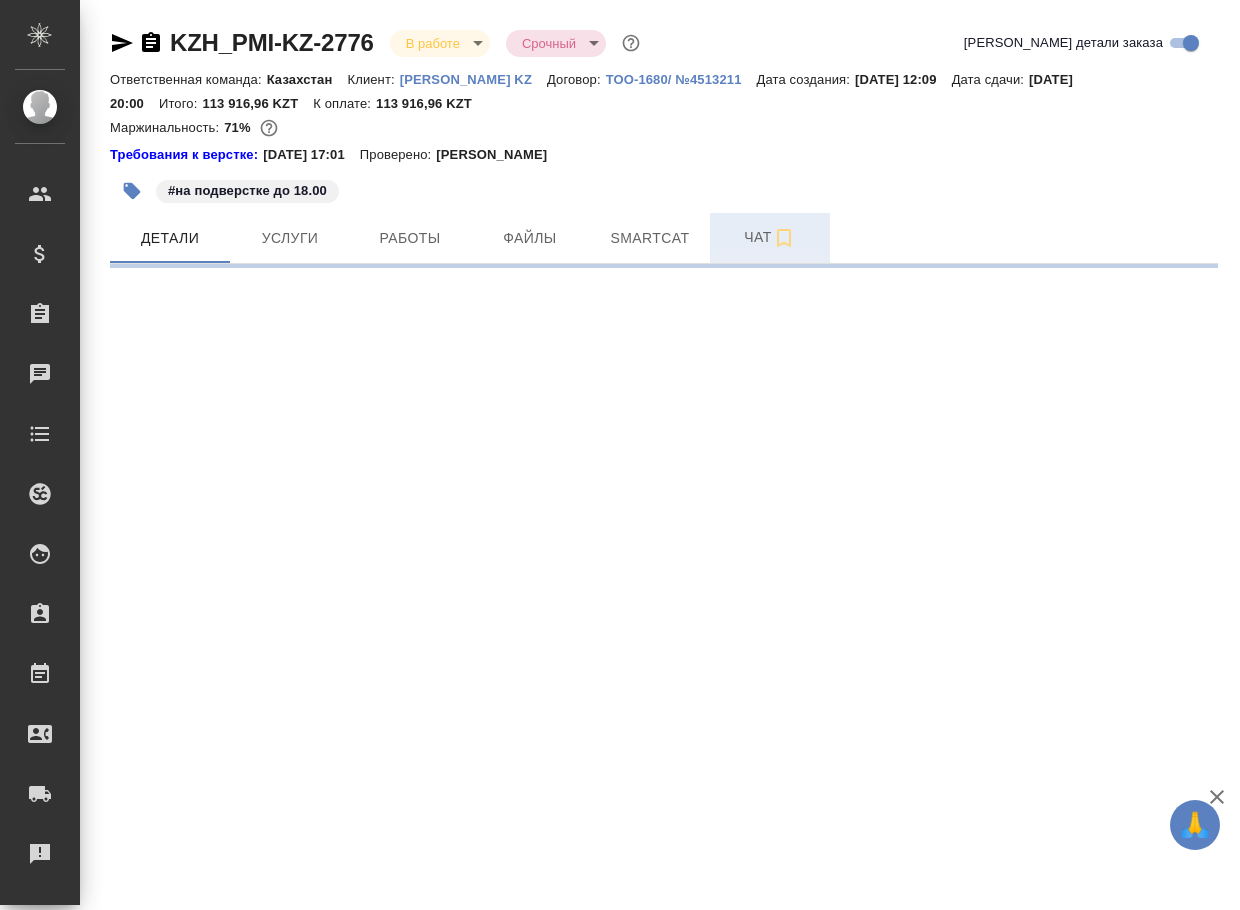 click on "Чат" at bounding box center [770, 237] 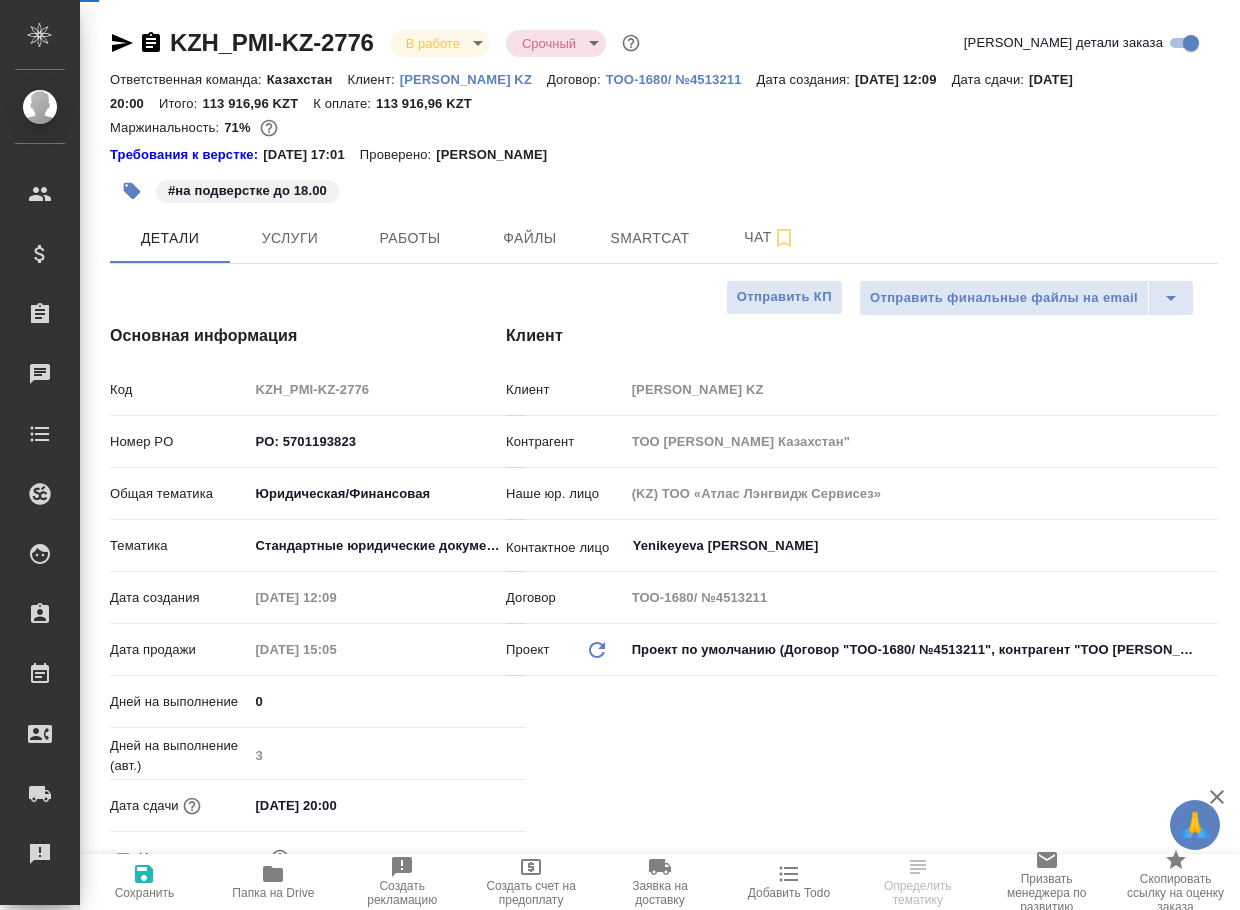 type on "x" 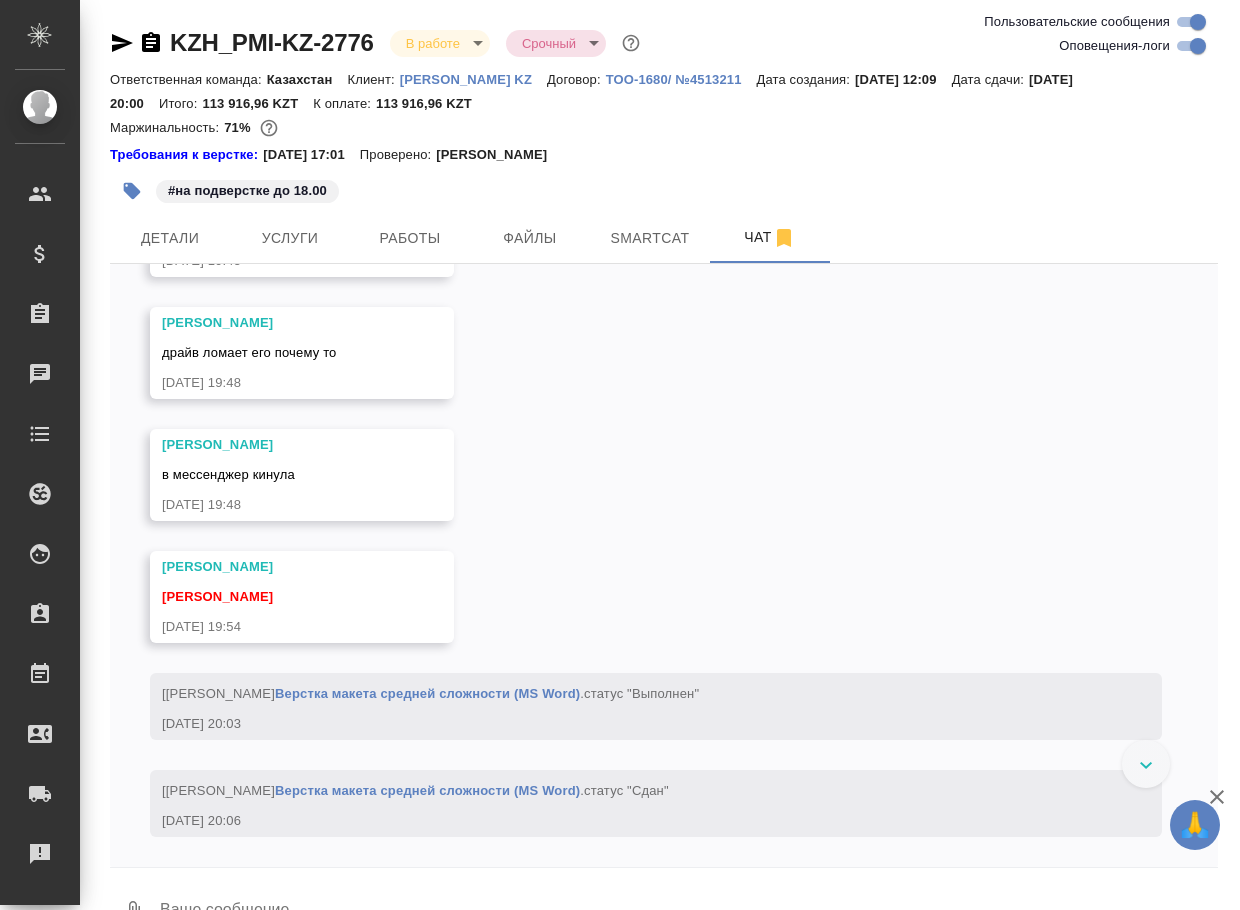 click at bounding box center (688, 912) 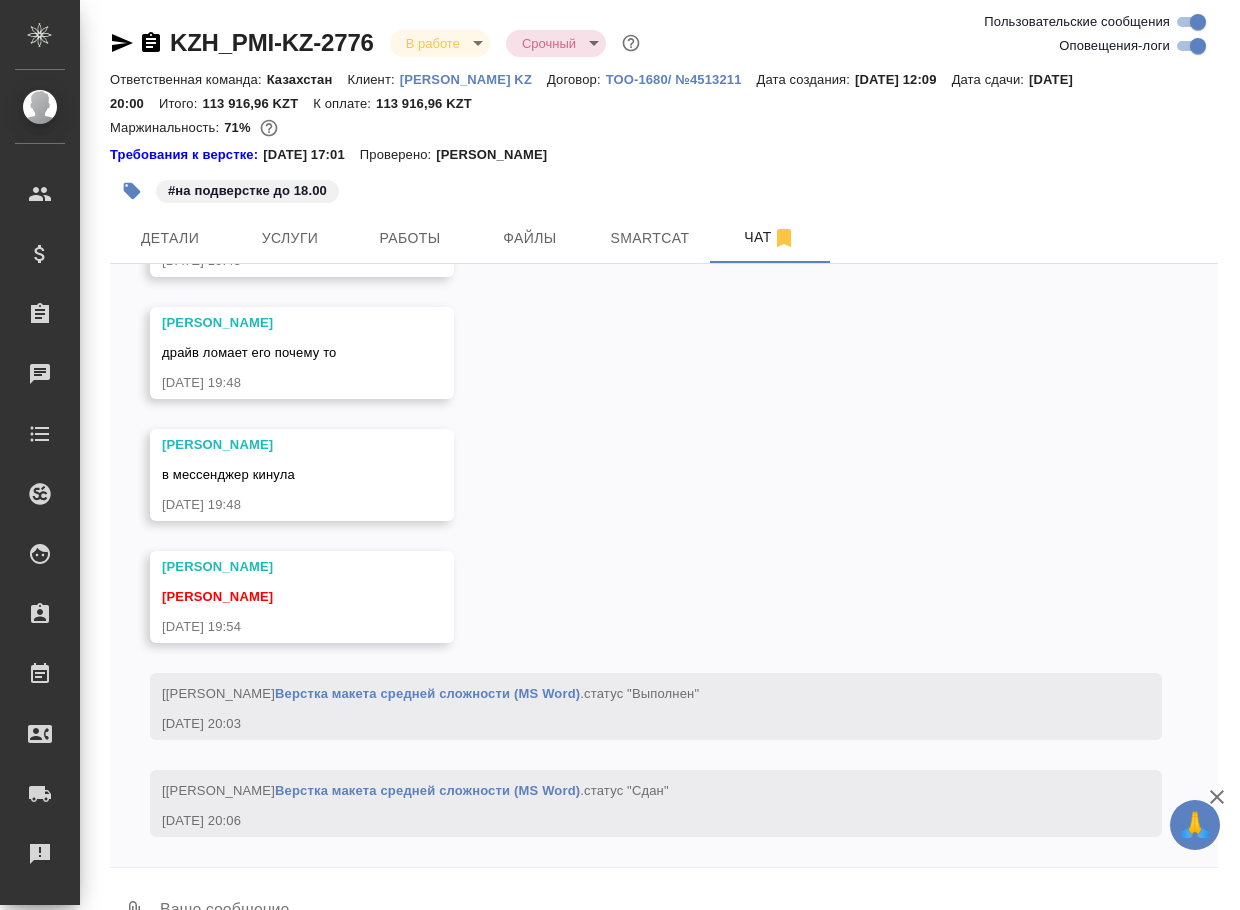scroll, scrollTop: 5434, scrollLeft: 0, axis: vertical 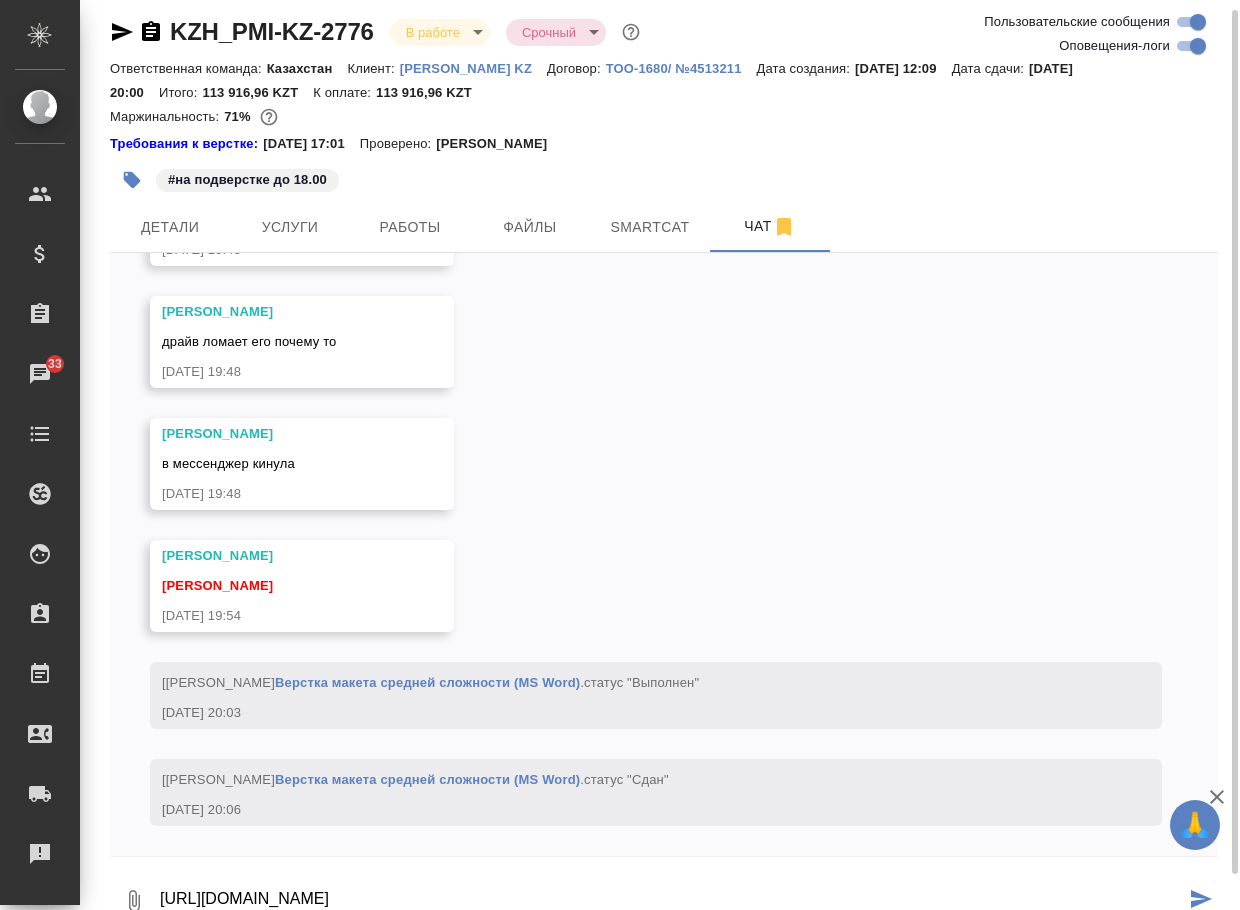 type on "[URL][DOMAIN_NAME]" 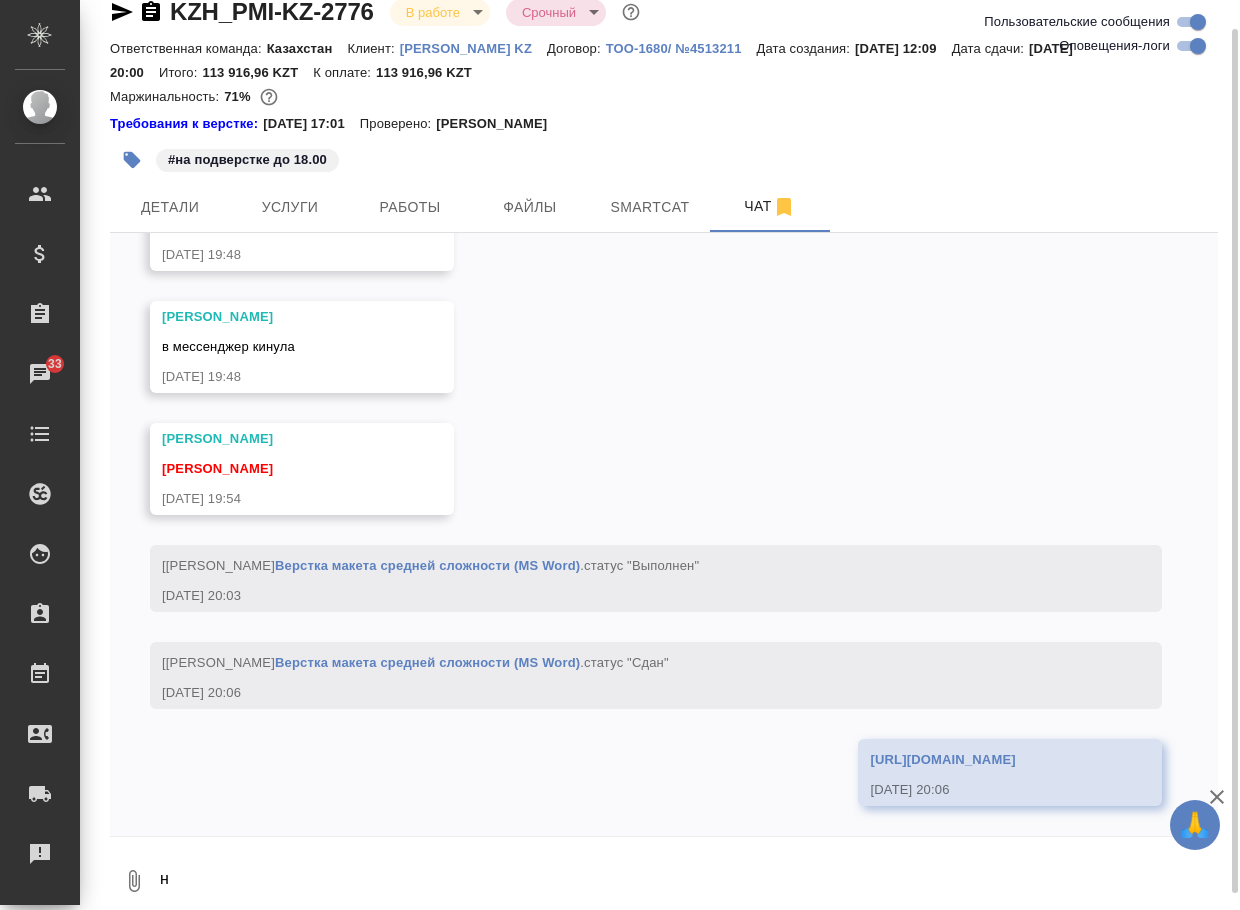 scroll, scrollTop: 5551, scrollLeft: 0, axis: vertical 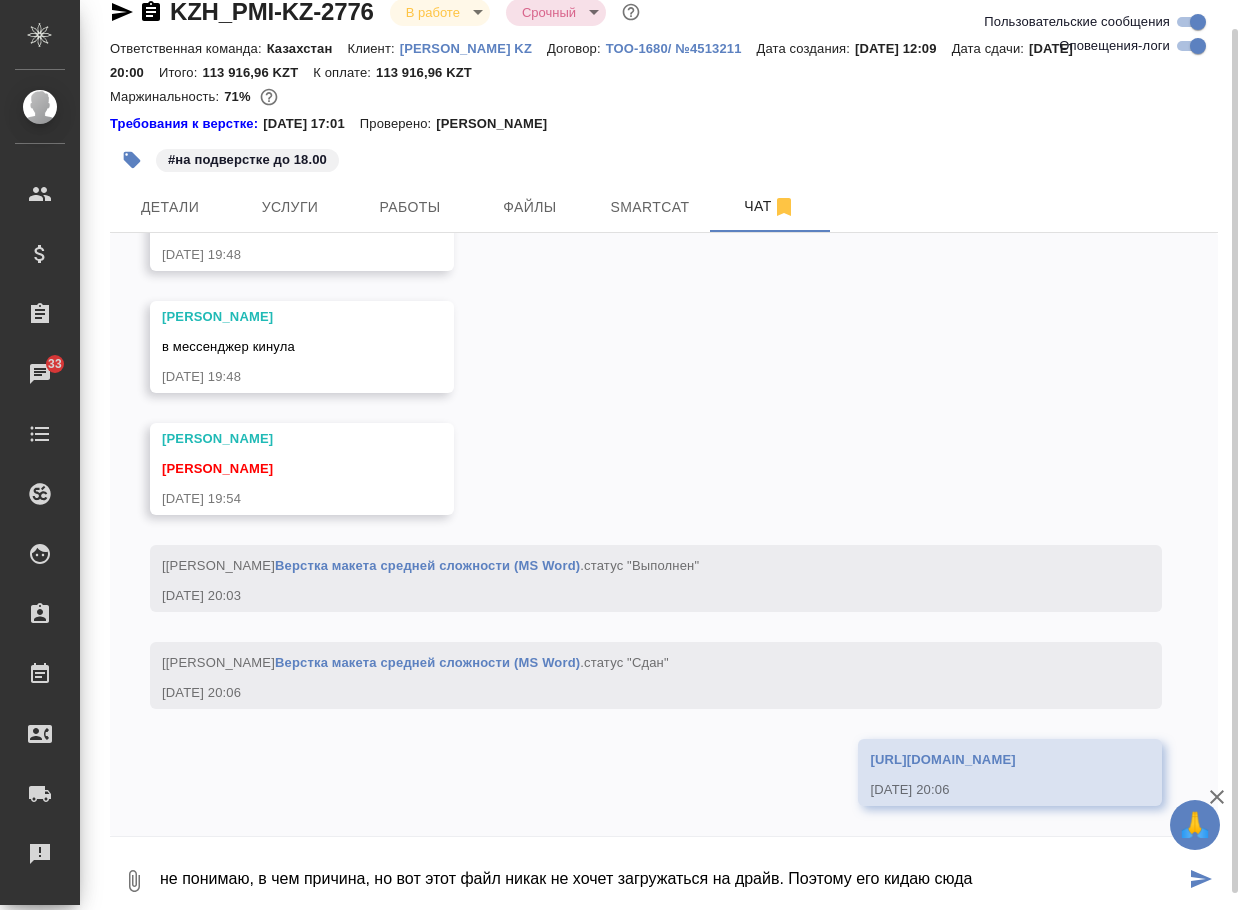 click 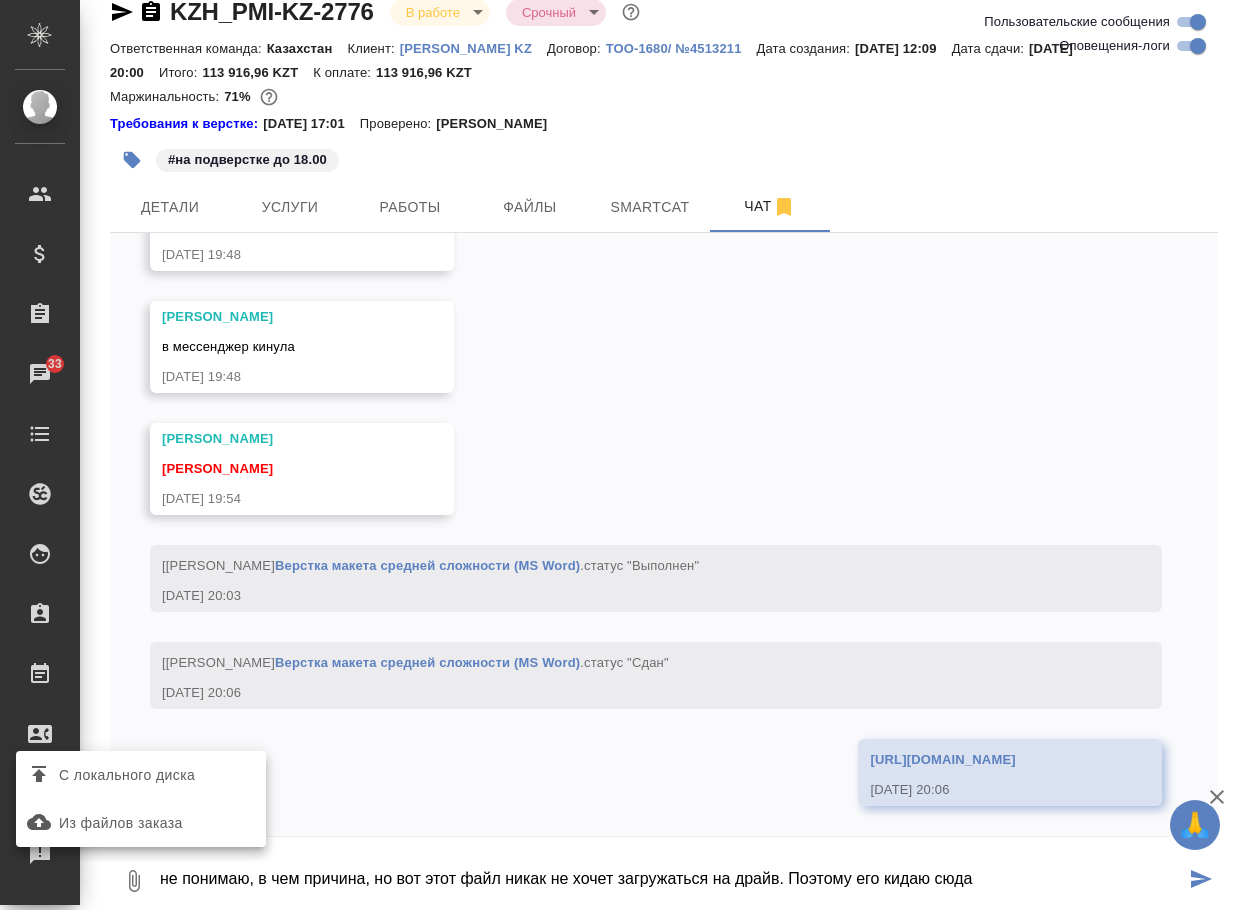 click on "С локального диска" at bounding box center [127, 775] 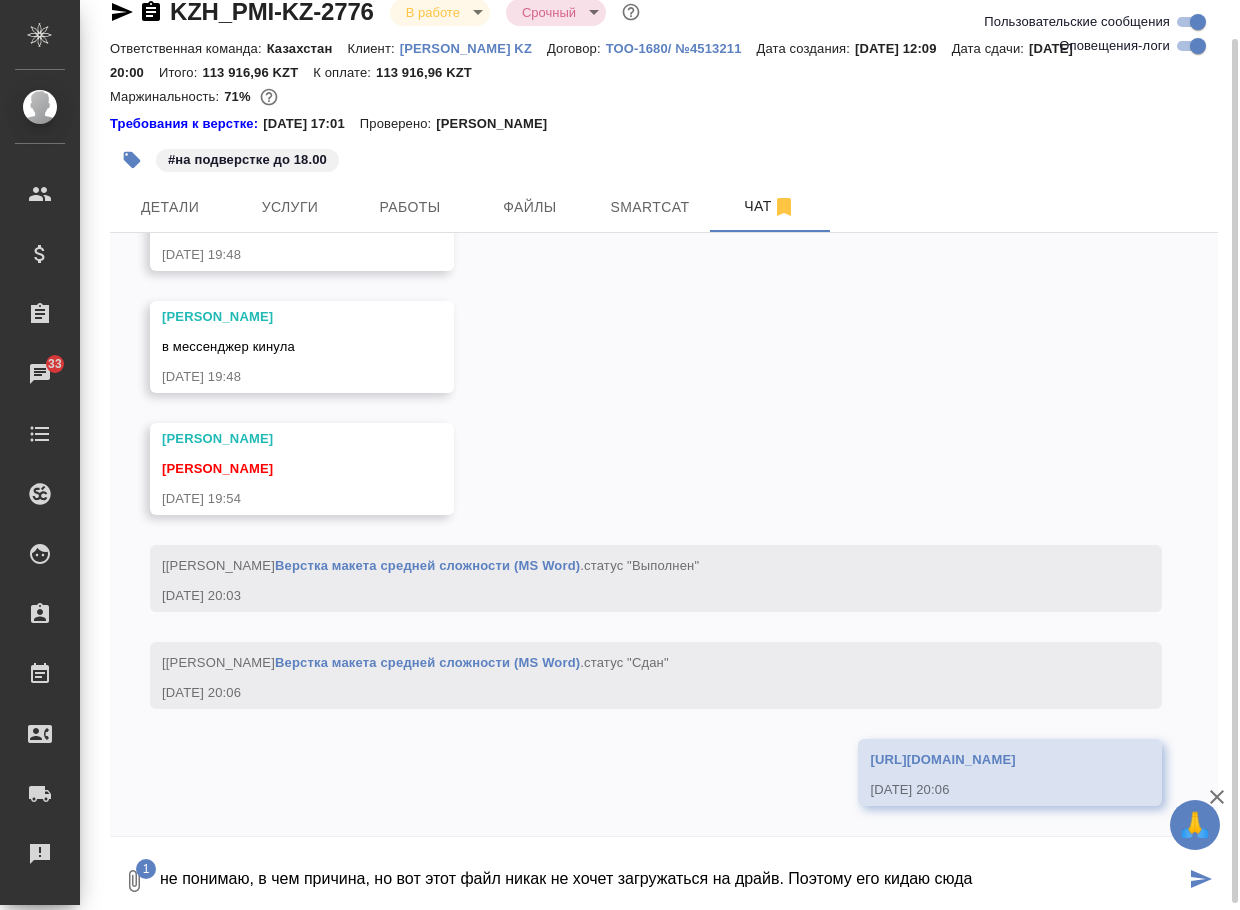scroll, scrollTop: 36, scrollLeft: 0, axis: vertical 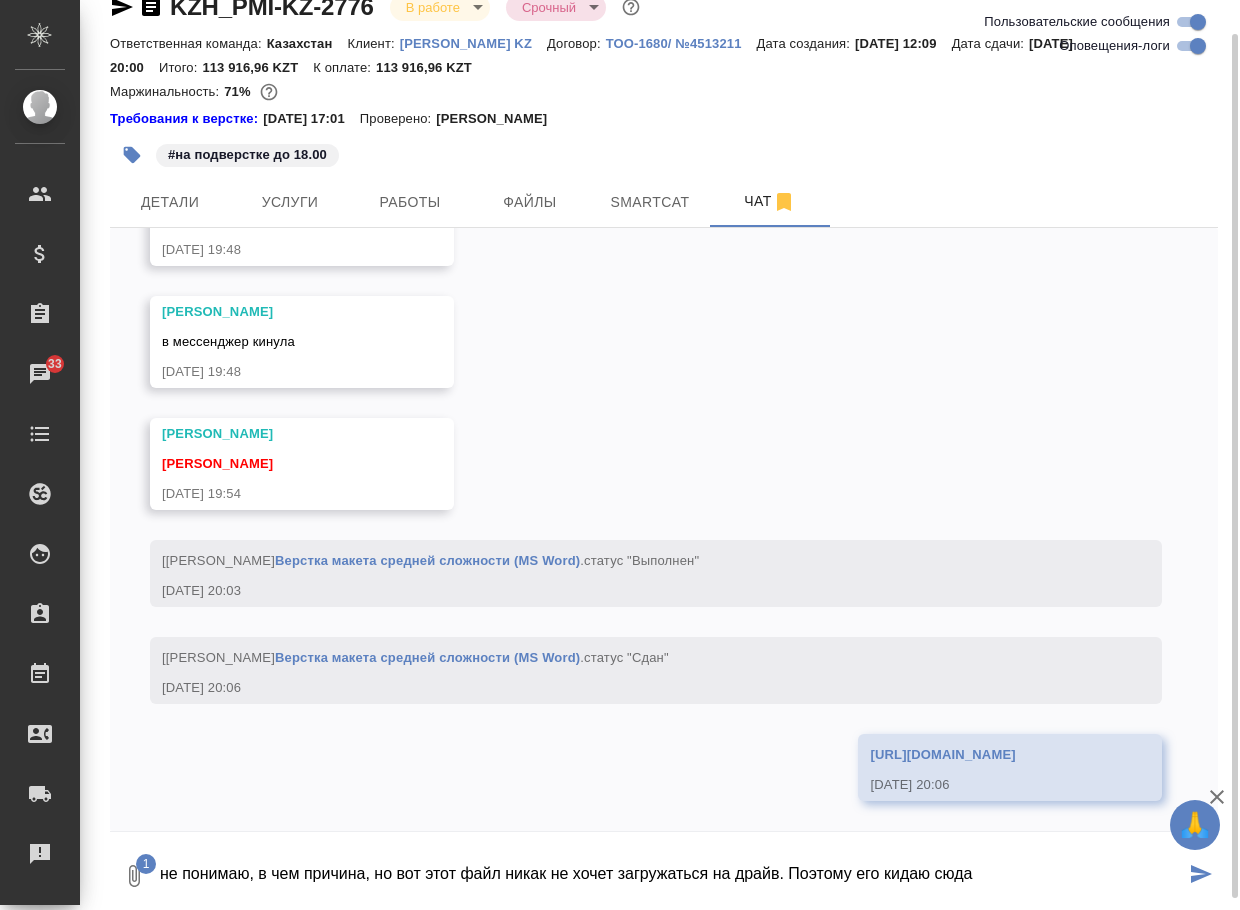 click on "не понимаю, в чем причина, но вот этот файл никак не хочет загружаться на драйв. Поэтому его кидаю сюда" at bounding box center [671, 876] 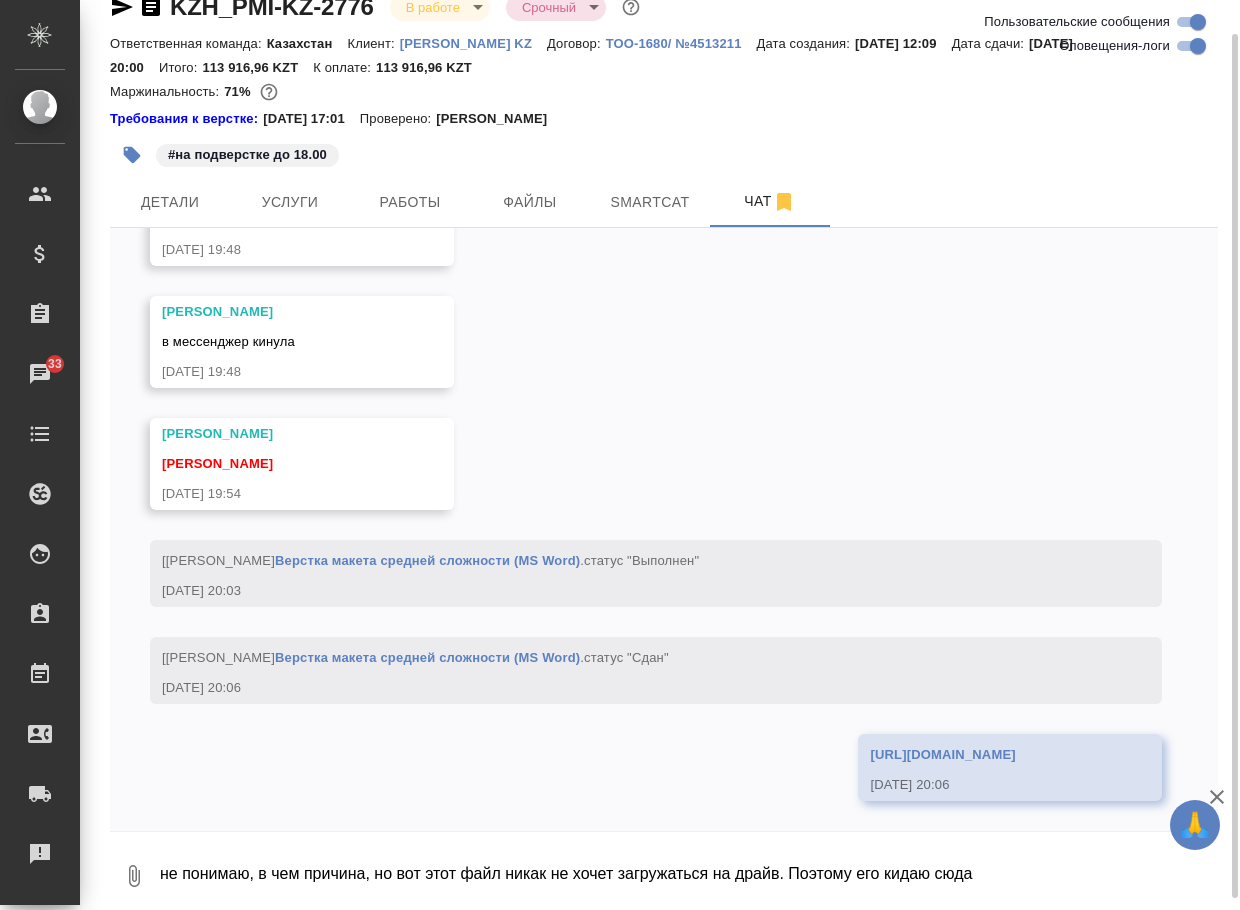 type 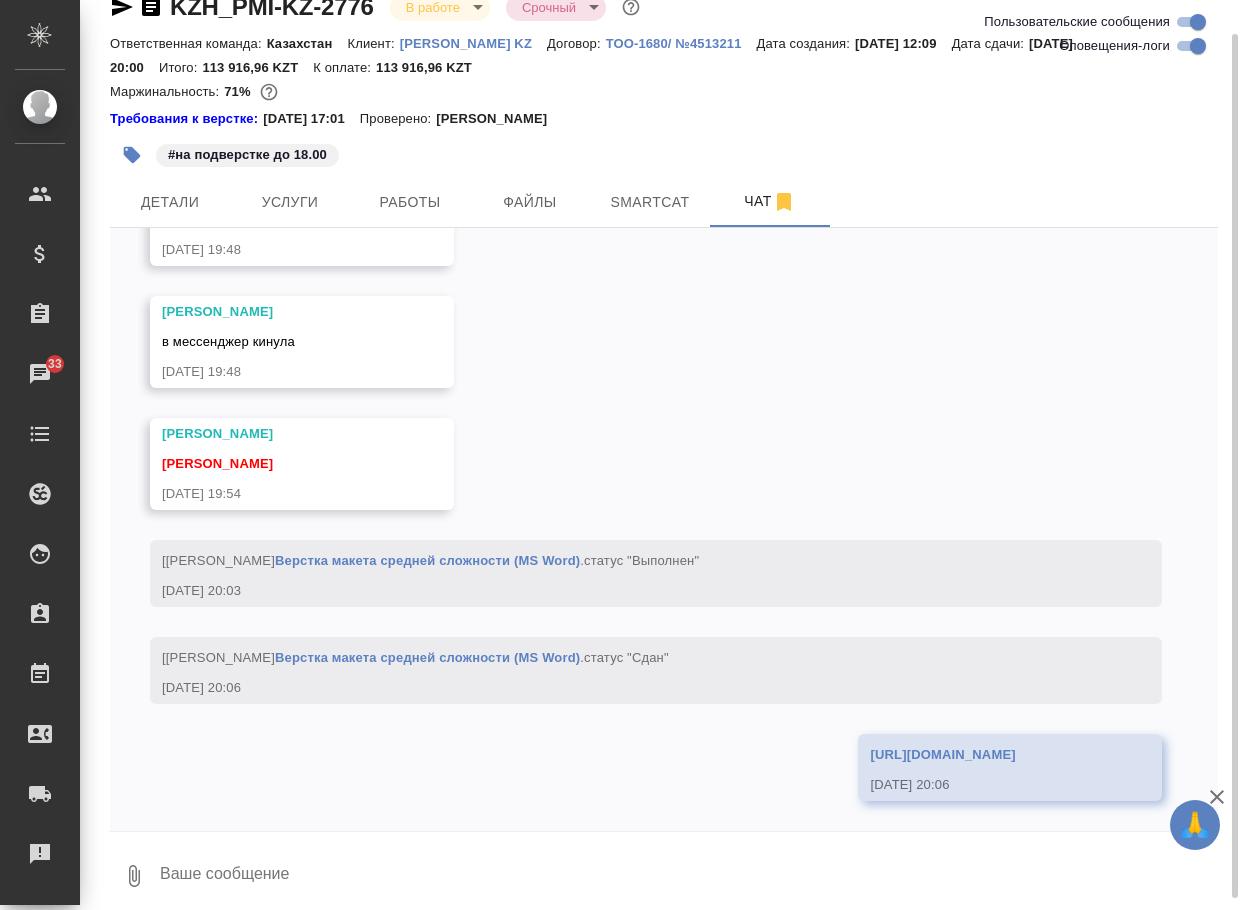 click at bounding box center (688, 876) 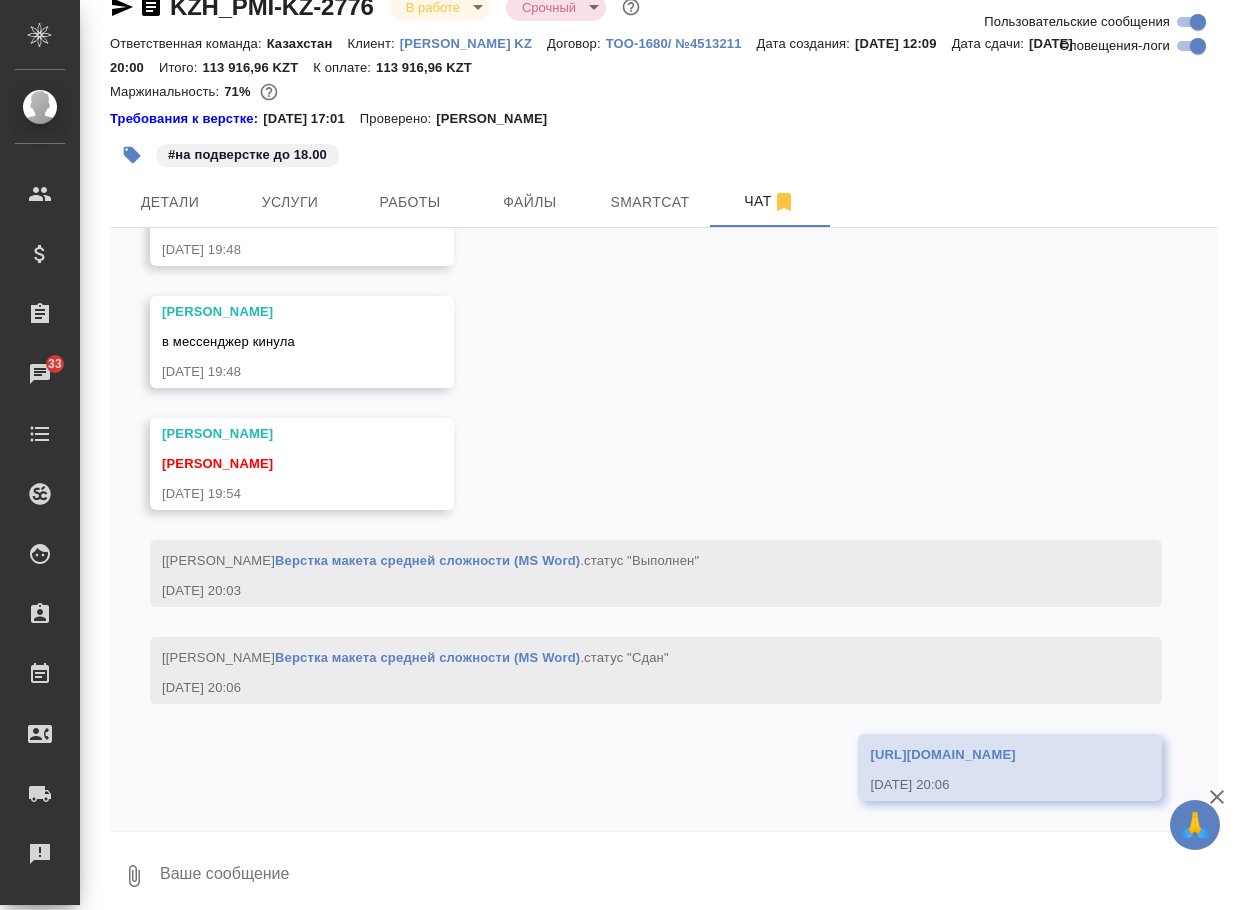 scroll, scrollTop: 5571, scrollLeft: 0, axis: vertical 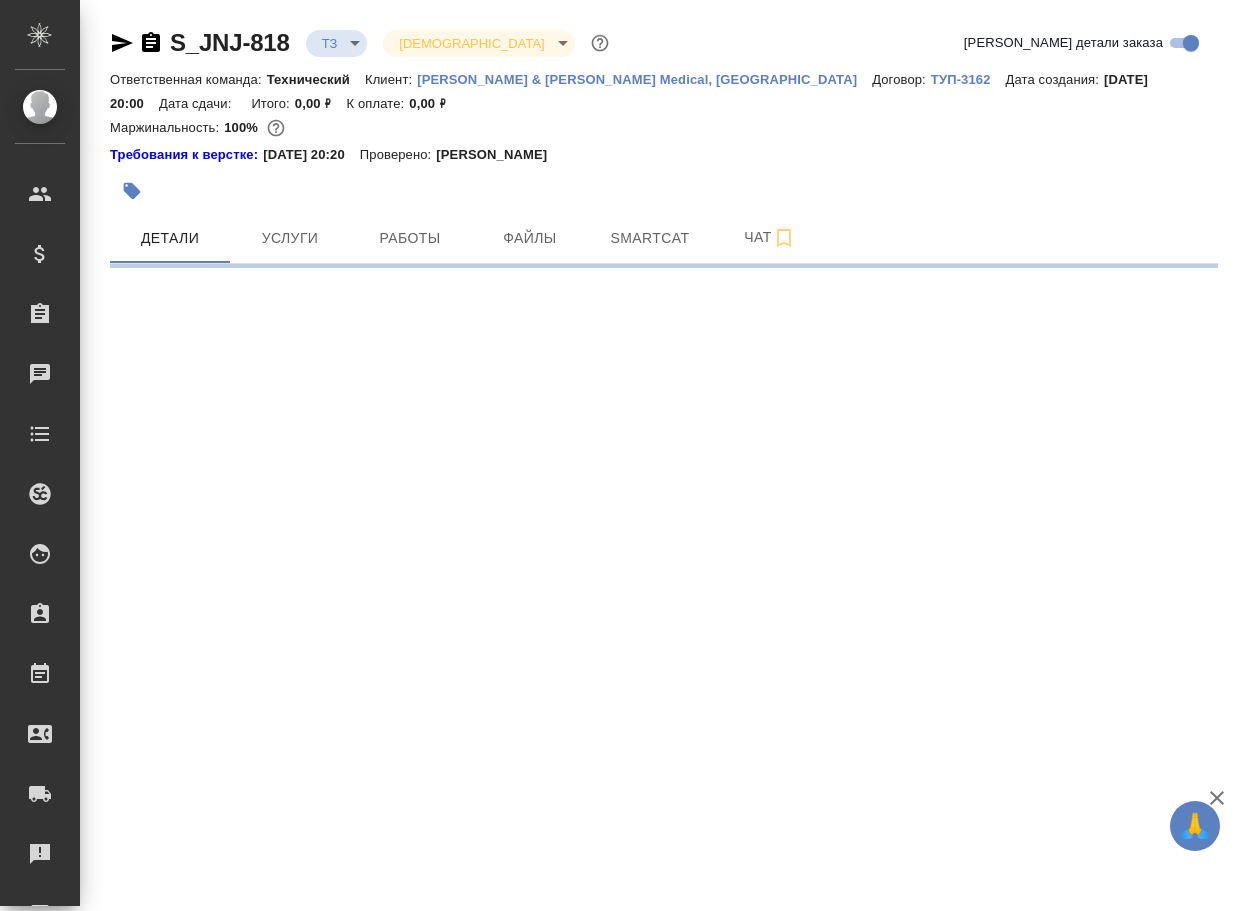 select on "RU" 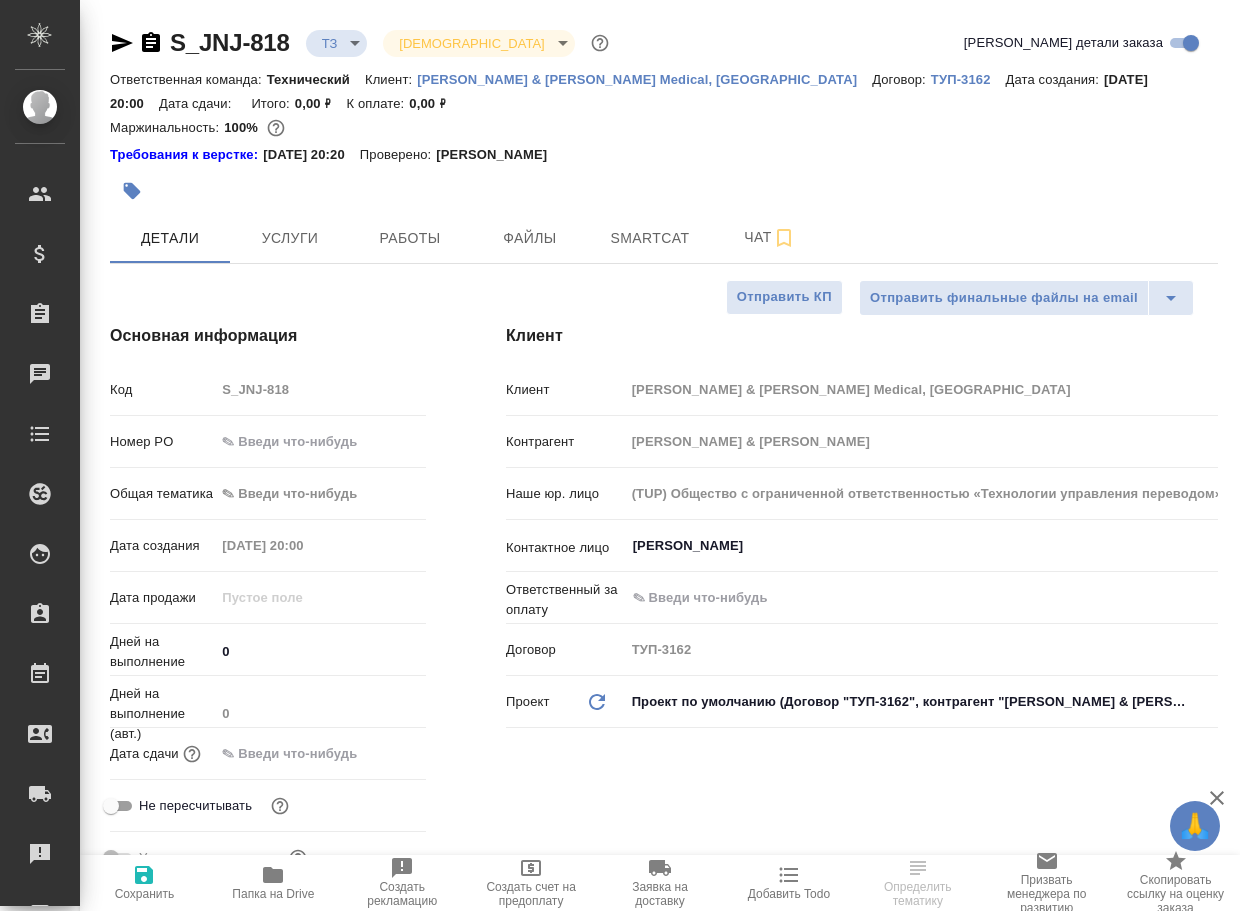 type on "x" 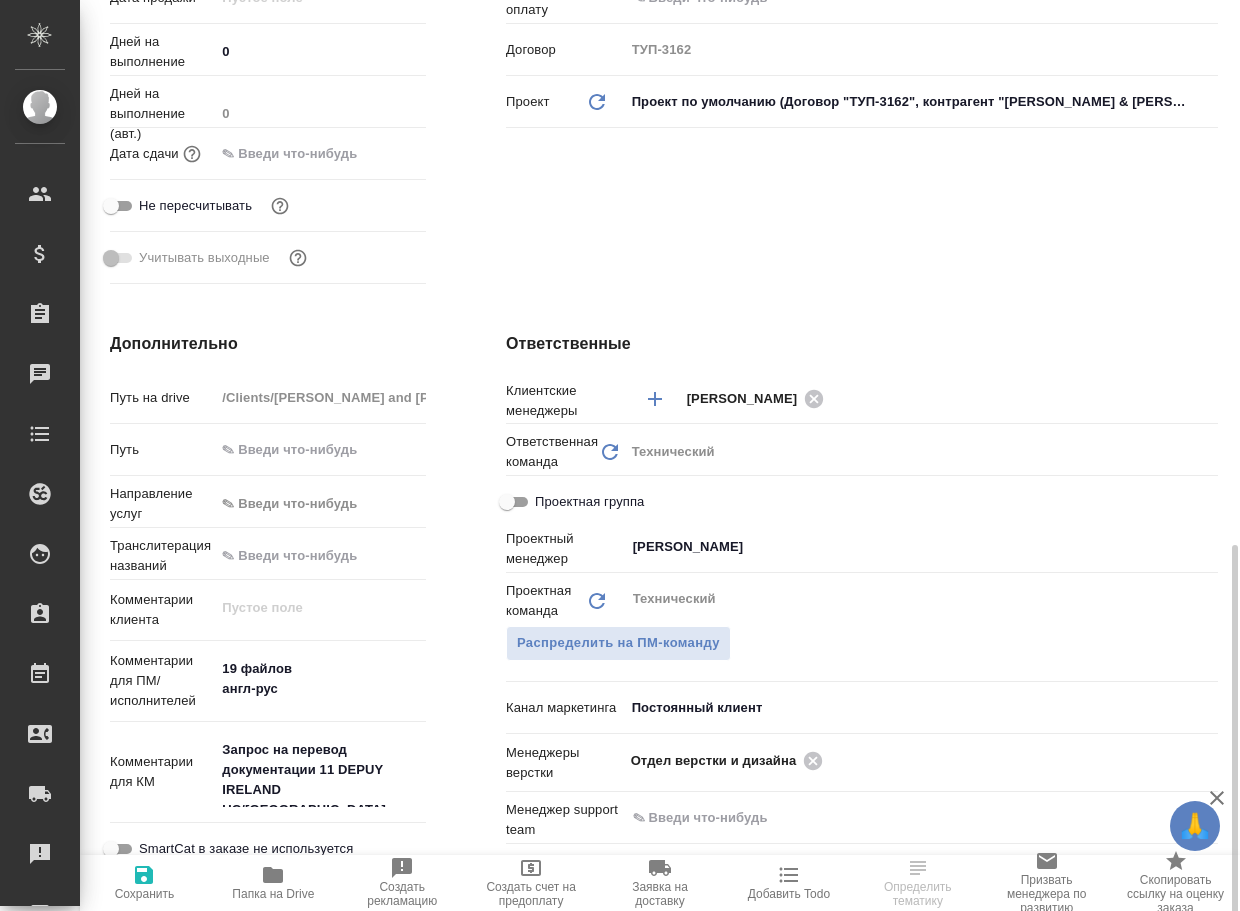 scroll, scrollTop: 800, scrollLeft: 0, axis: vertical 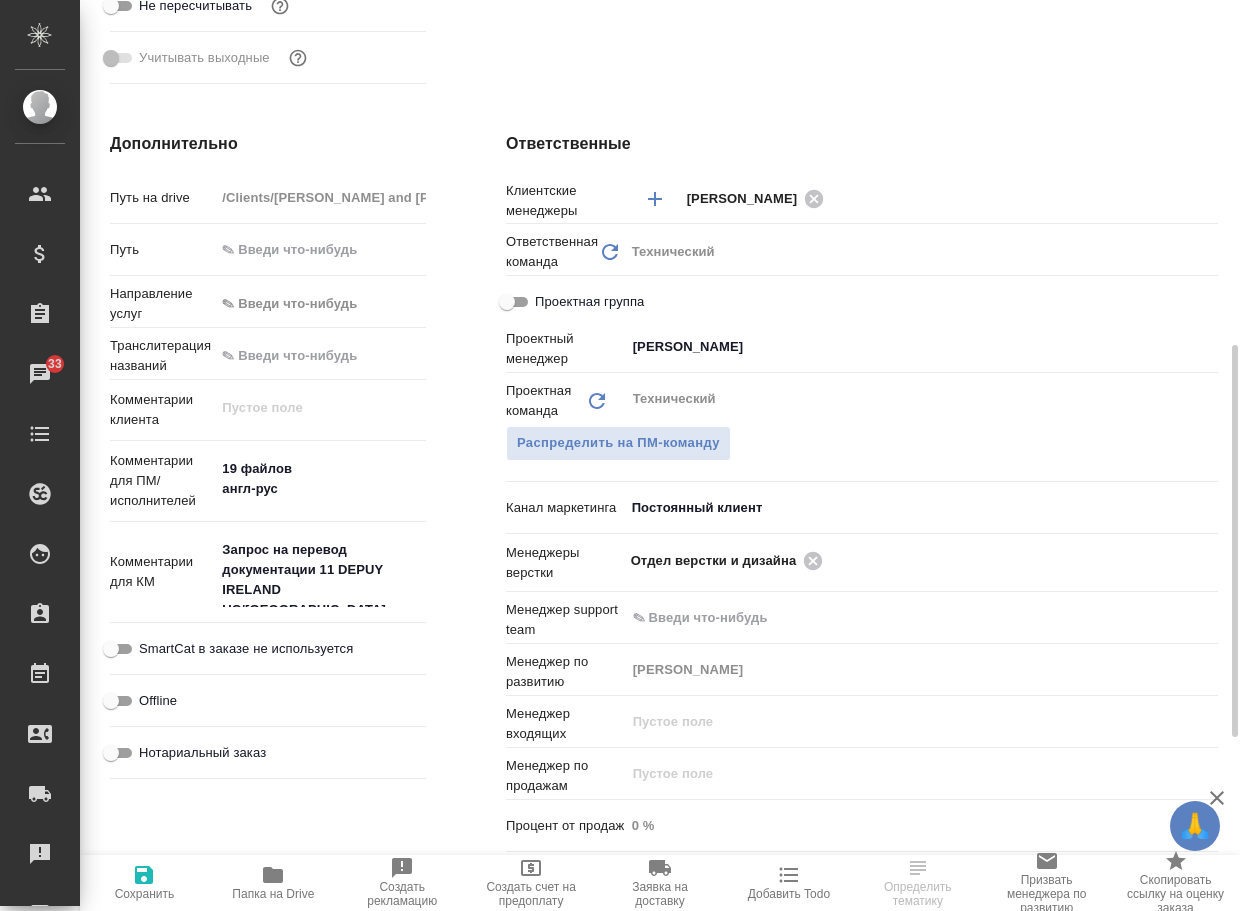 click on "Дополнительно Путь на drive /Clients/[PERSON_NAME] and [PERSON_NAME] Medical/Orders/S_JNJ-818 Путь Направление услуг ✎ Введи что-нибудь Транслитерация названий Комментарии клиента x Комментарии для ПМ/исполнителей 19 файлов
англ-рус x Комментарии для КМ Запрос на перевод документации 11 DEPUY IRELAND UC/Raynham x SmartCat в заказе не используется Offline Нотариальный заказ" at bounding box center (268, 496) 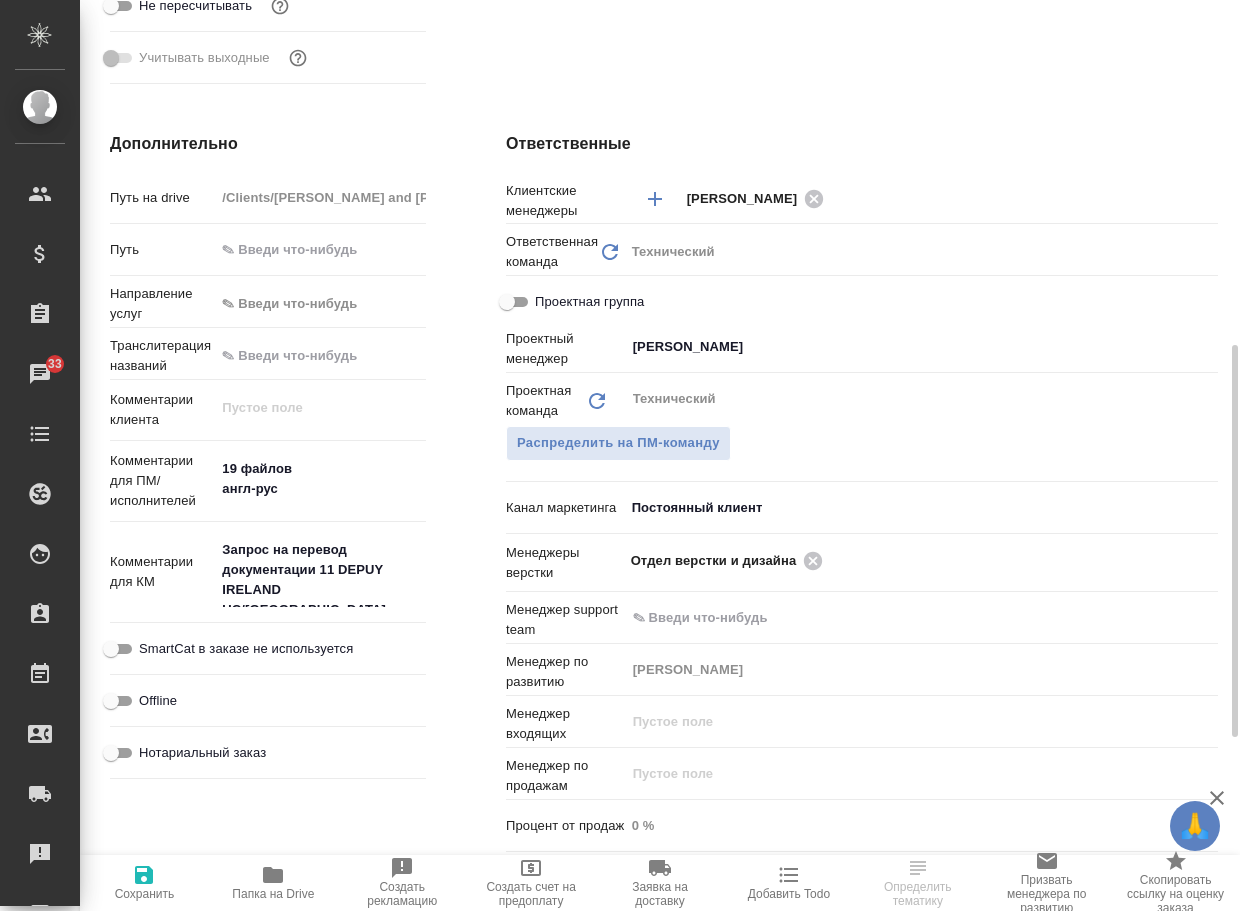 type on "x" 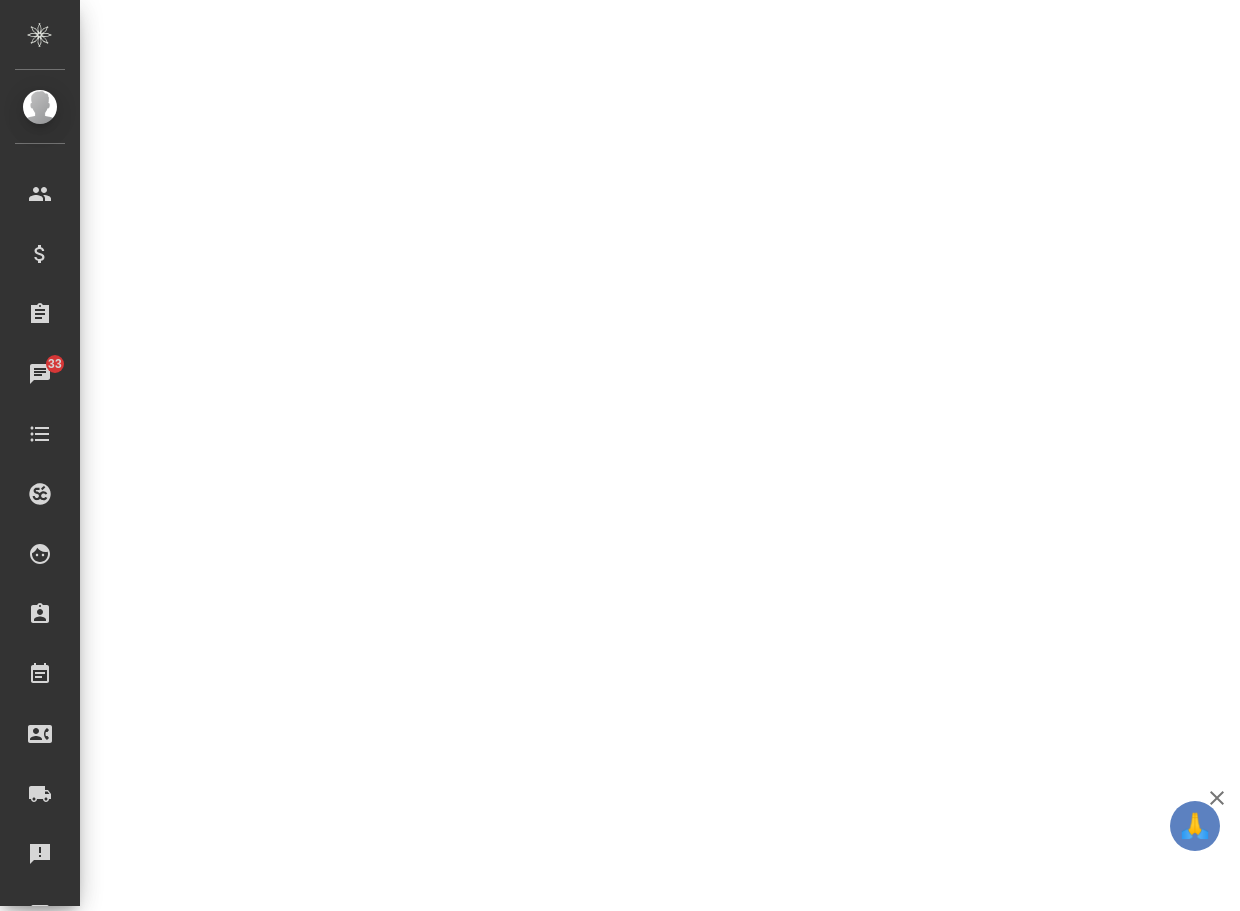 select on "RU" 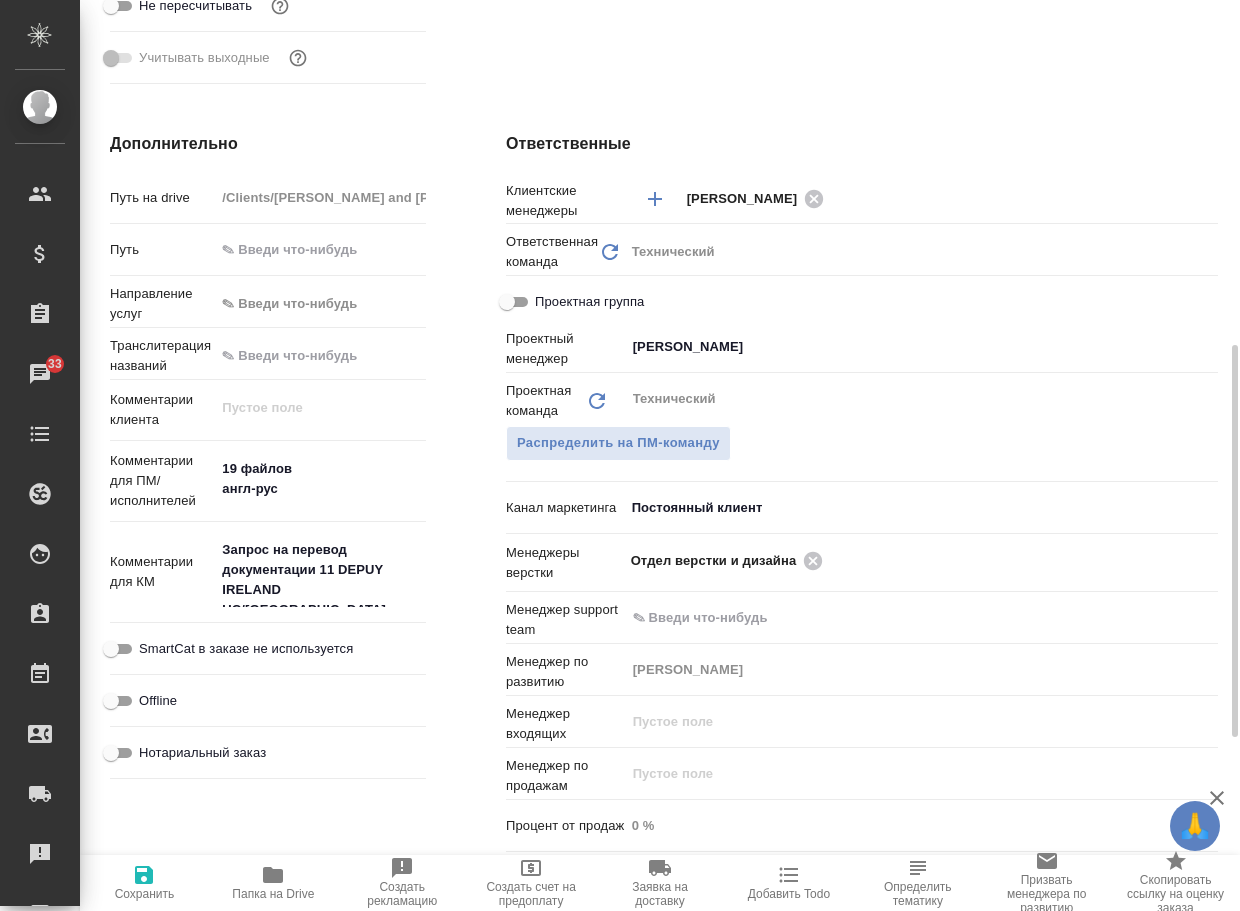 type on "x" 